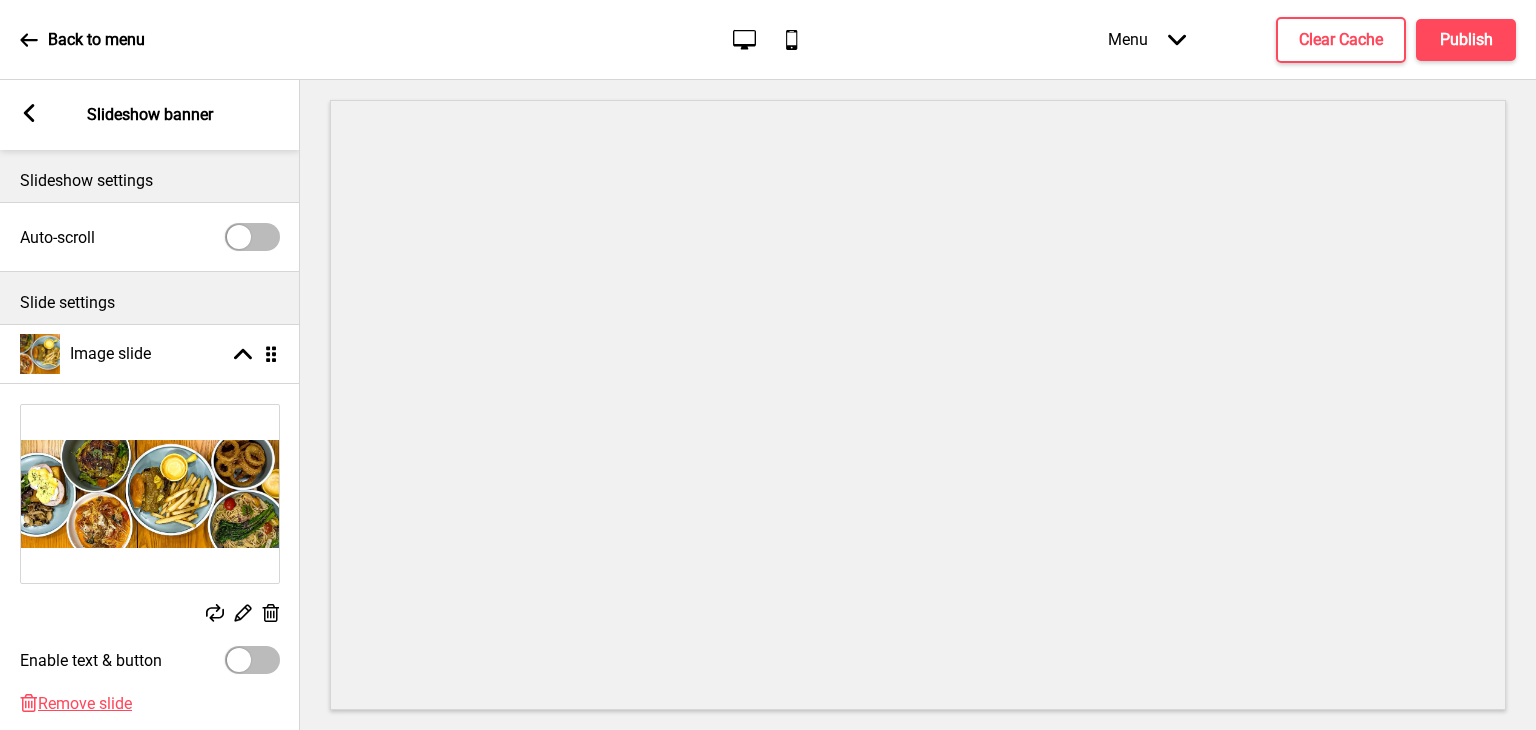 scroll, scrollTop: 0, scrollLeft: 0, axis: both 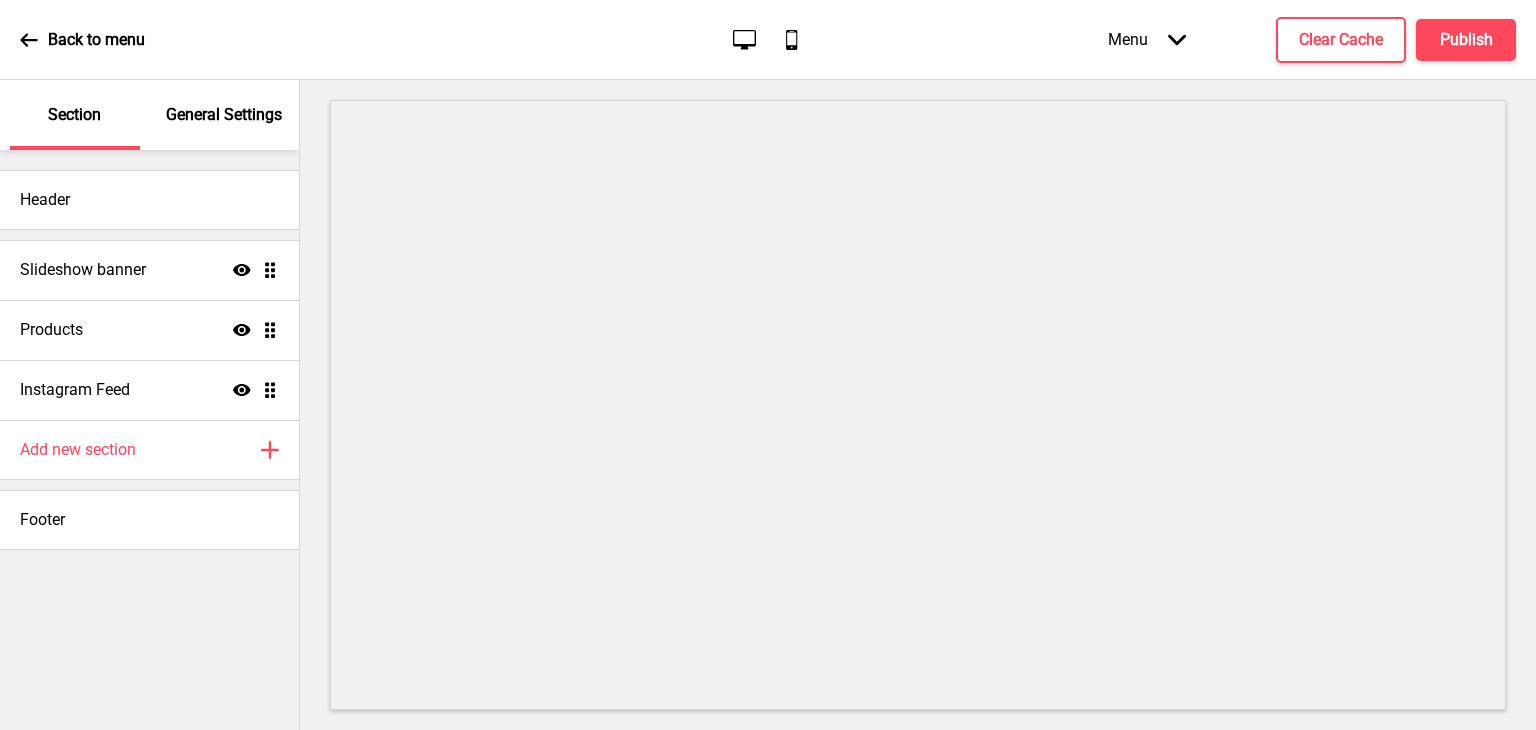 click on "General Settings" at bounding box center (224, 115) 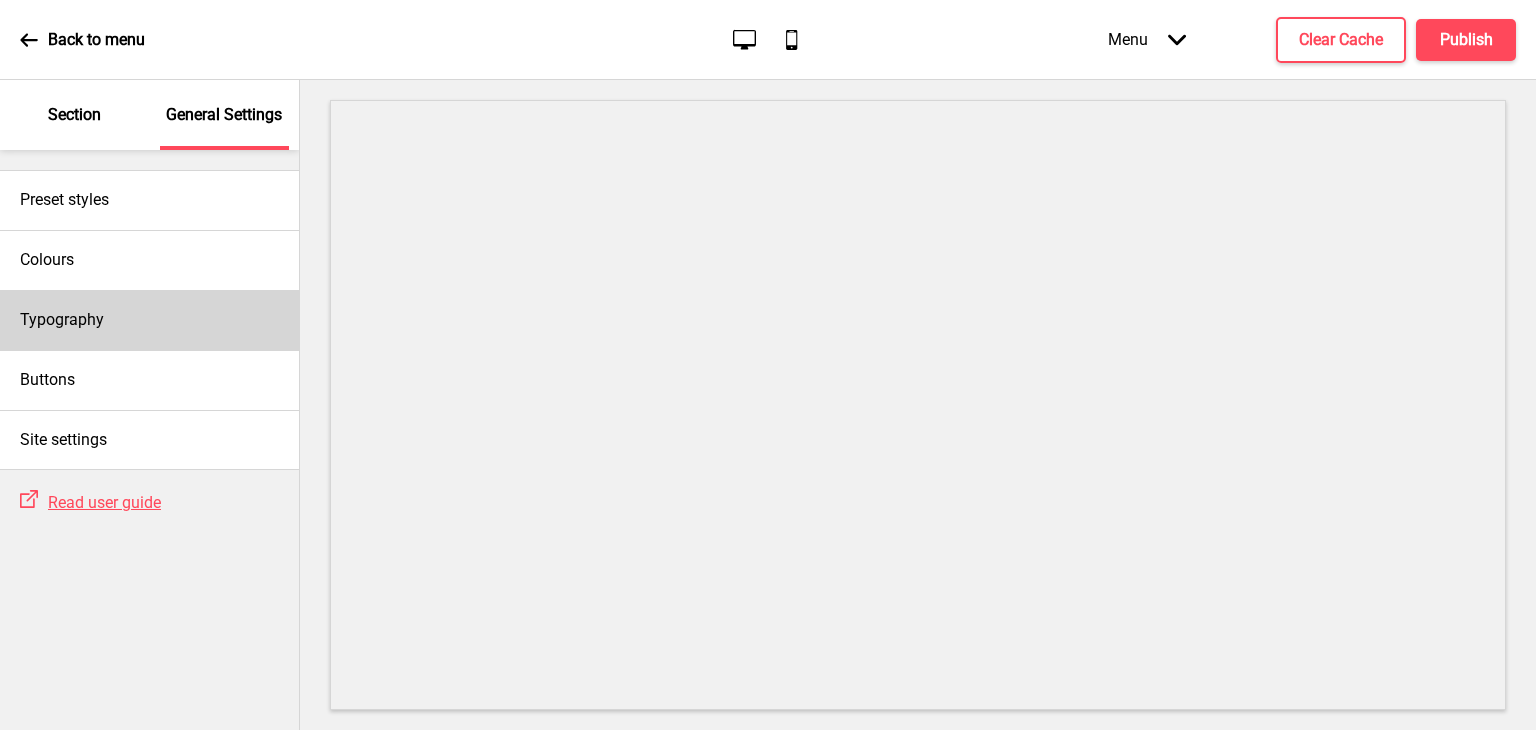 click on "Typography" at bounding box center [149, 320] 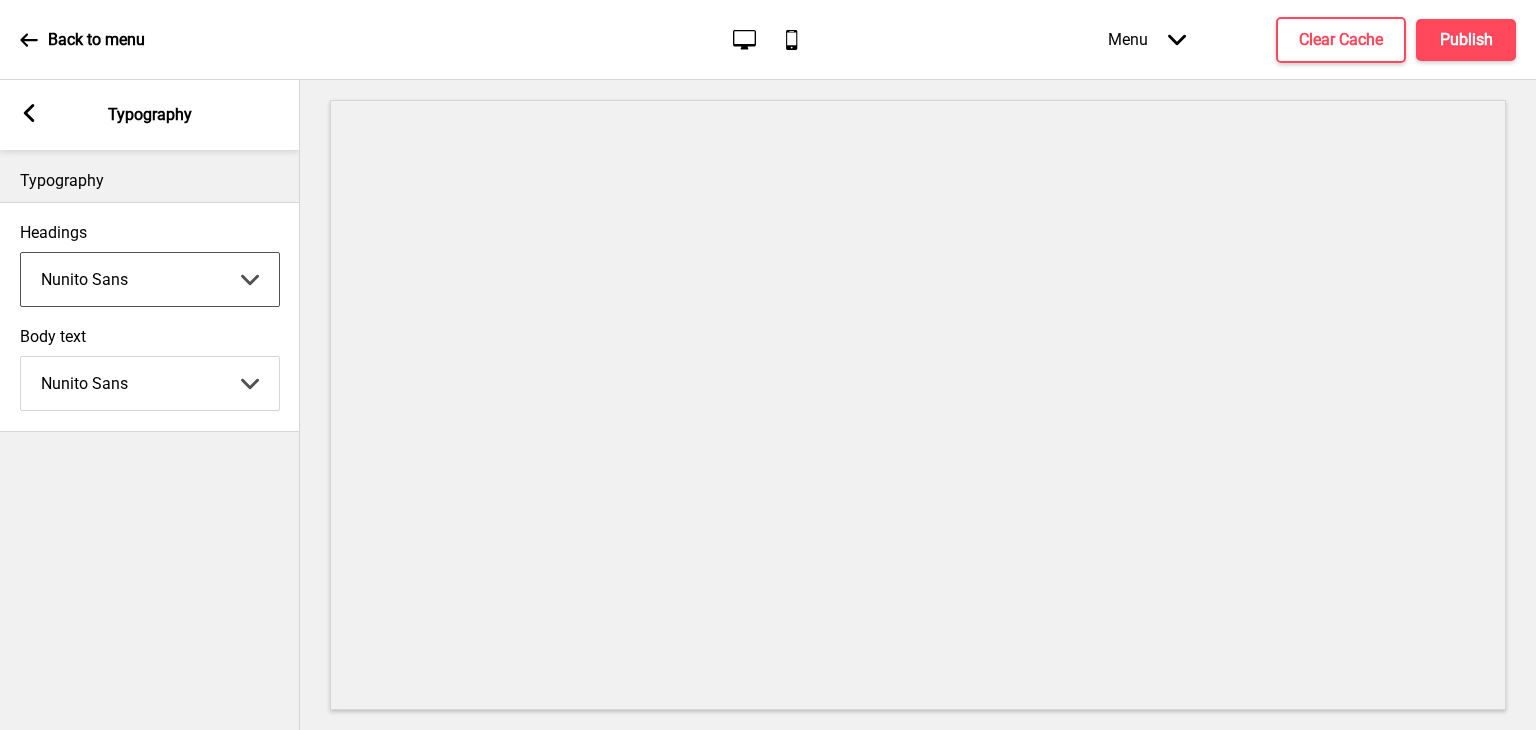 click on "Abhaya Libre Abril Fatface Adobe Garamond Pro Arimo Arsenal Arvo Berkshire Swash Be Vietnam Pro Bitter Bree Serif Cantora One Cabin Courgette Coustard Glegoo Hammersmith One Hind Guntur Josefin Sans Jost Kalam Lato Libre [PERSON_NAME] Libre [PERSON_NAME] [PERSON_NAME] Nunito Sans Oregano [PERSON_NAME] Playfair Display Prata Quattrocento Quicksand Roboto Roboto Slab [PERSON_NAME] Signika Trocchi Ubuntu Vollkorn Yeseva One 王漢宗細黑體繁 王漢宗細圓體繁 王漢宗粗明體繁 小米兰亭简 腾翔嘉丽细圆简 腾祥睿黑简 王漢宗波卡體繁一空陰 王漢宗粗圓體繁一雙空 瀨戶字體繁 田氏方筆刷體繁 田氏细笔刷體繁 站酷快乐简体 站酷酷黑 站酷小薇字体简体 Aa晚风 Aa荷包鼓鼓 中文 STSong" at bounding box center (150, 279) 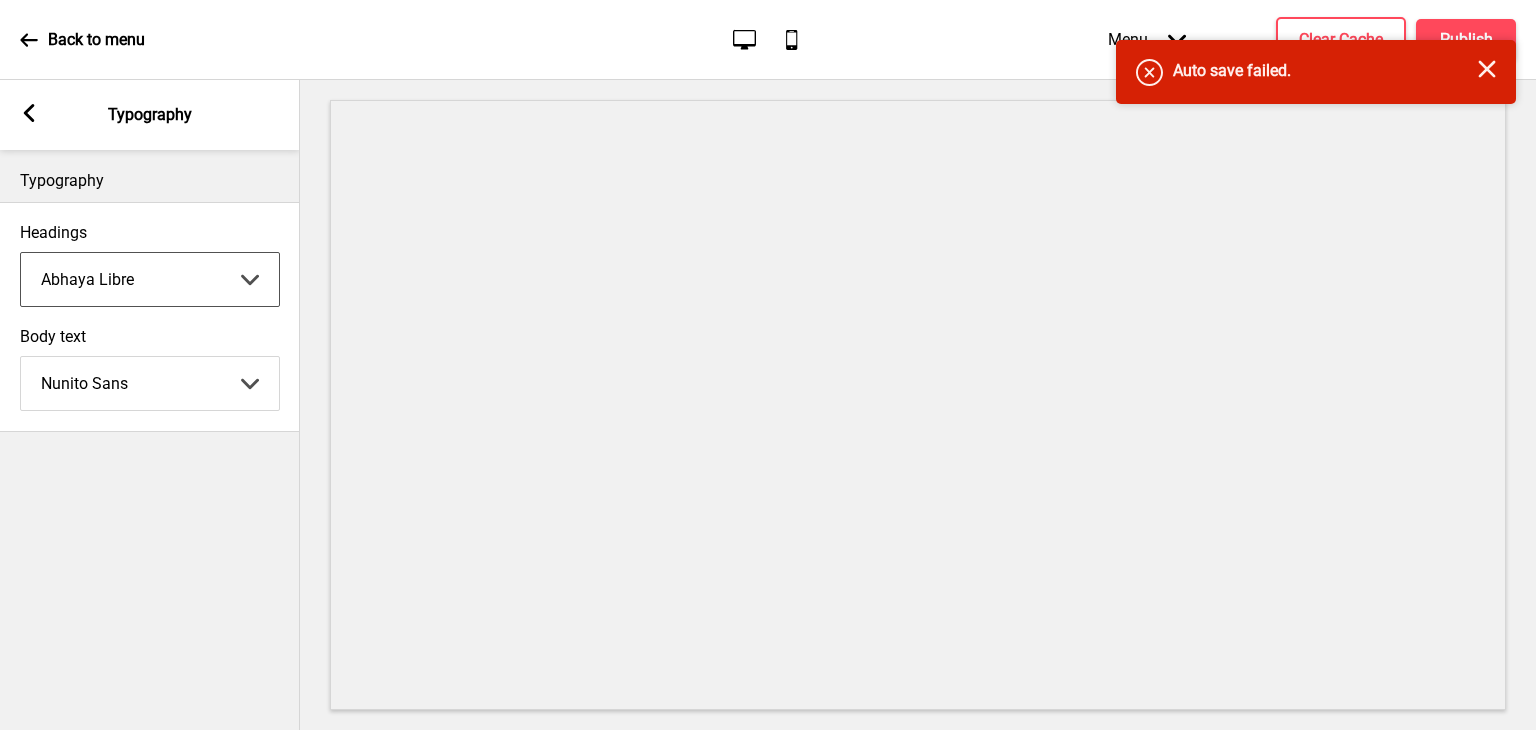 click on "Abhaya Libre Abril Fatface Adobe Garamond Pro Arimo Arsenal Arvo Berkshire Swash Be Vietnam Pro Bitter Bree Serif Cantora One Cabin Courgette Coustard Glegoo Hammersmith One Hind Guntur Josefin Sans Jost Kalam Lato Libre [PERSON_NAME] Libre [PERSON_NAME] [PERSON_NAME] Nunito Sans Oregano [PERSON_NAME] Playfair Display Prata Quattrocento Quicksand Roboto Roboto Slab [PERSON_NAME] Signika Trocchi Ubuntu Vollkorn Yeseva One 王漢宗細黑體繁 王漢宗細圓體繁 王漢宗粗明體繁 小米兰亭简 腾翔嘉丽细圆简 腾祥睿黑简 王漢宗波卡體繁一空陰 王漢宗粗圓體繁一雙空 瀨戶字體繁 田氏方筆刷體繁 田氏细笔刷體繁 站酷快乐简体 站酷酷黑 站酷小薇字体简体 Aa晚风 Aa荷包鼓鼓 中文 STSong" at bounding box center (150, 279) 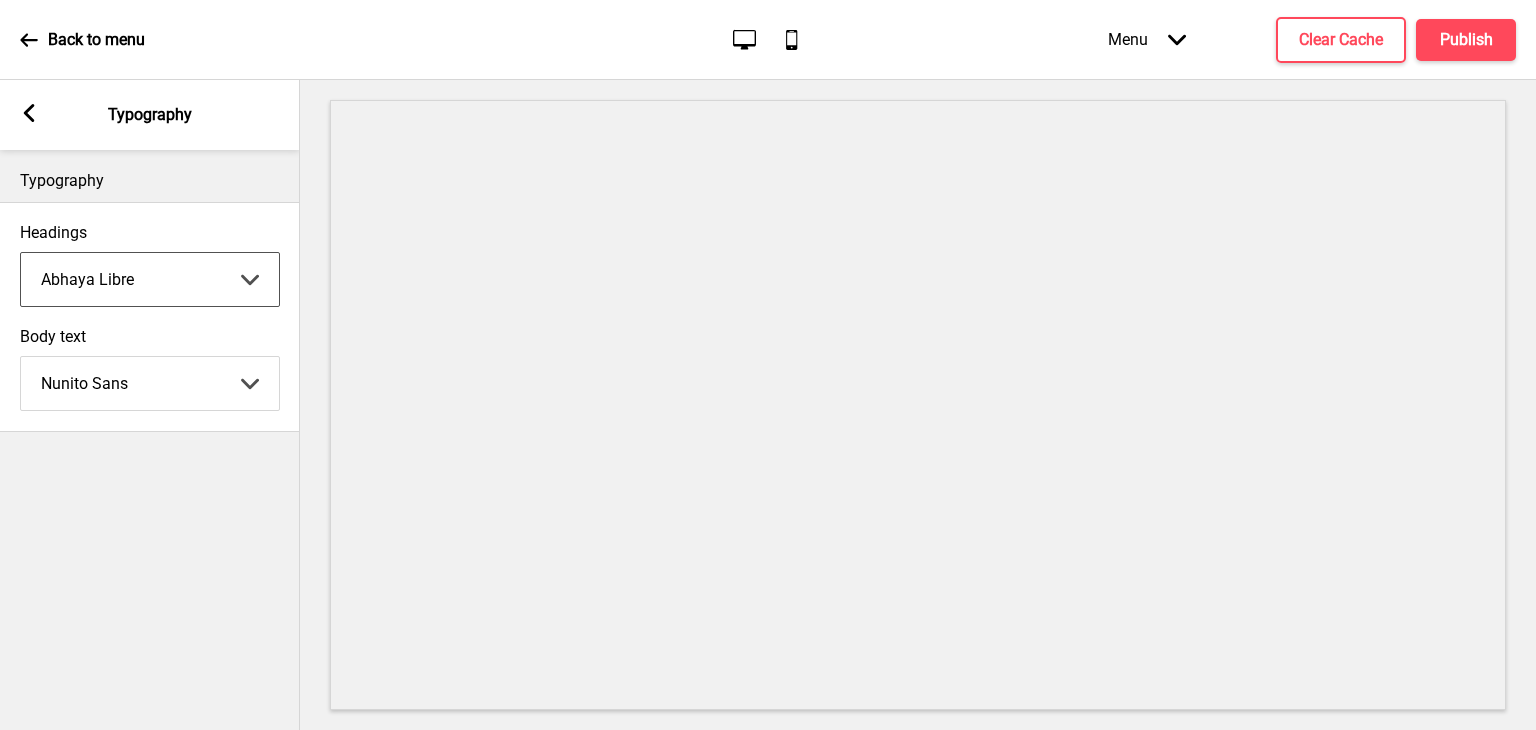click on "Abhaya Libre Abril Fatface Adobe Garamond Pro Arimo Arsenal Arvo Berkshire Swash Be Vietnam Pro Bitter Bree Serif Cantora One Cabin Courgette Coustard Glegoo Hammersmith One Hind Guntur Josefin Sans Jost Kalam Lato Libre [PERSON_NAME] Libre [PERSON_NAME] [PERSON_NAME] Nunito Sans Oregano [PERSON_NAME] Playfair Display Prata Quattrocento Quicksand Roboto Roboto Slab [PERSON_NAME] Signika Trocchi Ubuntu Vollkorn Yeseva One 王漢宗細黑體繁 王漢宗細圓體繁 王漢宗粗明體繁 小米兰亭简 腾翔嘉丽细圆简 腾祥睿黑简 王漢宗波卡體繁一空陰 王漢宗粗圓體繁一雙空 瀨戶字體繁 田氏方筆刷體繁 田氏细笔刷體繁 站酷快乐简体 站酷酷黑 站酷小薇字体简体 Aa晚风 Aa荷包鼓鼓 中文 STSong" at bounding box center [150, 279] 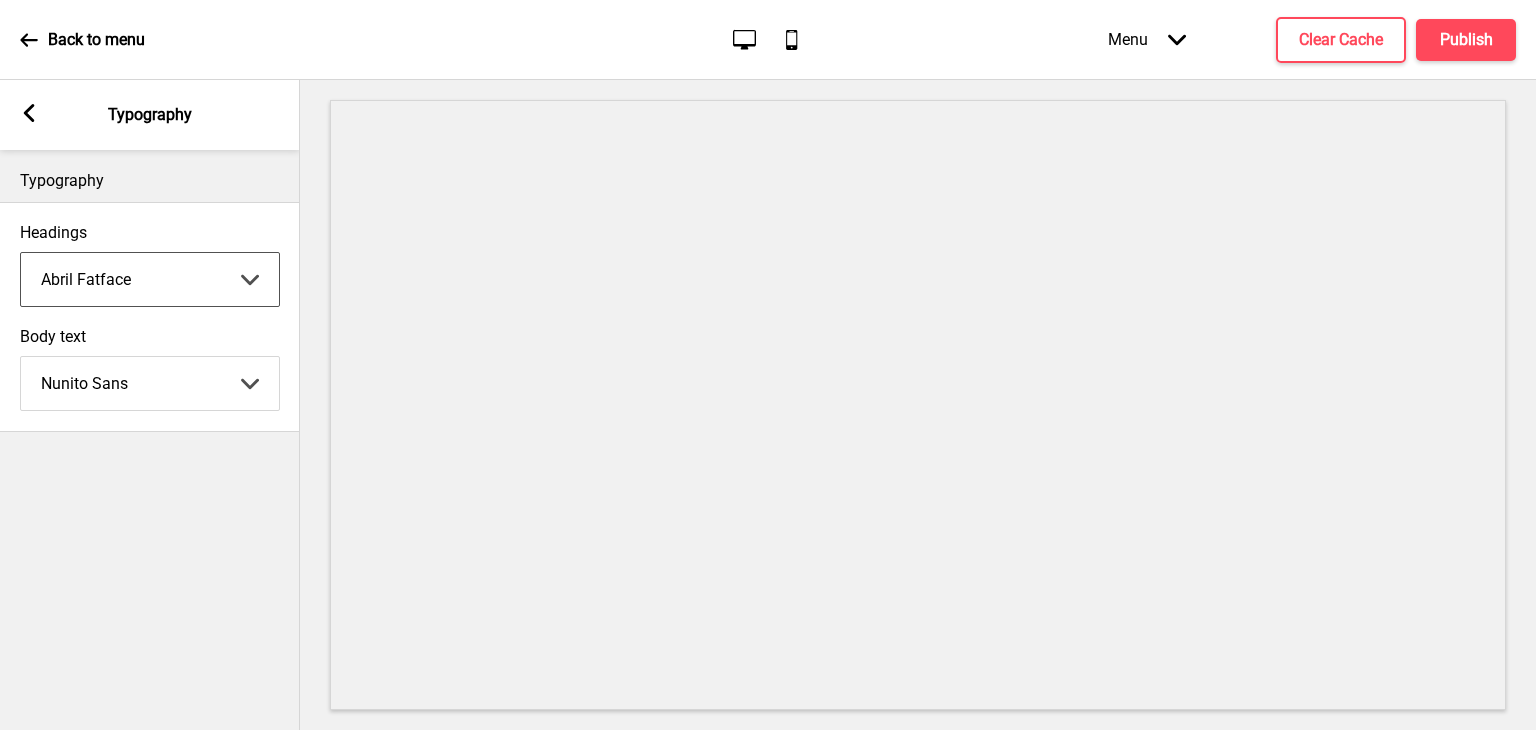 click on "Abhaya Libre Abril Fatface Adobe Garamond Pro Arimo Arsenal Arvo Berkshire Swash Be Vietnam Pro Bitter Bree Serif Cantora One Cabin Courgette Coustard Glegoo Hammersmith One Hind Guntur Josefin Sans Jost Kalam Lato Libre [PERSON_NAME] Libre [PERSON_NAME] [PERSON_NAME] Nunito Sans Oregano [PERSON_NAME] Playfair Display Prata Quattrocento Quicksand Roboto Roboto Slab [PERSON_NAME] Signika Trocchi Ubuntu Vollkorn Yeseva One 王漢宗細黑體繁 王漢宗細圓體繁 王漢宗粗明體繁 小米兰亭简 腾翔嘉丽细圆简 腾祥睿黑简 王漢宗波卡體繁一空陰 王漢宗粗圓體繁一雙空 瀨戶字體繁 田氏方筆刷體繁 田氏细笔刷體繁 站酷快乐简体 站酷酷黑 站酷小薇字体简体 Aa晚风 Aa荷包鼓鼓 中文 STSong" at bounding box center (150, 279) 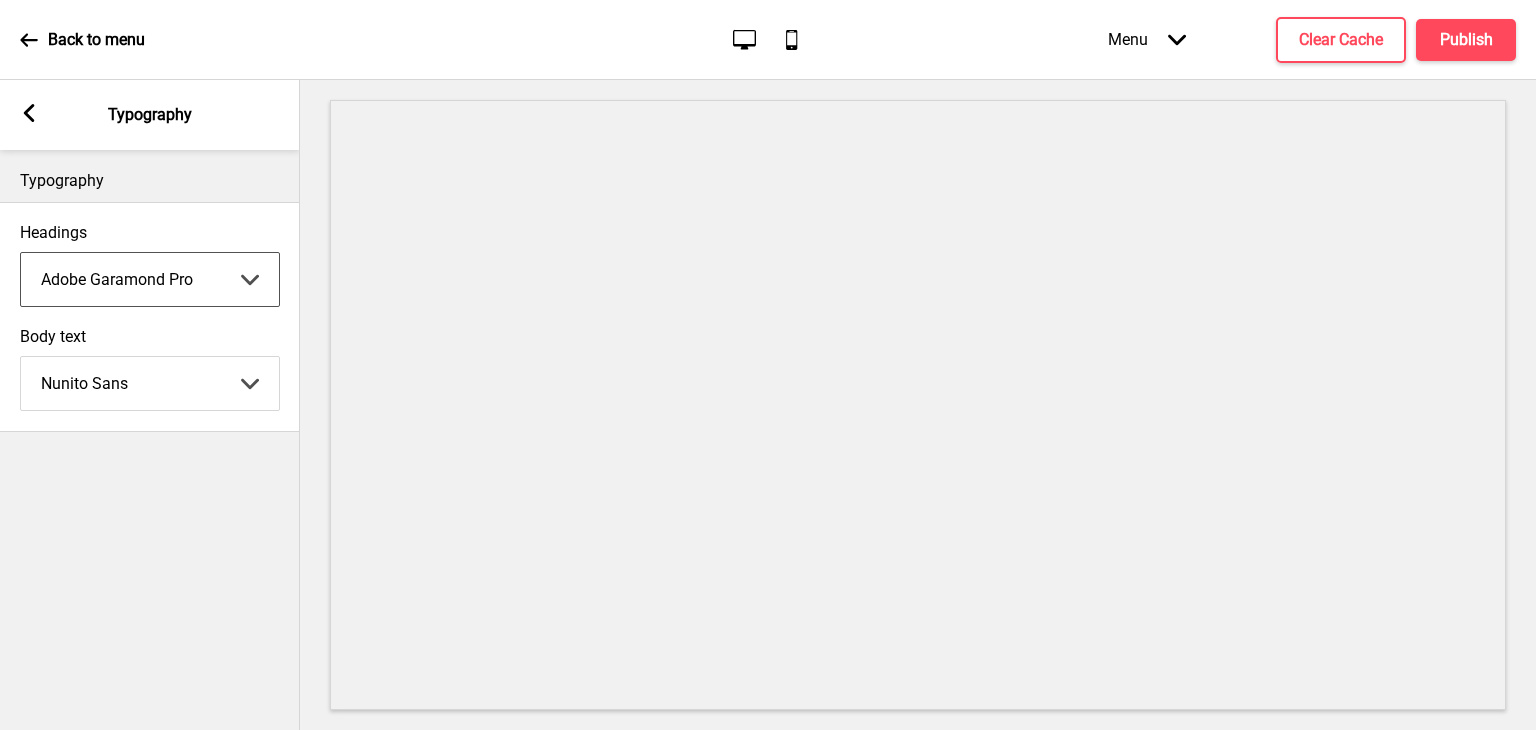 click on "Abhaya Libre Abril Fatface Adobe Garamond Pro Arimo Arsenal Arvo Berkshire Swash Be Vietnam Pro Bitter Bree Serif Cantora One Cabin Courgette Coustard Glegoo Hammersmith One Hind Guntur Josefin Sans Jost Kalam Lato Libre [PERSON_NAME] Libre [PERSON_NAME] [PERSON_NAME] Nunito Sans Oregano [PERSON_NAME] Playfair Display Prata Quattrocento Quicksand Roboto Roboto Slab [PERSON_NAME] Signika Trocchi Ubuntu Vollkorn Yeseva One 王漢宗細黑體繁 王漢宗細圓體繁 王漢宗粗明體繁 小米兰亭简 腾翔嘉丽细圆简 腾祥睿黑简 王漢宗波卡體繁一空陰 王漢宗粗圓體繁一雙空 瀨戶字體繁 田氏方筆刷體繁 田氏细笔刷體繁 站酷快乐简体 站酷酷黑 站酷小薇字体简体 Aa晚风 Aa荷包鼓鼓 中文 STSong" at bounding box center (150, 279) 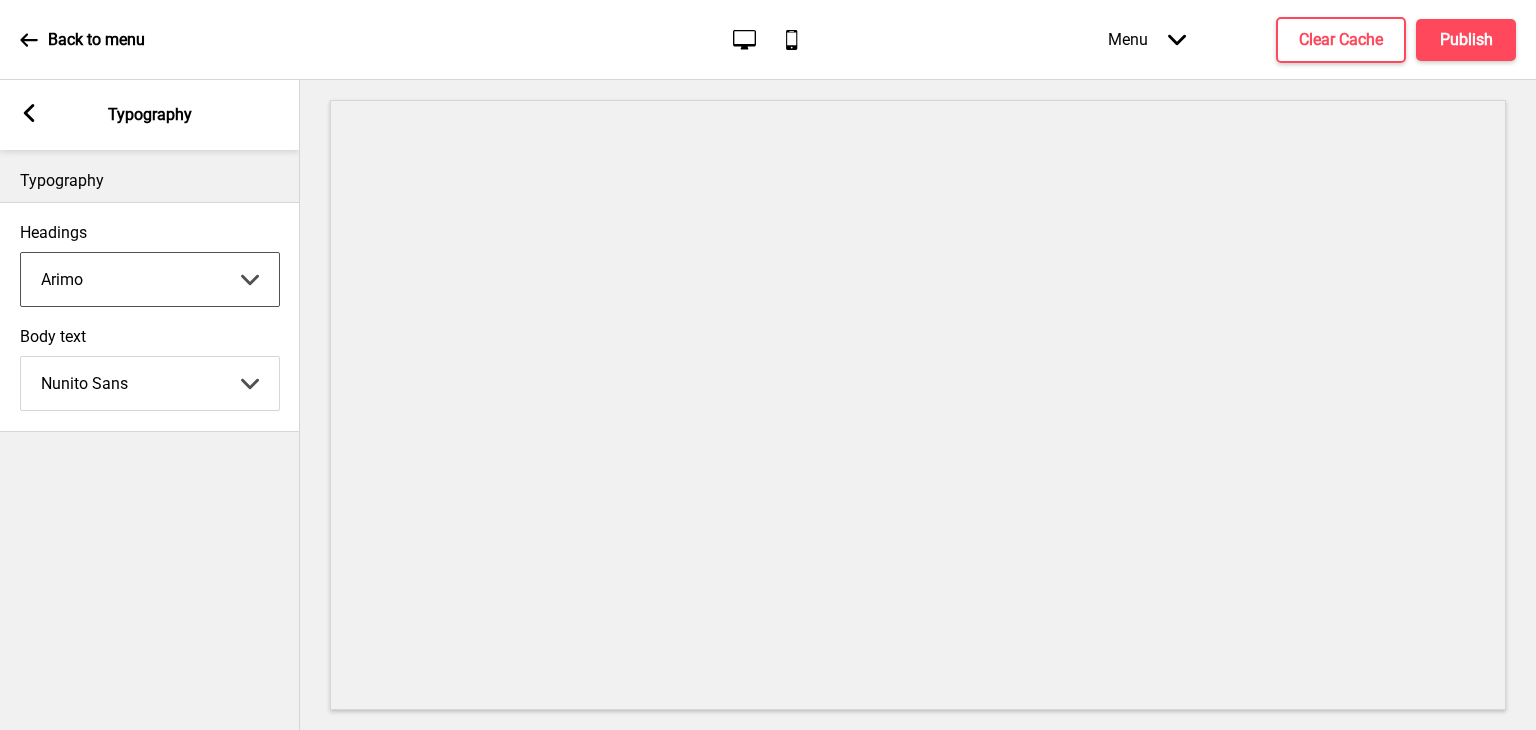 click on "Abhaya Libre Abril Fatface Adobe Garamond Pro Arimo Arsenal Arvo Berkshire Swash Be Vietnam Pro Bitter Bree Serif Cantora One Cabin Courgette Coustard Glegoo Hammersmith One Hind Guntur Josefin Sans Jost Kalam Lato Libre [PERSON_NAME] Libre [PERSON_NAME] [PERSON_NAME] Nunito Sans Oregano [PERSON_NAME] Playfair Display Prata Quattrocento Quicksand Roboto Roboto Slab [PERSON_NAME] Signika Trocchi Ubuntu Vollkorn Yeseva One 王漢宗細黑體繁 王漢宗細圓體繁 王漢宗粗明體繁 小米兰亭简 腾翔嘉丽细圆简 腾祥睿黑简 王漢宗波卡體繁一空陰 王漢宗粗圓體繁一雙空 瀨戶字體繁 田氏方筆刷體繁 田氏细笔刷體繁 站酷快乐简体 站酷酷黑 站酷小薇字体简体 Aa晚风 Aa荷包鼓鼓 中文 STSong" at bounding box center (150, 279) 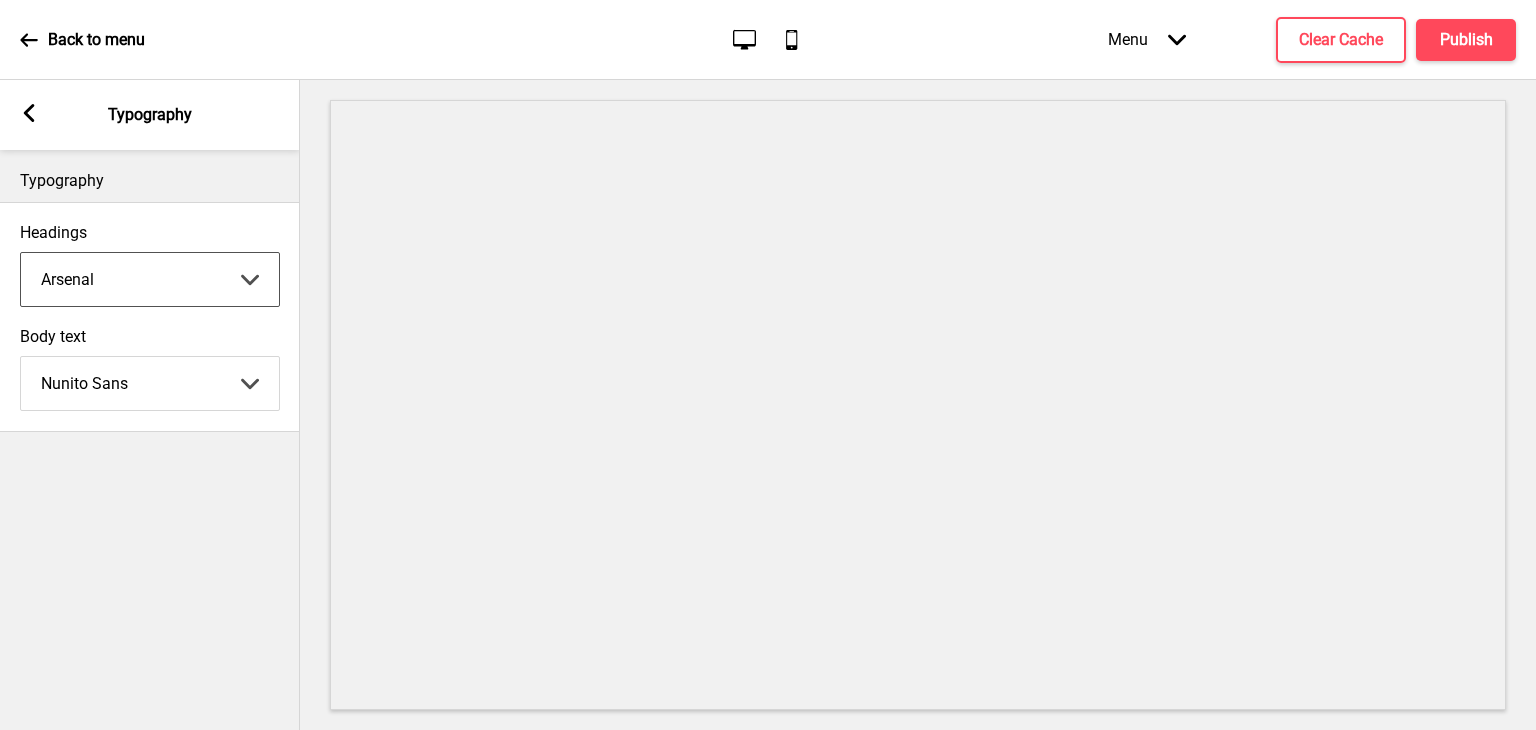 click on "Abhaya Libre Abril Fatface Adobe Garamond Pro Arimo Arsenal Arvo Berkshire Swash Be Vietnam Pro Bitter Bree Serif Cantora One Cabin Courgette Coustard Glegoo Hammersmith One Hind Guntur Josefin Sans Jost Kalam Lato Libre [PERSON_NAME] Libre [PERSON_NAME] [PERSON_NAME] Nunito Sans Oregano [PERSON_NAME] Playfair Display Prata Quattrocento Quicksand Roboto Roboto Slab [PERSON_NAME] Signika Trocchi Ubuntu Vollkorn Yeseva One 王漢宗細黑體繁 王漢宗細圓體繁 王漢宗粗明體繁 小米兰亭简 腾翔嘉丽细圆简 腾祥睿黑简 王漢宗波卡體繁一空陰 王漢宗粗圓體繁一雙空 瀨戶字體繁 田氏方筆刷體繁 田氏细笔刷體繁 站酷快乐简体 站酷酷黑 站酷小薇字体简体 Aa晚风 Aa荷包鼓鼓 中文 STSong" at bounding box center (150, 279) 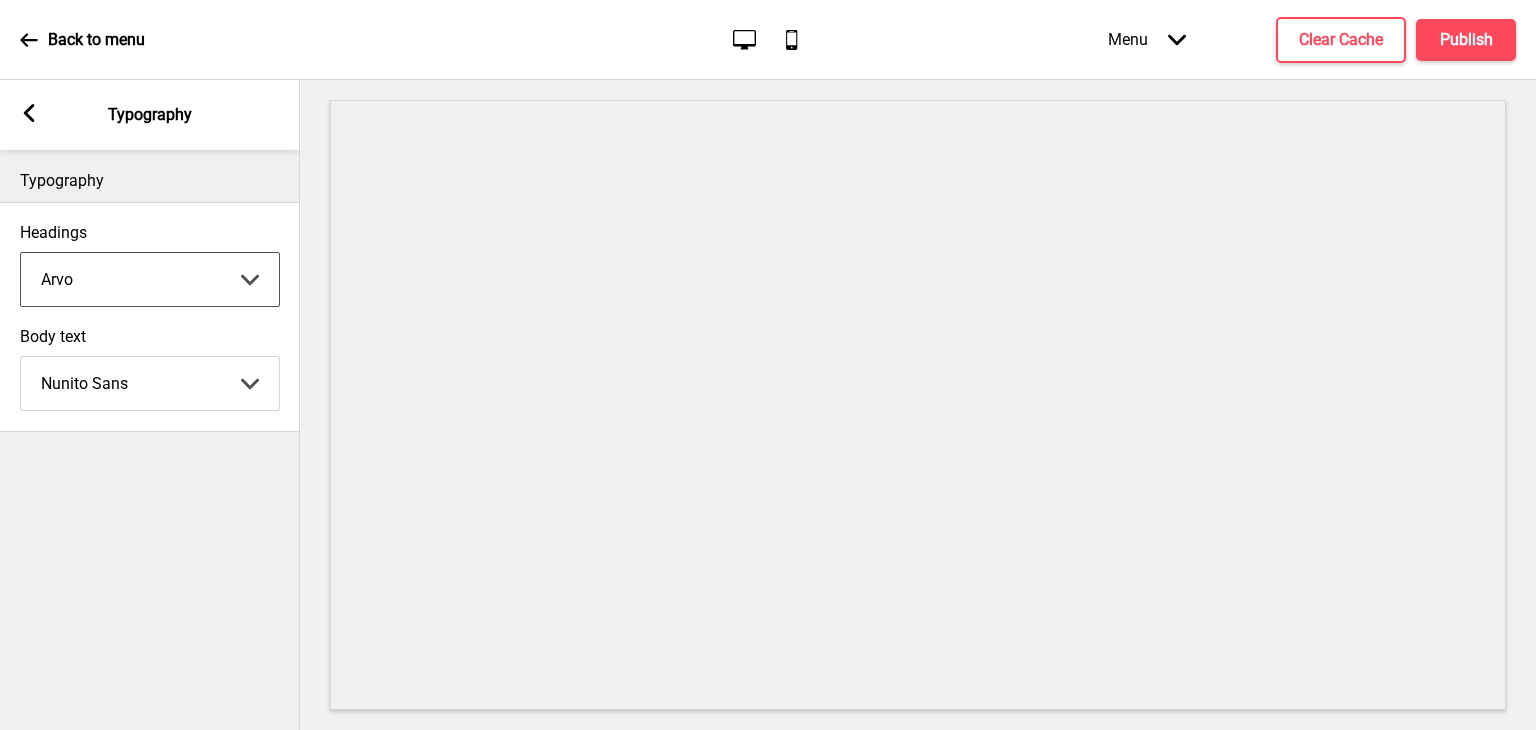 click on "Abhaya Libre Abril Fatface Adobe Garamond Pro Arimo Arsenal Arvo Berkshire Swash Be Vietnam Pro Bitter Bree Serif Cantora One Cabin Courgette Coustard Glegoo Hammersmith One Hind Guntur Josefin Sans Jost Kalam Lato Libre [PERSON_NAME] Libre [PERSON_NAME] [PERSON_NAME] Nunito Sans Oregano [PERSON_NAME] Playfair Display Prata Quattrocento Quicksand Roboto Roboto Slab [PERSON_NAME] Signika Trocchi Ubuntu Vollkorn Yeseva One 王漢宗細黑體繁 王漢宗細圓體繁 王漢宗粗明體繁 小米兰亭简 腾翔嘉丽细圆简 腾祥睿黑简 王漢宗波卡體繁一空陰 王漢宗粗圓體繁一雙空 瀨戶字體繁 田氏方筆刷體繁 田氏细笔刷體繁 站酷快乐简体 站酷酷黑 站酷小薇字体简体 Aa晚风 Aa荷包鼓鼓 中文 STSong" at bounding box center (150, 279) 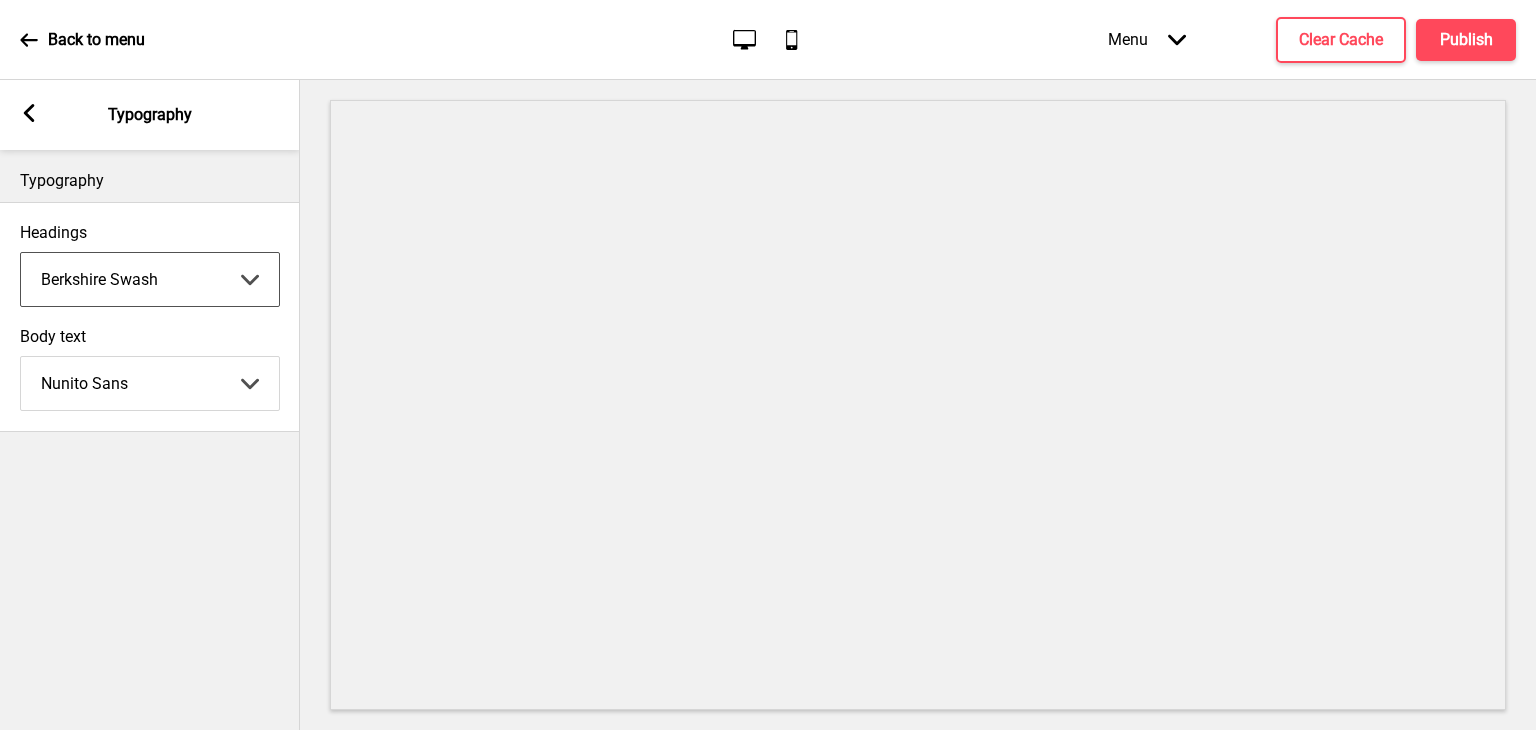 click on "Abhaya Libre Abril Fatface Adobe Garamond Pro Arimo Arsenal Arvo Berkshire Swash Be Vietnam Pro Bitter Bree Serif Cantora One Cabin Courgette Coustard Glegoo Hammersmith One Hind Guntur Josefin Sans Jost Kalam Lato Libre [PERSON_NAME] Libre [PERSON_NAME] [PERSON_NAME] Nunito Sans Oregano [PERSON_NAME] Playfair Display Prata Quattrocento Quicksand Roboto Roboto Slab [PERSON_NAME] Signika Trocchi Ubuntu Vollkorn Yeseva One 王漢宗細黑體繁 王漢宗細圓體繁 王漢宗粗明體繁 小米兰亭简 腾翔嘉丽细圆简 腾祥睿黑简 王漢宗波卡體繁一空陰 王漢宗粗圓體繁一雙空 瀨戶字體繁 田氏方筆刷體繁 田氏细笔刷體繁 站酷快乐简体 站酷酷黑 站酷小薇字体简体 Aa晚风 Aa荷包鼓鼓 中文 STSong" at bounding box center [150, 279] 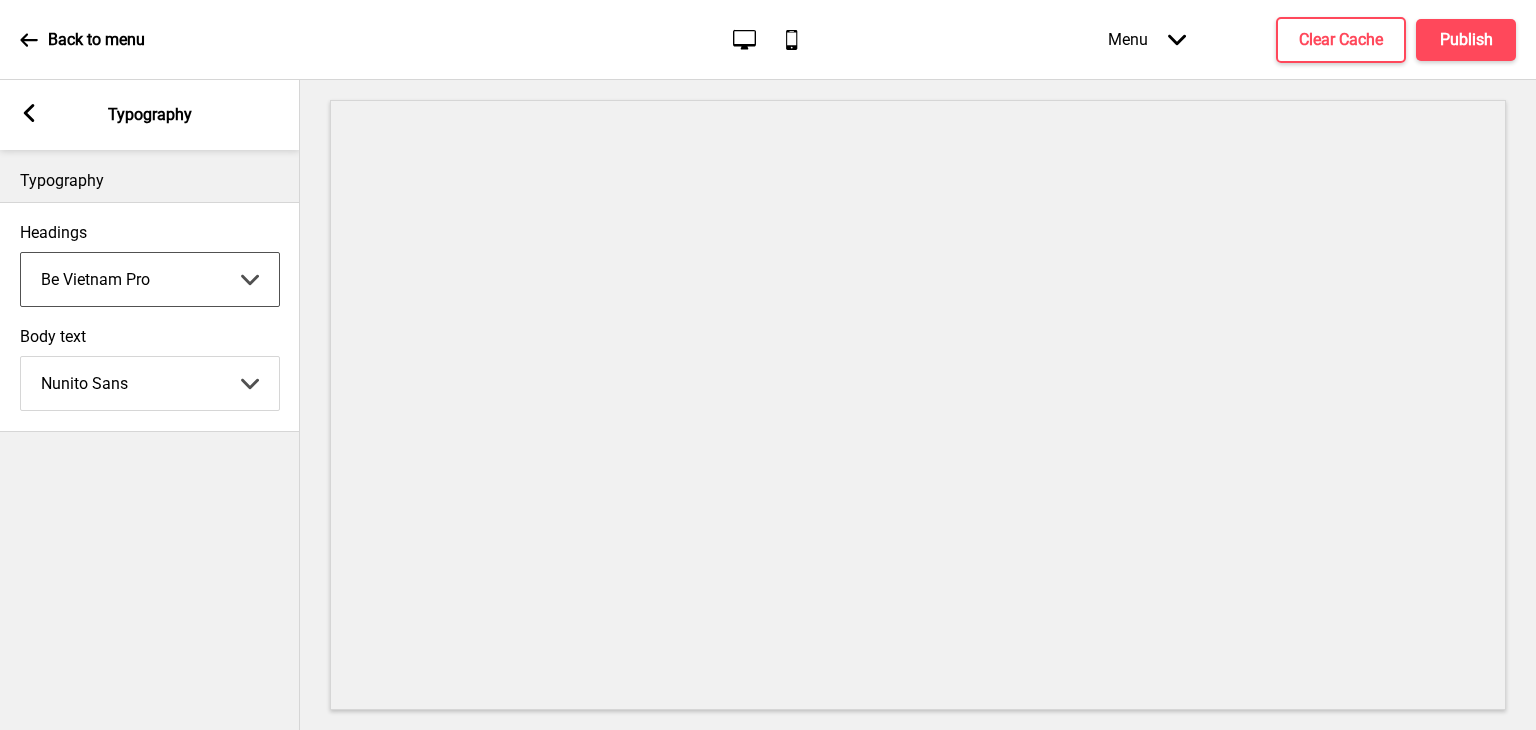 click on "Abhaya Libre Abril Fatface Adobe Garamond Pro Arimo Arsenal Arvo Berkshire Swash Be Vietnam Pro Bitter Bree Serif Cantora One Cabin Courgette Coustard Glegoo Hammersmith One Hind Guntur Josefin Sans Jost Kalam Lato Libre [PERSON_NAME] Libre [PERSON_NAME] [PERSON_NAME] Nunito Sans Oregano [PERSON_NAME] Playfair Display Prata Quattrocento Quicksand Roboto Roboto Slab [PERSON_NAME] Signika Trocchi Ubuntu Vollkorn Yeseva One 王漢宗細黑體繁 王漢宗細圓體繁 王漢宗粗明體繁 小米兰亭简 腾翔嘉丽细圆简 腾祥睿黑简 王漢宗波卡體繁一空陰 王漢宗粗圓體繁一雙空 瀨戶字體繁 田氏方筆刷體繁 田氏细笔刷體繁 站酷快乐简体 站酷酷黑 站酷小薇字体简体 Aa晚风 Aa荷包鼓鼓 中文 STSong" at bounding box center [150, 279] 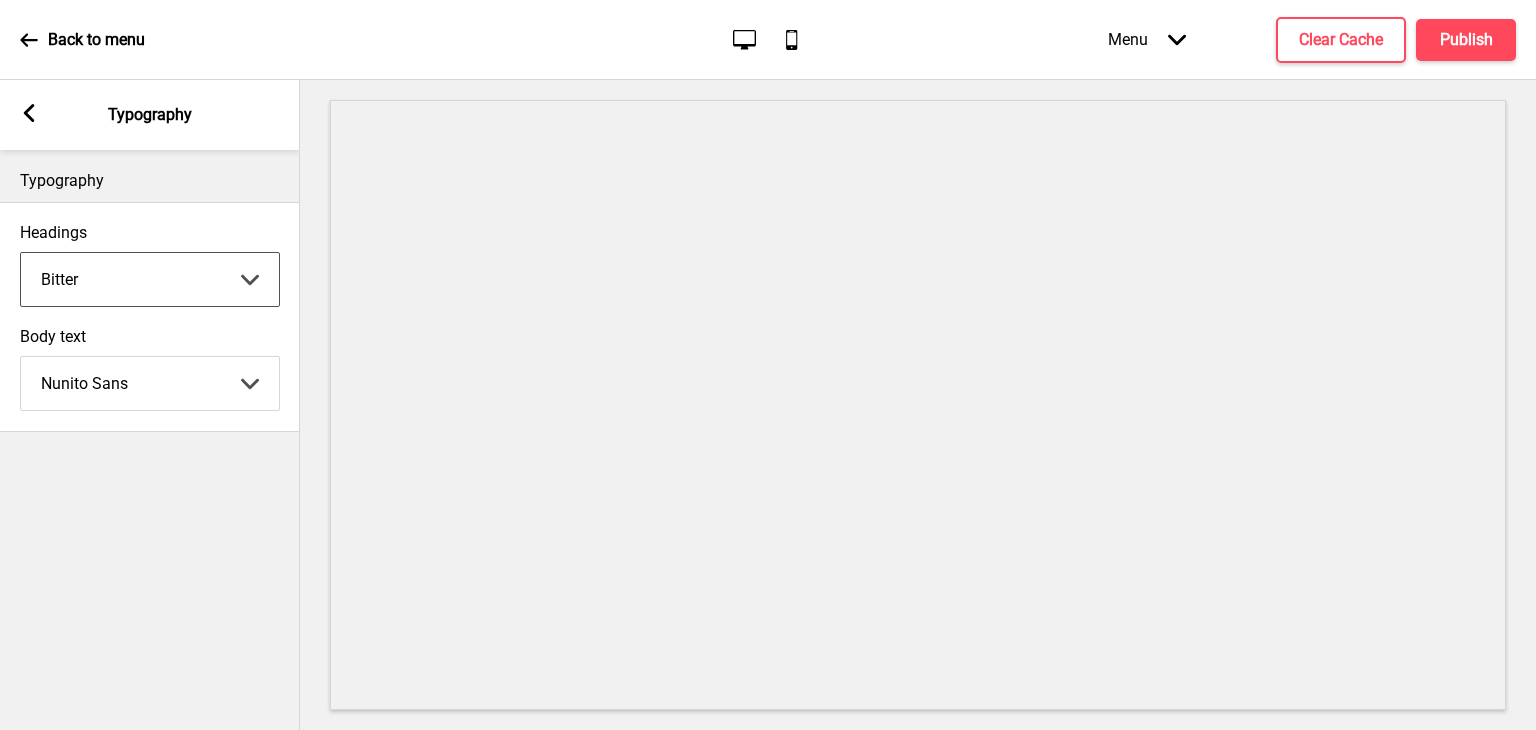 click on "Abhaya Libre Abril Fatface Adobe Garamond Pro Arimo Arsenal Arvo Berkshire Swash Be Vietnam Pro Bitter Bree Serif Cantora One Cabin Courgette Coustard Glegoo Hammersmith One Hind Guntur Josefin Sans Jost Kalam Lato Libre [PERSON_NAME] Libre [PERSON_NAME] [PERSON_NAME] Nunito Sans Oregano [PERSON_NAME] Playfair Display Prata Quattrocento Quicksand Roboto Roboto Slab [PERSON_NAME] Signika Trocchi Ubuntu Vollkorn Yeseva One 王漢宗細黑體繁 王漢宗細圓體繁 王漢宗粗明體繁 小米兰亭简 腾翔嘉丽细圆简 腾祥睿黑简 王漢宗波卡體繁一空陰 王漢宗粗圓體繁一雙空 瀨戶字體繁 田氏方筆刷體繁 田氏细笔刷體繁 站酷快乐简体 站酷酷黑 站酷小薇字体简体 Aa晚风 Aa荷包鼓鼓 中文 STSong" at bounding box center [150, 279] 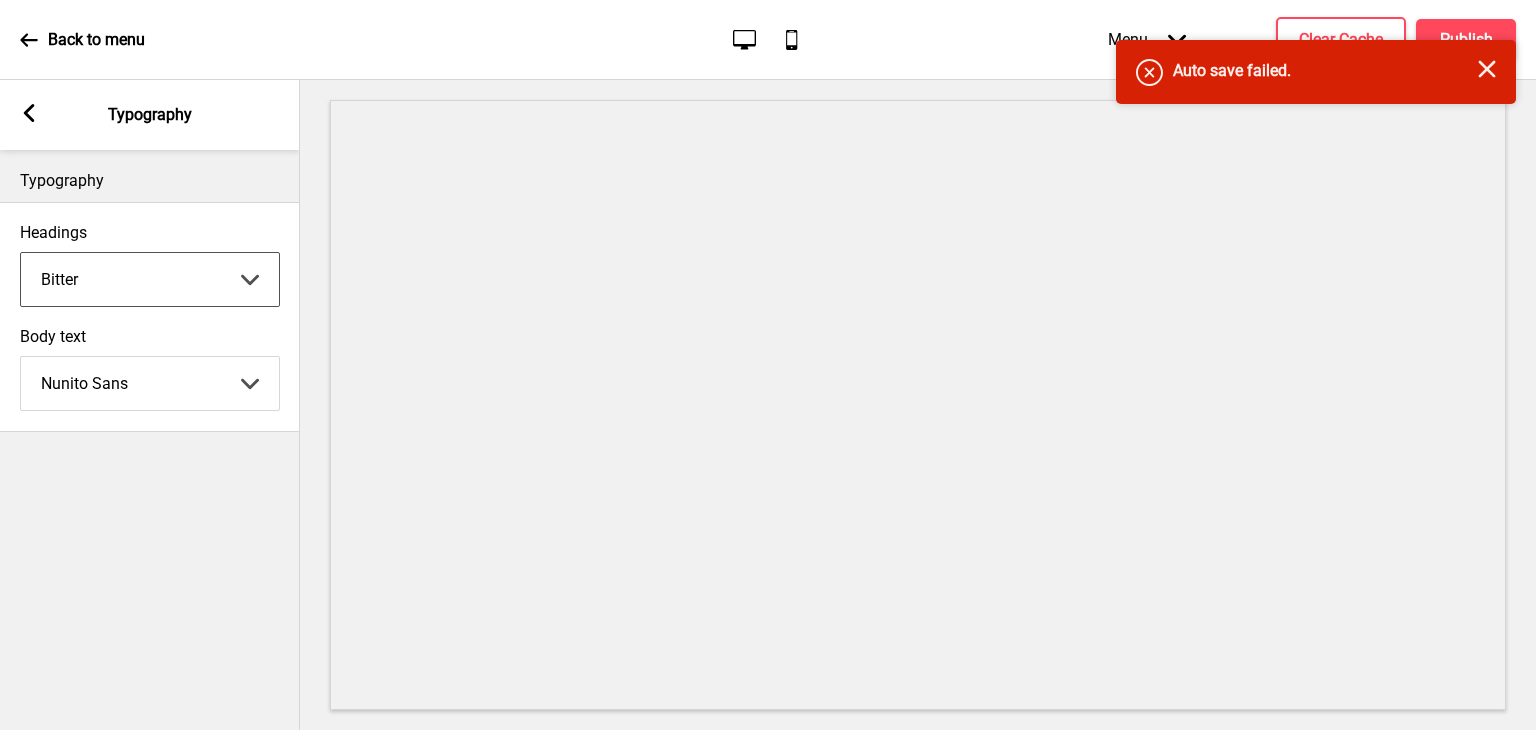 click on "Abhaya Libre Abril Fatface Adobe Garamond Pro Arimo Arsenal Arvo Berkshire Swash Be Vietnam Pro Bitter Bree Serif Cantora One Cabin Courgette Coustard Glegoo Hammersmith One Hind Guntur Josefin Sans Jost Kalam Lato Libre [PERSON_NAME] Libre [PERSON_NAME] [PERSON_NAME] Nunito Sans Oregano [PERSON_NAME] Playfair Display Prata Quattrocento Quicksand Roboto Roboto Slab [PERSON_NAME] Signika Trocchi Ubuntu Vollkorn Yeseva One 王漢宗細黑體繁 王漢宗細圓體繁 王漢宗粗明體繁 小米兰亭简 腾翔嘉丽细圆简 腾祥睿黑简 王漢宗波卡體繁一空陰 王漢宗粗圓體繁一雙空 瀨戶字體繁 田氏方筆刷體繁 田氏细笔刷體繁 站酷快乐简体 站酷酷黑 站酷小薇字体简体 Aa晚风 Aa荷包鼓鼓 中文 STSong" at bounding box center [150, 279] 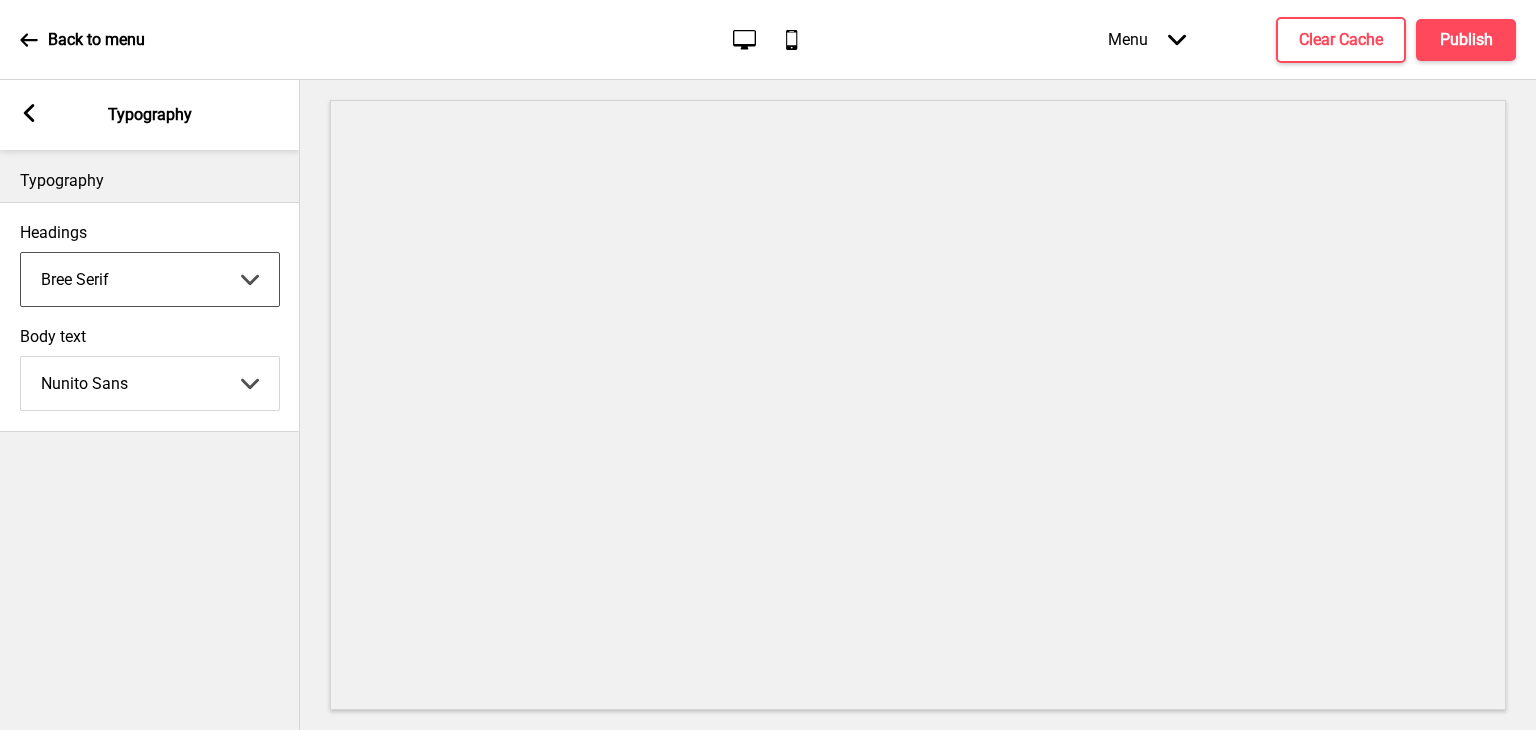 click on "Abhaya Libre Abril Fatface Adobe Garamond Pro Arimo Arsenal Arvo Berkshire Swash Be Vietnam Pro Bitter Bree Serif Cantora One Cabin Courgette Coustard Glegoo Hammersmith One Hind Guntur Josefin Sans Jost Kalam Lato Libre [PERSON_NAME] Libre [PERSON_NAME] [PERSON_NAME] Nunito Sans Oregano [PERSON_NAME] Playfair Display Prata Quattrocento Quicksand Roboto Roboto Slab [PERSON_NAME] Signika Trocchi Ubuntu Vollkorn Yeseva One 王漢宗細黑體繁 王漢宗細圓體繁 王漢宗粗明體繁 小米兰亭简 腾翔嘉丽细圆简 腾祥睿黑简 王漢宗波卡體繁一空陰 王漢宗粗圓體繁一雙空 瀨戶字體繁 田氏方筆刷體繁 田氏细笔刷體繁 站酷快乐简体 站酷酷黑 站酷小薇字体简体 Aa晚风 Aa荷包鼓鼓 中文 STSong" at bounding box center (150, 279) 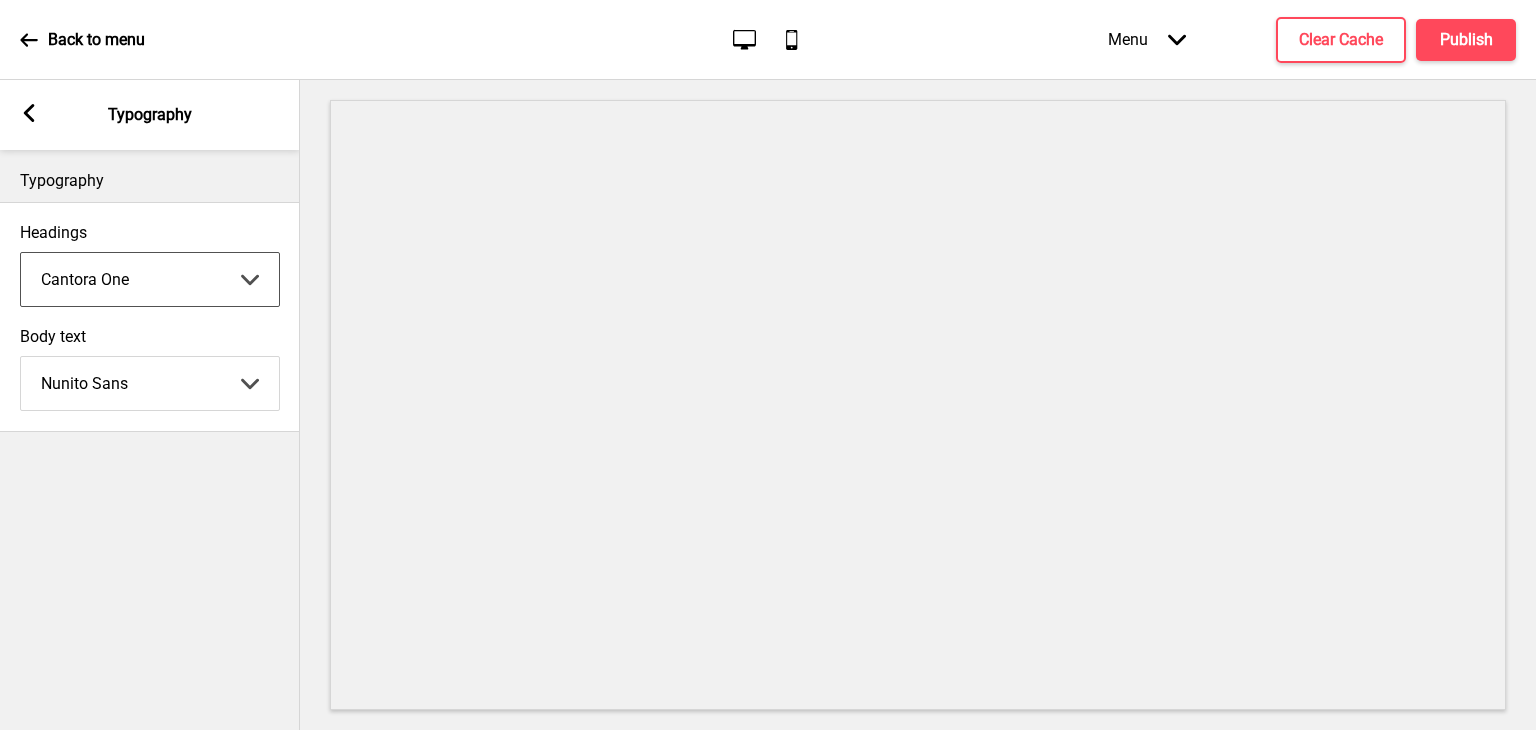 click on "Abhaya Libre Abril Fatface Adobe Garamond Pro Arimo Arsenal Arvo Berkshire Swash Be Vietnam Pro Bitter Bree Serif Cantora One Cabin Courgette Coustard Glegoo Hammersmith One Hind Guntur Josefin Sans Jost Kalam Lato Libre [PERSON_NAME] Libre [PERSON_NAME] [PERSON_NAME] Nunito Sans Oregano [PERSON_NAME] Playfair Display Prata Quattrocento Quicksand Roboto Roboto Slab [PERSON_NAME] Signika Trocchi Ubuntu Vollkorn Yeseva One 王漢宗細黑體繁 王漢宗細圓體繁 王漢宗粗明體繁 小米兰亭简 腾翔嘉丽细圆简 腾祥睿黑简 王漢宗波卡體繁一空陰 王漢宗粗圓體繁一雙空 瀨戶字體繁 田氏方筆刷體繁 田氏细笔刷體繁 站酷快乐简体 站酷酷黑 站酷小薇字体简体 Aa晚风 Aa荷包鼓鼓 中文 STSong" at bounding box center (150, 279) 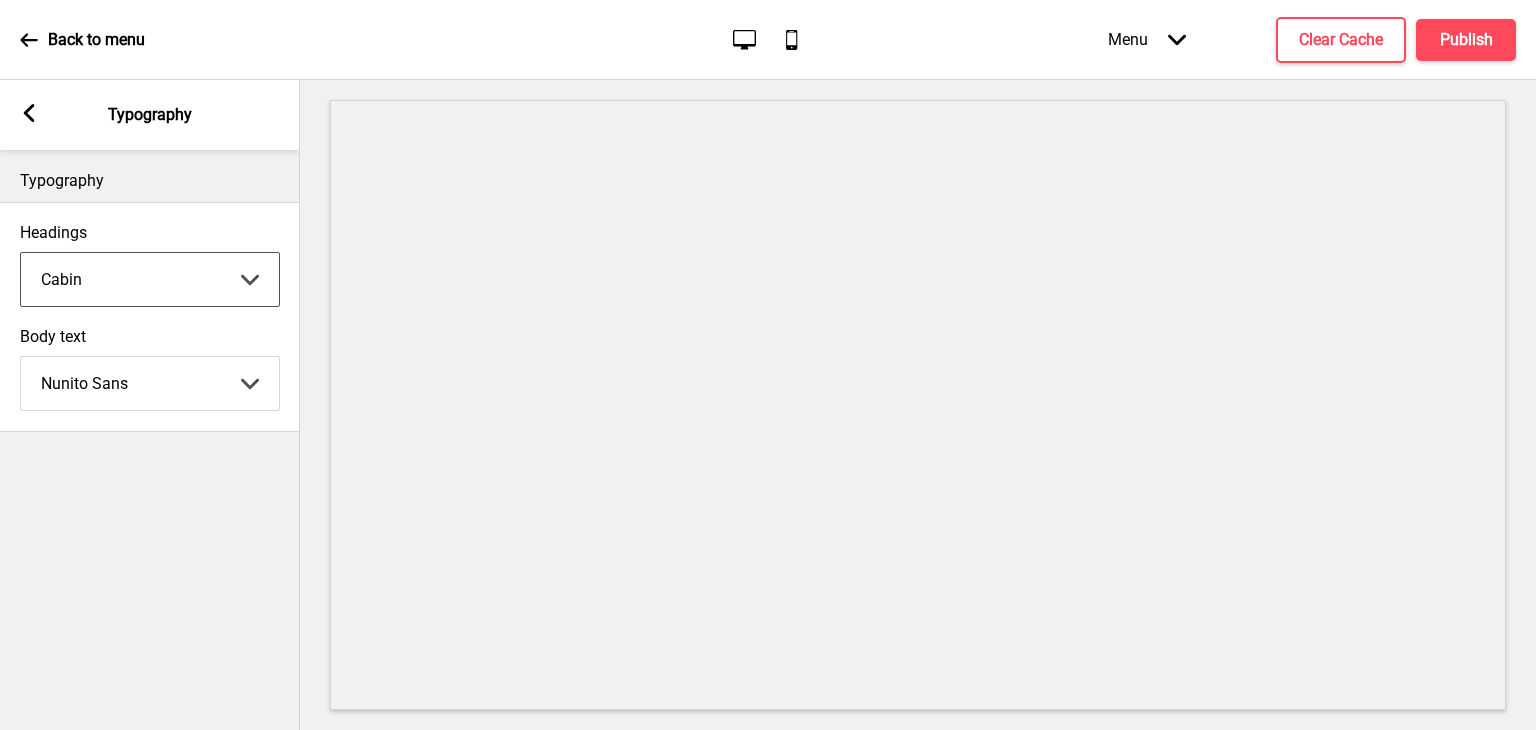 click on "Abhaya Libre Abril Fatface Adobe Garamond Pro Arimo Arsenal Arvo Berkshire Swash Be Vietnam Pro Bitter Bree Serif Cantora One Cabin Courgette Coustard Glegoo Hammersmith One Hind Guntur Josefin Sans Jost Kalam Lato Libre [PERSON_NAME] Libre [PERSON_NAME] [PERSON_NAME] Nunito Sans Oregano [PERSON_NAME] Playfair Display Prata Quattrocento Quicksand Roboto Roboto Slab [PERSON_NAME] Signika Trocchi Ubuntu Vollkorn Yeseva One 王漢宗細黑體繁 王漢宗細圓體繁 王漢宗粗明體繁 小米兰亭简 腾翔嘉丽细圆简 腾祥睿黑简 王漢宗波卡體繁一空陰 王漢宗粗圓體繁一雙空 瀨戶字體繁 田氏方筆刷體繁 田氏细笔刷體繁 站酷快乐简体 站酷酷黑 站酷小薇字体简体 Aa晚风 Aa荷包鼓鼓 中文 STSong" at bounding box center (150, 279) 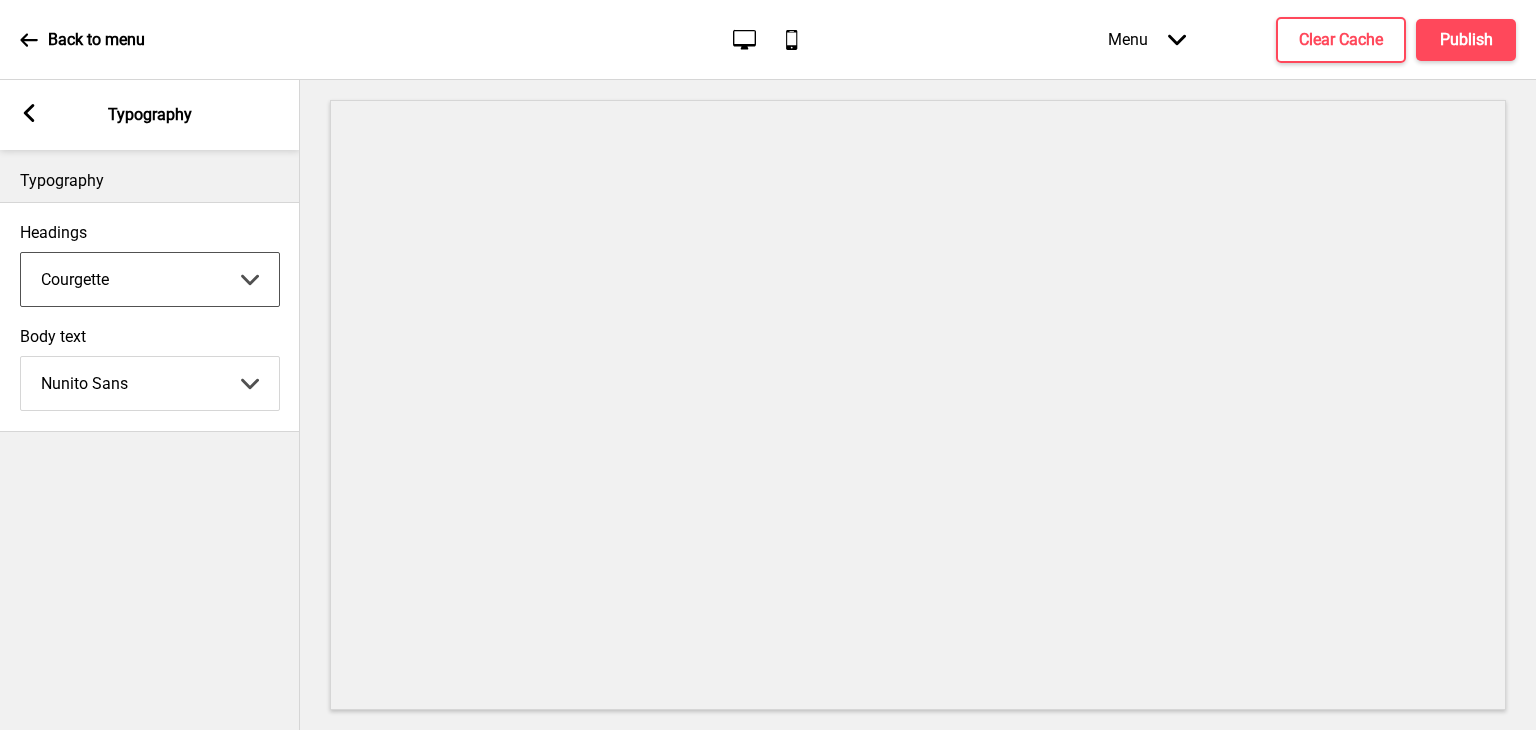 click on "Abhaya Libre Abril Fatface Adobe Garamond Pro Arimo Arsenal Arvo Berkshire Swash Be Vietnam Pro Bitter Bree Serif Cantora One Cabin Courgette Coustard Glegoo Hammersmith One Hind Guntur Josefin Sans Jost Kalam Lato Libre [PERSON_NAME] Libre [PERSON_NAME] [PERSON_NAME] Nunito Sans Oregano [PERSON_NAME] Playfair Display Prata Quattrocento Quicksand Roboto Roboto Slab [PERSON_NAME] Signika Trocchi Ubuntu Vollkorn Yeseva One 王漢宗細黑體繁 王漢宗細圓體繁 王漢宗粗明體繁 小米兰亭简 腾翔嘉丽细圆简 腾祥睿黑简 王漢宗波卡體繁一空陰 王漢宗粗圓體繁一雙空 瀨戶字體繁 田氏方筆刷體繁 田氏细笔刷體繁 站酷快乐简体 站酷酷黑 站酷小薇字体简体 Aa晚风 Aa荷包鼓鼓 中文 STSong" at bounding box center [150, 279] 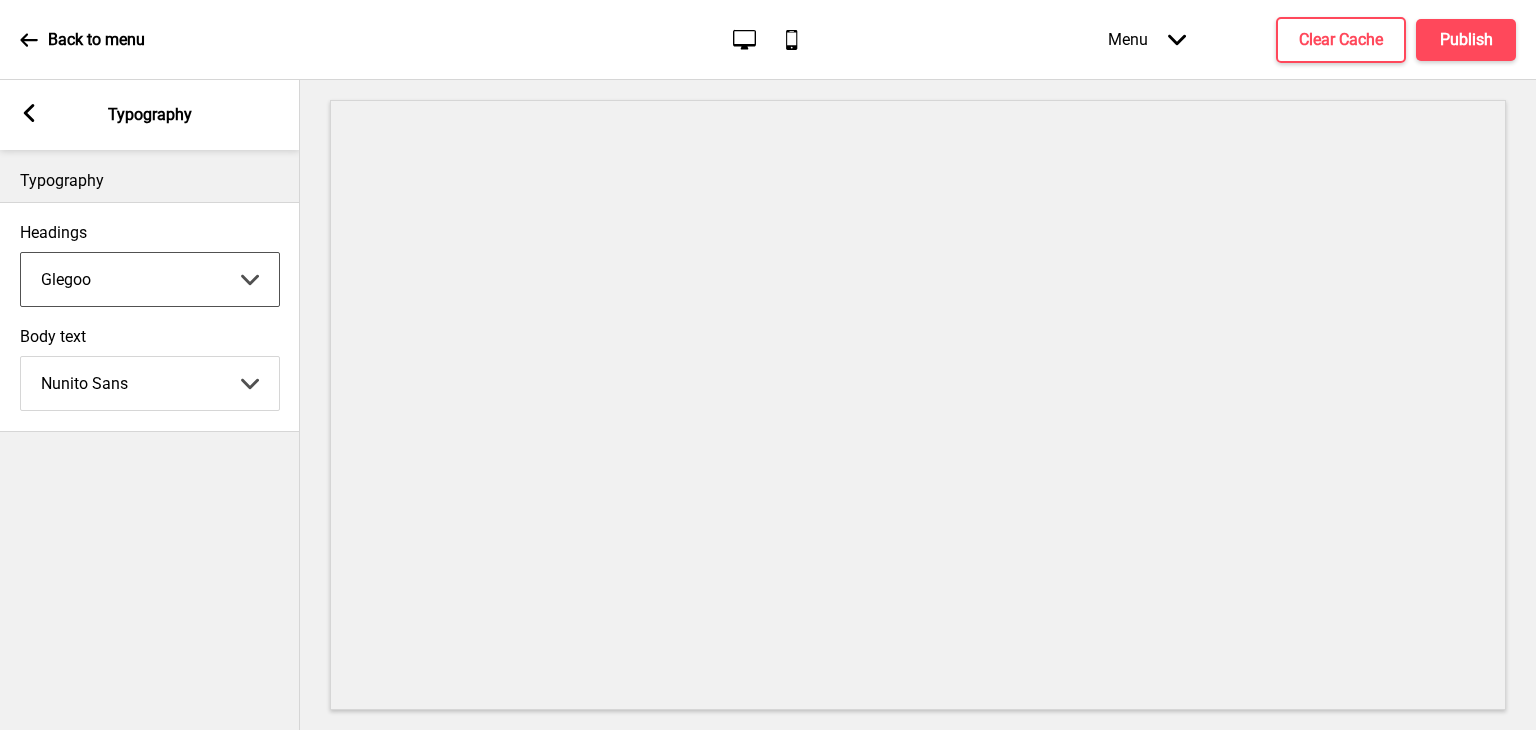 click on "Abhaya Libre Abril Fatface Adobe Garamond Pro Arimo Arsenal Arvo Berkshire Swash Be Vietnam Pro Bitter Bree Serif Cantora One Cabin Courgette Coustard Glegoo Hammersmith One Hind Guntur Josefin Sans Jost Kalam Lato Libre [PERSON_NAME] Libre [PERSON_NAME] [PERSON_NAME] Nunito Sans Oregano [PERSON_NAME] Playfair Display Prata Quattrocento Quicksand Roboto Roboto Slab [PERSON_NAME] Signika Trocchi Ubuntu Vollkorn Yeseva One 王漢宗細黑體繁 王漢宗細圓體繁 王漢宗粗明體繁 小米兰亭简 腾翔嘉丽细圆简 腾祥睿黑简 王漢宗波卡體繁一空陰 王漢宗粗圓體繁一雙空 瀨戶字體繁 田氏方筆刷體繁 田氏细笔刷體繁 站酷快乐简体 站酷酷黑 站酷小薇字体简体 Aa晚风 Aa荷包鼓鼓 中文 STSong" at bounding box center (150, 279) 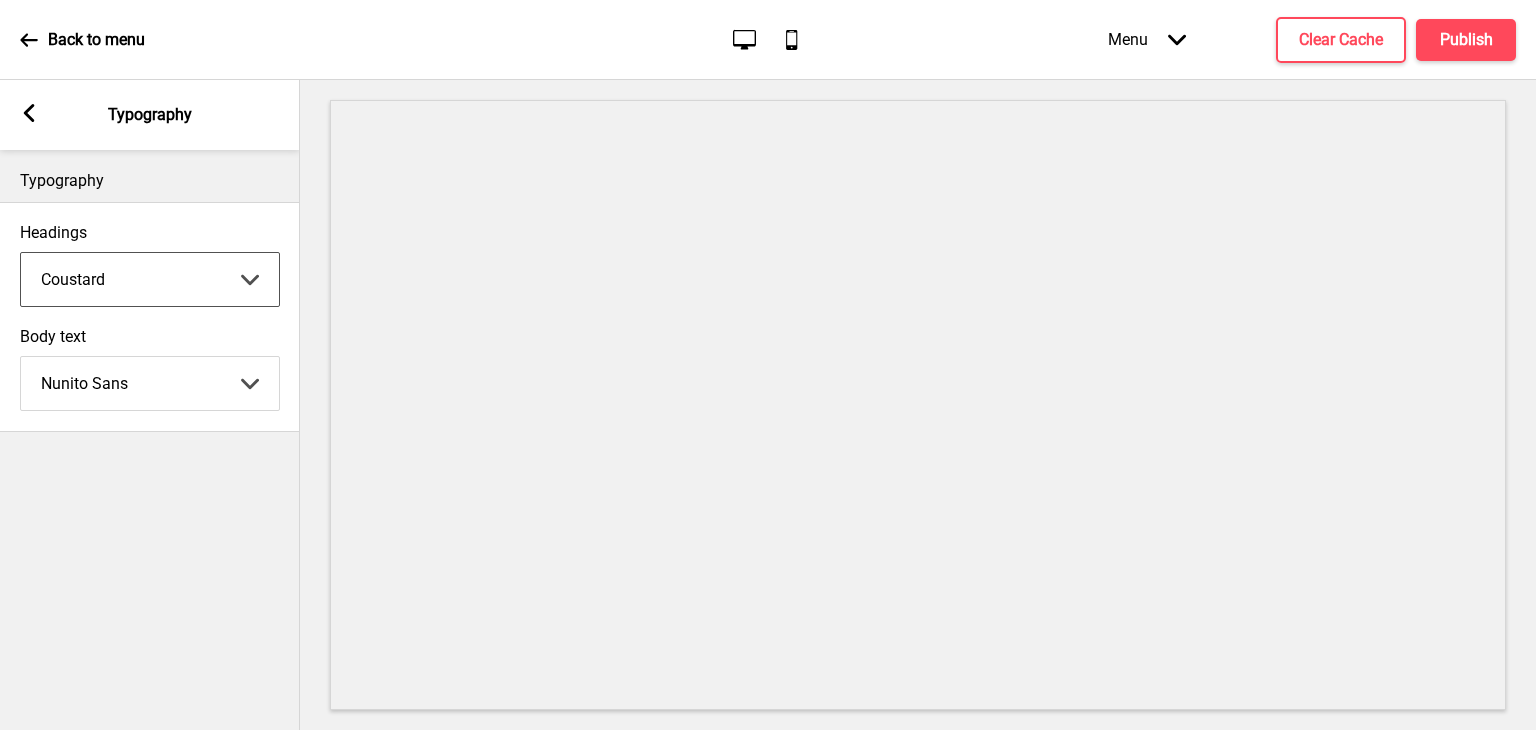 click on "Abhaya Libre Abril Fatface Adobe Garamond Pro Arimo Arsenal Arvo Berkshire Swash Be Vietnam Pro Bitter Bree Serif Cantora One Cabin Courgette Coustard Glegoo Hammersmith One Hind Guntur Josefin Sans Jost Kalam Lato Libre [PERSON_NAME] Libre [PERSON_NAME] [PERSON_NAME] Nunito Sans Oregano [PERSON_NAME] Playfair Display Prata Quattrocento Quicksand Roboto Roboto Slab [PERSON_NAME] Signika Trocchi Ubuntu Vollkorn Yeseva One 王漢宗細黑體繁 王漢宗細圓體繁 王漢宗粗明體繁 小米兰亭简 腾翔嘉丽细圆简 腾祥睿黑简 王漢宗波卡體繁一空陰 王漢宗粗圓體繁一雙空 瀨戶字體繁 田氏方筆刷體繁 田氏细笔刷體繁 站酷快乐简体 站酷酷黑 站酷小薇字体简体 Aa晚风 Aa荷包鼓鼓 中文 STSong" at bounding box center [150, 279] 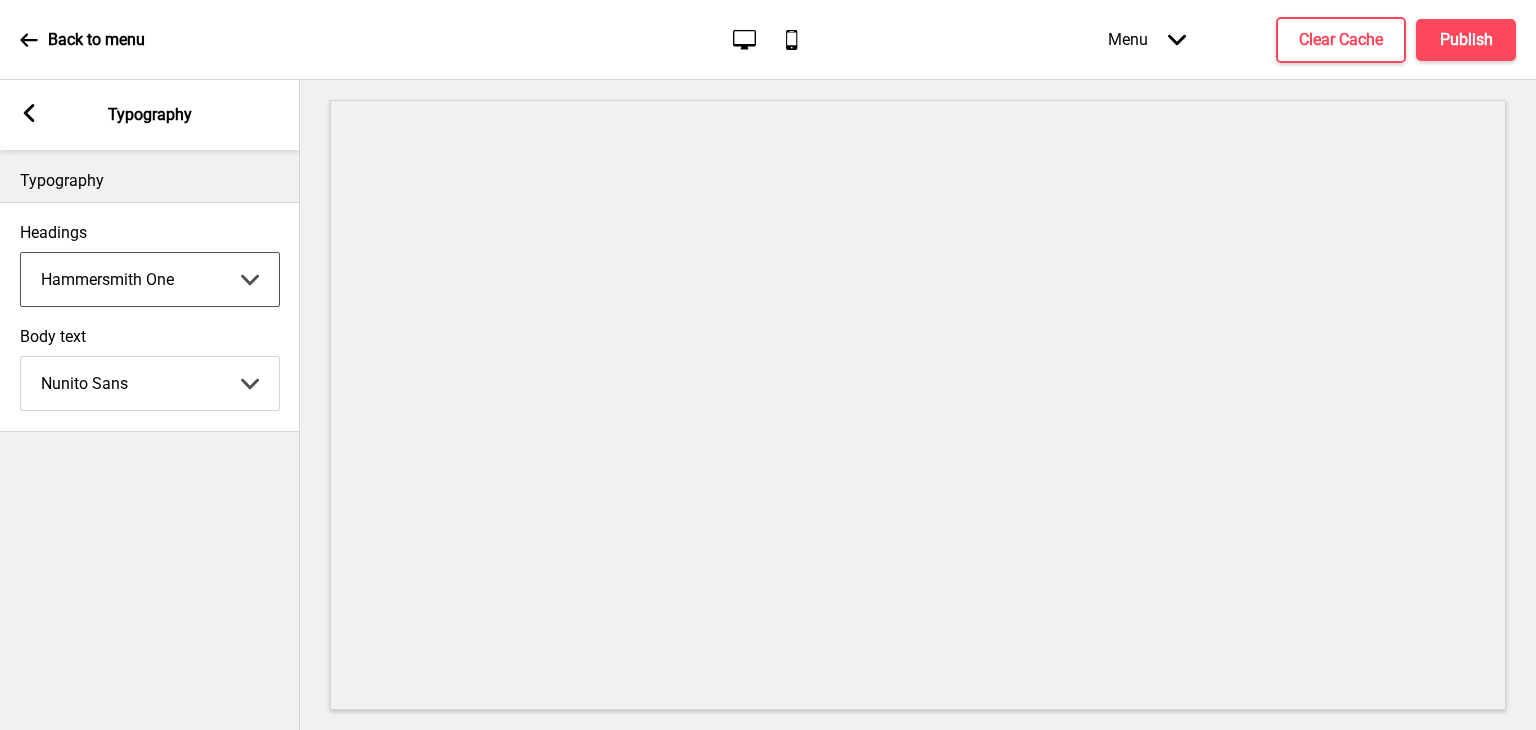 drag, startPoint x: 224, startPoint y: 294, endPoint x: 137, endPoint y: 601, distance: 319.08932 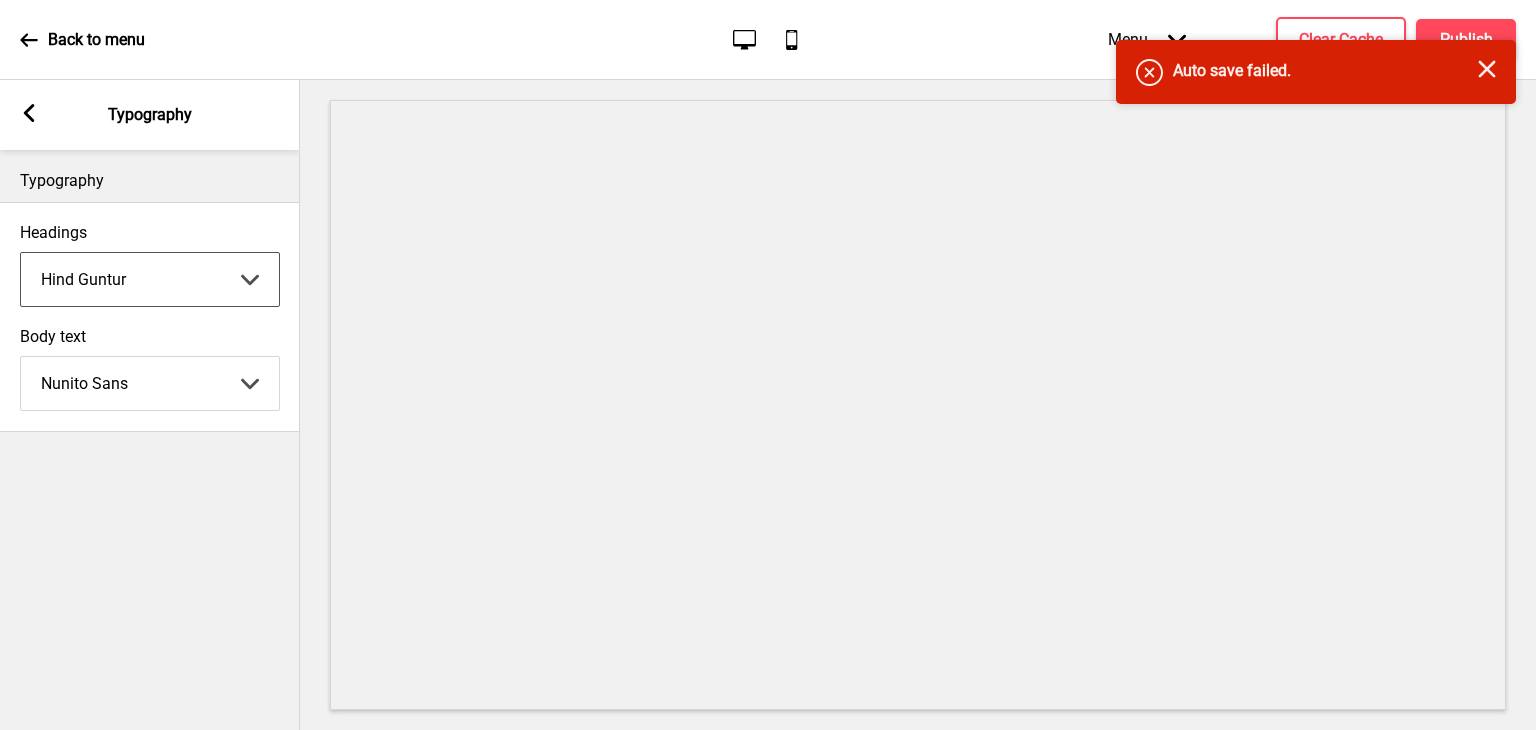 click on "Abhaya Libre Abril Fatface Adobe Garamond Pro Arimo Arsenal Arvo Berkshire Swash Be Vietnam Pro Bitter Bree Serif Cantora One Cabin Courgette Coustard Glegoo Hammersmith One Hind Guntur Josefin Sans Jost Kalam Lato Libre [PERSON_NAME] Libre [PERSON_NAME] [PERSON_NAME] Nunito Sans Oregano [PERSON_NAME] Playfair Display Prata Quattrocento Quicksand Roboto Roboto Slab [PERSON_NAME] Signika Trocchi Ubuntu Vollkorn Yeseva One 王漢宗細黑體繁 王漢宗細圓體繁 王漢宗粗明體繁 小米兰亭简 腾翔嘉丽细圆简 腾祥睿黑简 王漢宗波卡體繁一空陰 王漢宗粗圓體繁一雙空 瀨戶字體繁 田氏方筆刷體繁 田氏细笔刷體繁 站酷快乐简体 站酷酷黑 站酷小薇字体简体 Aa晚风 Aa荷包鼓鼓 中文 STSong" at bounding box center [150, 279] 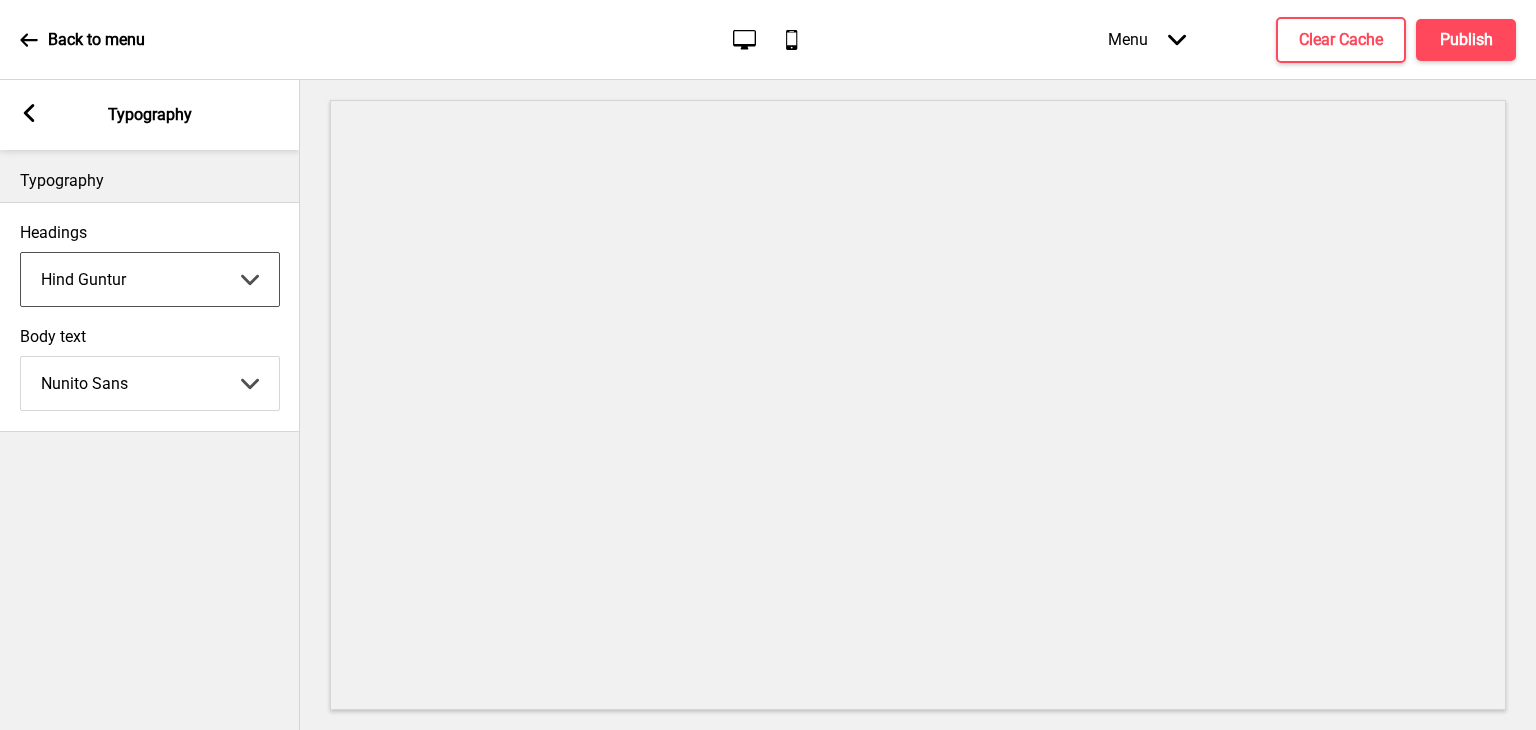 click on "Abhaya Libre Abril Fatface Adobe Garamond Pro Arimo Arsenal Arvo Berkshire Swash Be Vietnam Pro Bitter Bree Serif Cantora One Cabin Courgette Coustard Glegoo Hammersmith One Hind Guntur Josefin Sans Jost Kalam Lato Libre [PERSON_NAME] Libre [PERSON_NAME] [PERSON_NAME] Nunito Sans Oregano [PERSON_NAME] Playfair Display Prata Quattrocento Quicksand Roboto Roboto Slab [PERSON_NAME] Signika Trocchi Ubuntu Vollkorn Yeseva One 王漢宗細黑體繁 王漢宗細圓體繁 王漢宗粗明體繁 小米兰亭简 腾翔嘉丽细圆简 腾祥睿黑简 王漢宗波卡體繁一空陰 王漢宗粗圓體繁一雙空 瀨戶字體繁 田氏方筆刷體繁 田氏细笔刷體繁 站酷快乐简体 站酷酷黑 站酷小薇字体简体 Aa晚风 Aa荷包鼓鼓 中文 STSong" at bounding box center [150, 279] 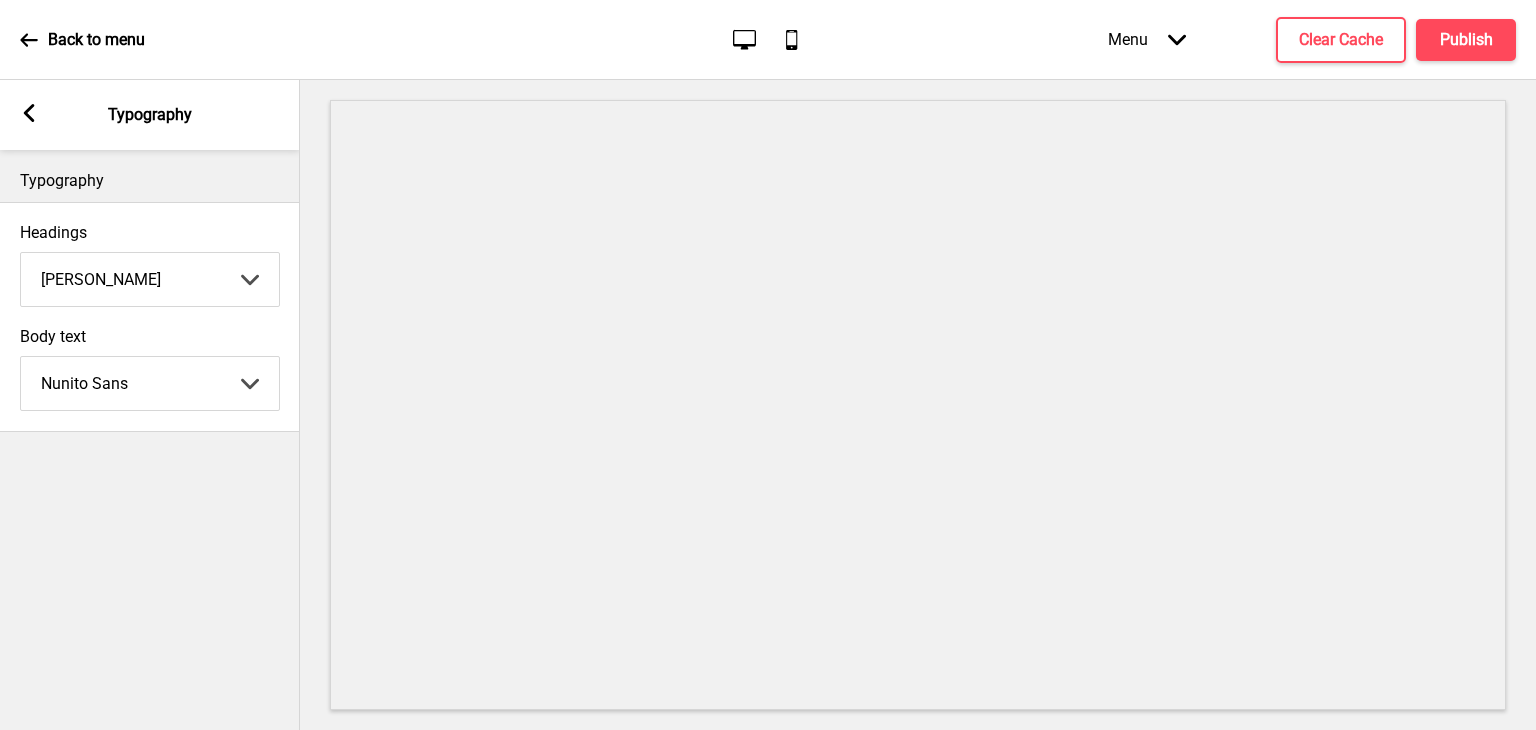 click on "Headings [PERSON_NAME] Abhaya Libre Abril Fatface Adobe Garamond Pro Arimo Arsenal Arvo Berkshire Swash Be [GEOGRAPHIC_DATA] Pro Bitter Bree Serif Cantora One Cabin Courgette Coustard Glegoo Hammersmith One Hind Guntur Josefin Sans Jost Kalam Lato Libre [PERSON_NAME] Libre [PERSON_NAME] [PERSON_NAME] Nunito Sans Oregano [PERSON_NAME] Playfair Display Prata Quattrocento Quicksand Roboto Roboto Slab Rye [PERSON_NAME] Signika Trocchi Ubuntu Vollkorn Yeseva One 王漢宗細黑體繁 王漢宗細圓體繁 王漢宗粗明體繁 小米兰亭简 腾翔嘉丽细圆简 腾祥睿黑简 王漢宗波卡體繁一空陰 王漢宗粗圓體繁一雙空 瀨戶字體繁 田氏方筆刷體繁 田氏细笔刷體繁 站酷快乐简体 站酷酷黑 站酷小薇字体简体 Aa晚风 Aa荷包鼓鼓 中文 STSong Arrow down" at bounding box center (150, 265) 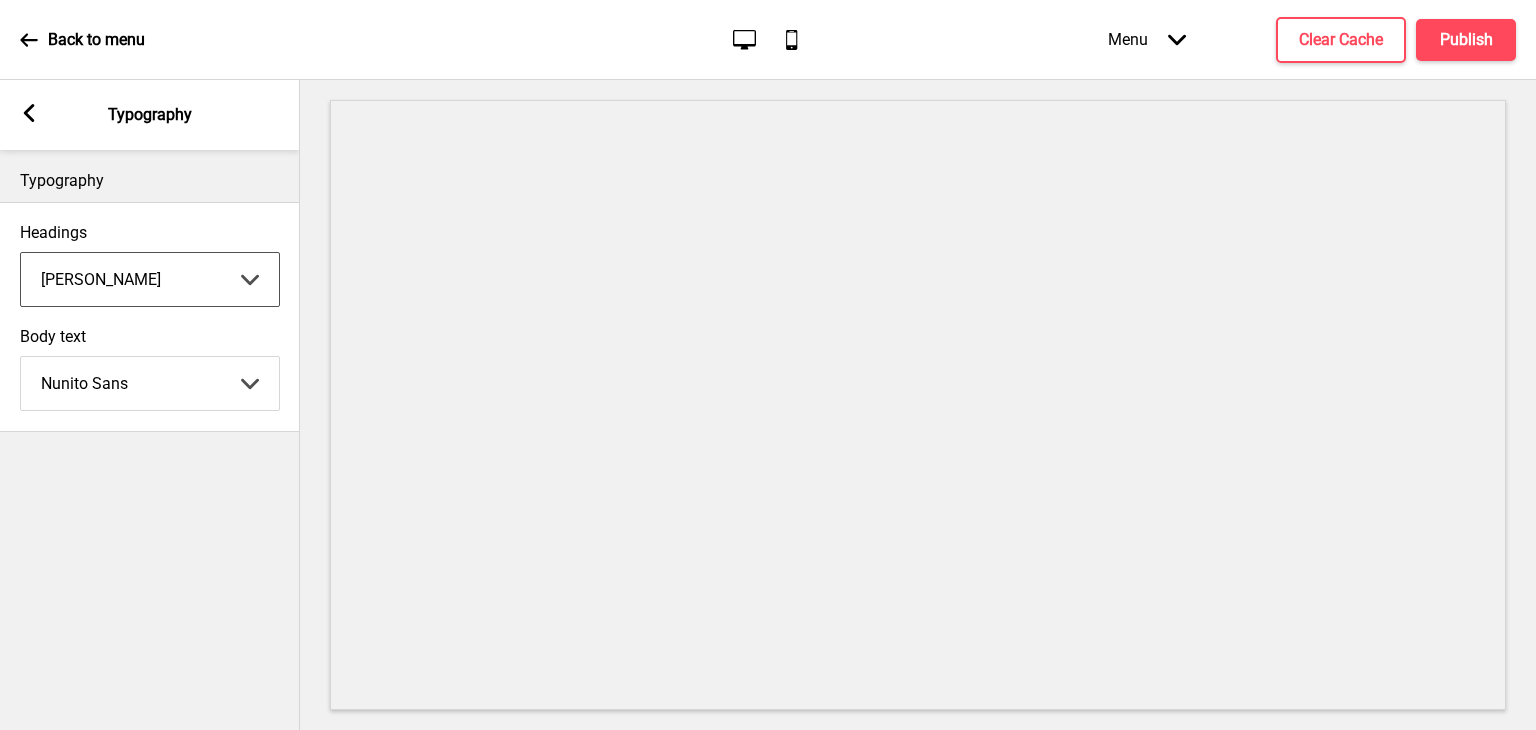 click on "Abhaya Libre Abril Fatface Adobe Garamond Pro Arimo Arsenal Arvo Berkshire Swash Be Vietnam Pro Bitter Bree Serif Cantora One Cabin Courgette Coustard Glegoo Hammersmith One Hind Guntur Josefin Sans Jost Kalam Lato Libre [PERSON_NAME] Libre [PERSON_NAME] [PERSON_NAME] Nunito Sans Oregano [PERSON_NAME] Playfair Display Prata Quattrocento Quicksand Roboto Roboto Slab [PERSON_NAME] Signika Trocchi Ubuntu Vollkorn Yeseva One 王漢宗細黑體繁 王漢宗細圓體繁 王漢宗粗明體繁 小米兰亭简 腾翔嘉丽细圆简 腾祥睿黑简 王漢宗波卡體繁一空陰 王漢宗粗圓體繁一雙空 瀨戶字體繁 田氏方筆刷體繁 田氏细笔刷體繁 站酷快乐简体 站酷酷黑 站酷小薇字体简体 Aa晚风 Aa荷包鼓鼓 中文 STSong" at bounding box center (150, 279) 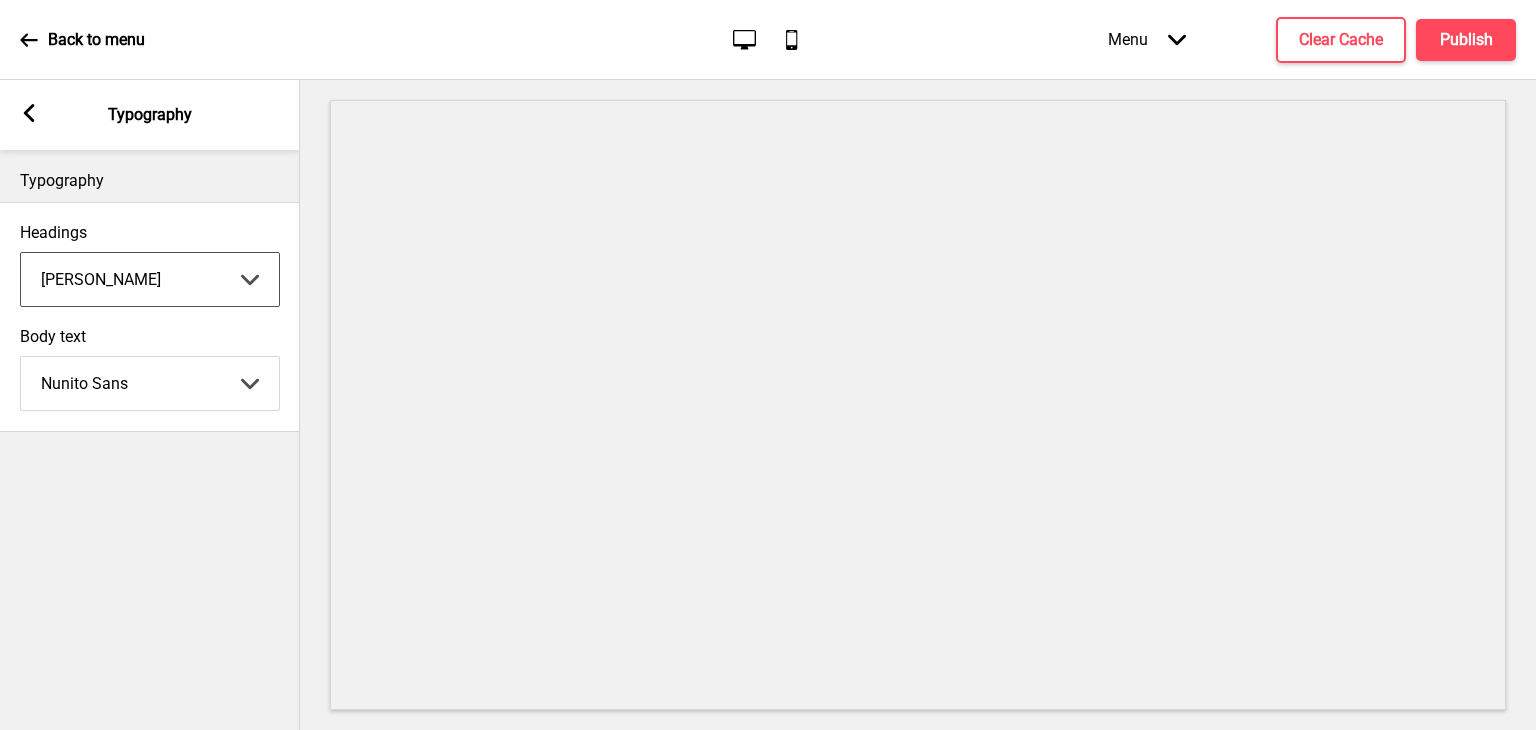select on "Libre Baskerville" 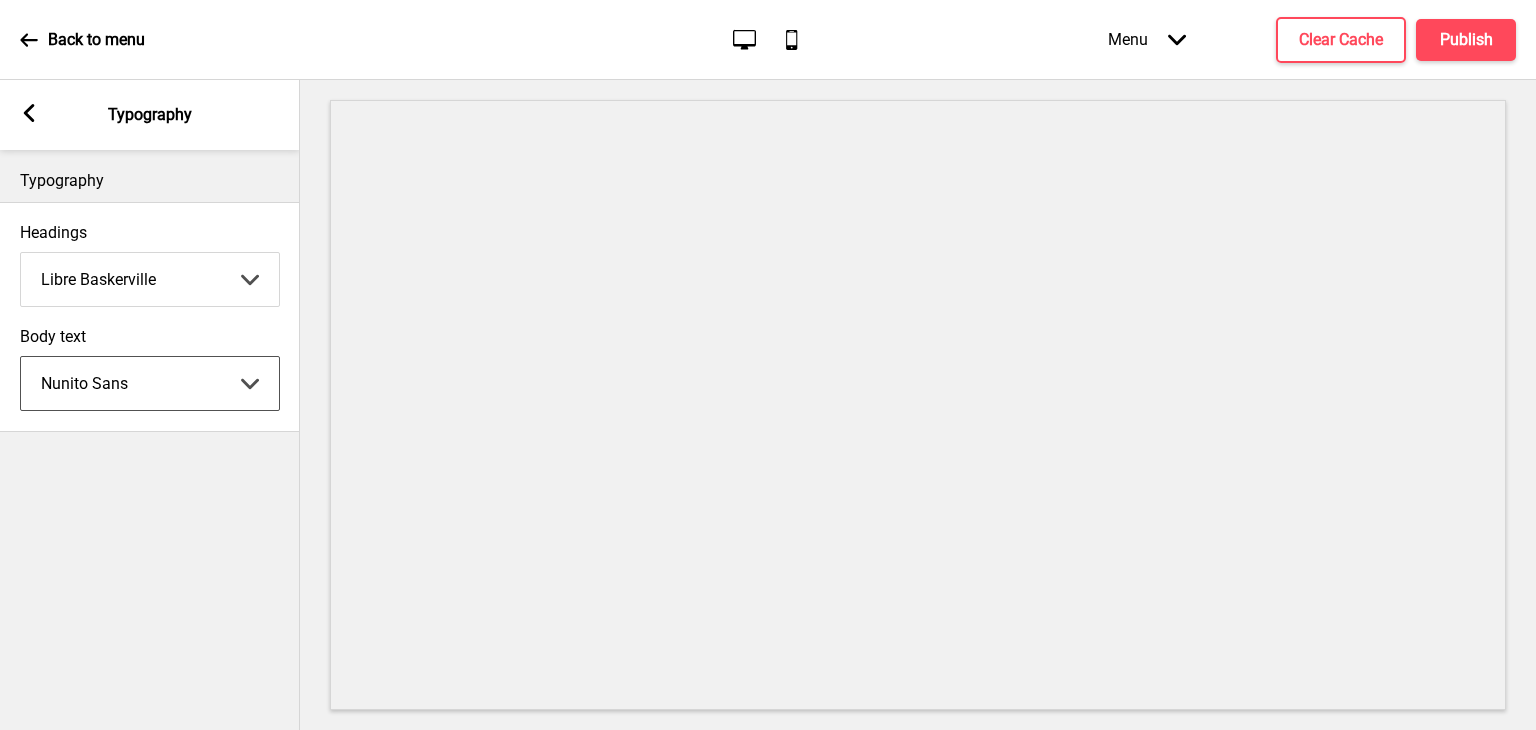 click on "Abhaya Libre Abril Fatface Adobe Garamond Pro Arimo Arsenal Arvo Berkshire Swash Be Vietnam Pro Bitter Bree Serif Cantora One Cabin Courgette Coustard Glegoo Hammersmith One Hind Guntur Josefin Sans Jost Kalam Lato Libre [PERSON_NAME] Libre [PERSON_NAME] [PERSON_NAME] Nunito Sans Oregano [PERSON_NAME] Playfair Display Prata Quattrocento Quicksand Roboto Roboto Slab [PERSON_NAME] Signika Trocchi Ubuntu Vollkorn Yeseva One 王漢宗細黑體繁 王漢宗細圓體繁 王漢宗粗明體繁 小米兰亭简 腾翔嘉丽细圆简 腾祥睿黑简 王漢宗波卡體繁一空陰 王漢宗粗圓體繁一雙空 瀨戶字體繁 田氏方筆刷體繁 田氏细笔刷體繁 站酷快乐简体 站酷酷黑 站酷小薇字体简体 Aa晚风 Aa荷包鼓鼓 中文 STSong" at bounding box center (150, 383) 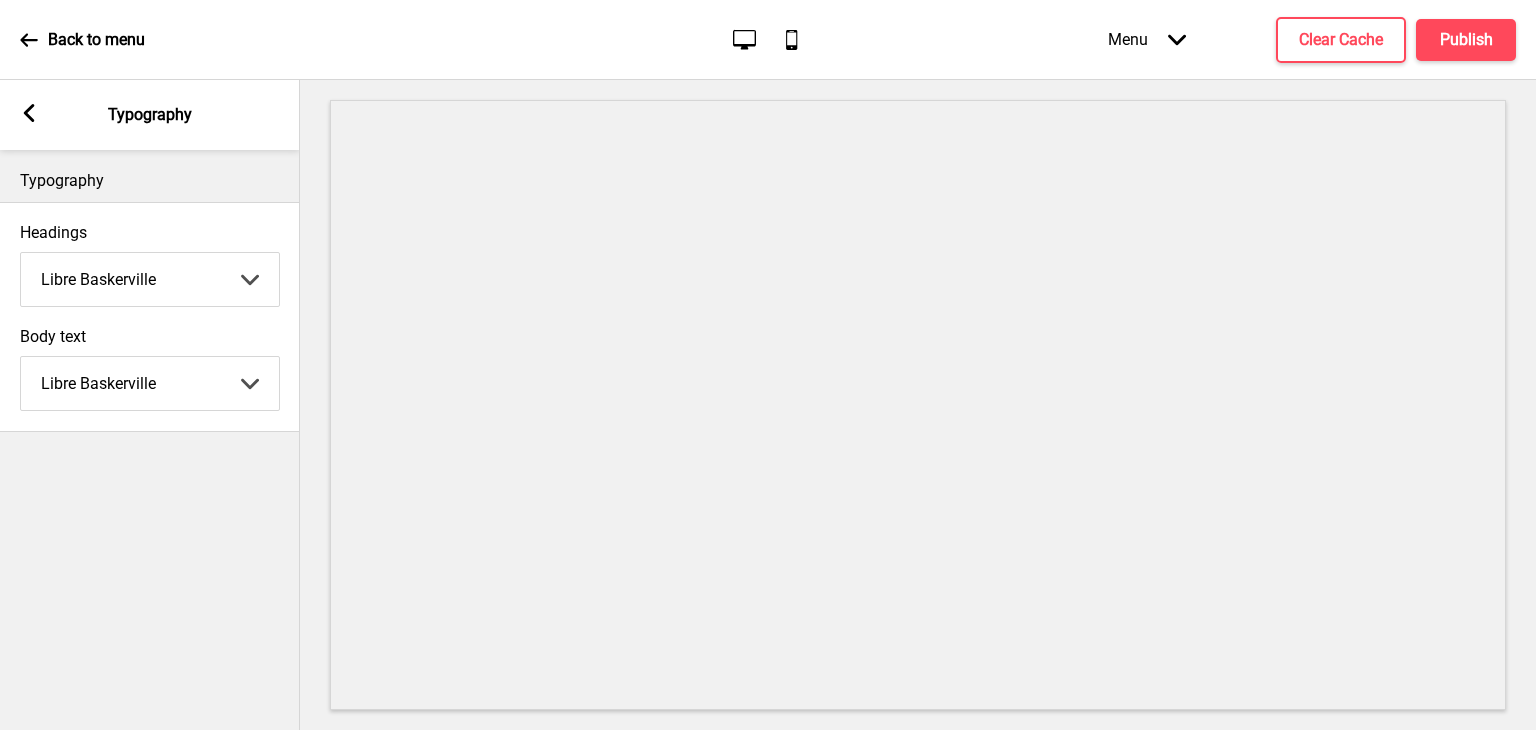 click 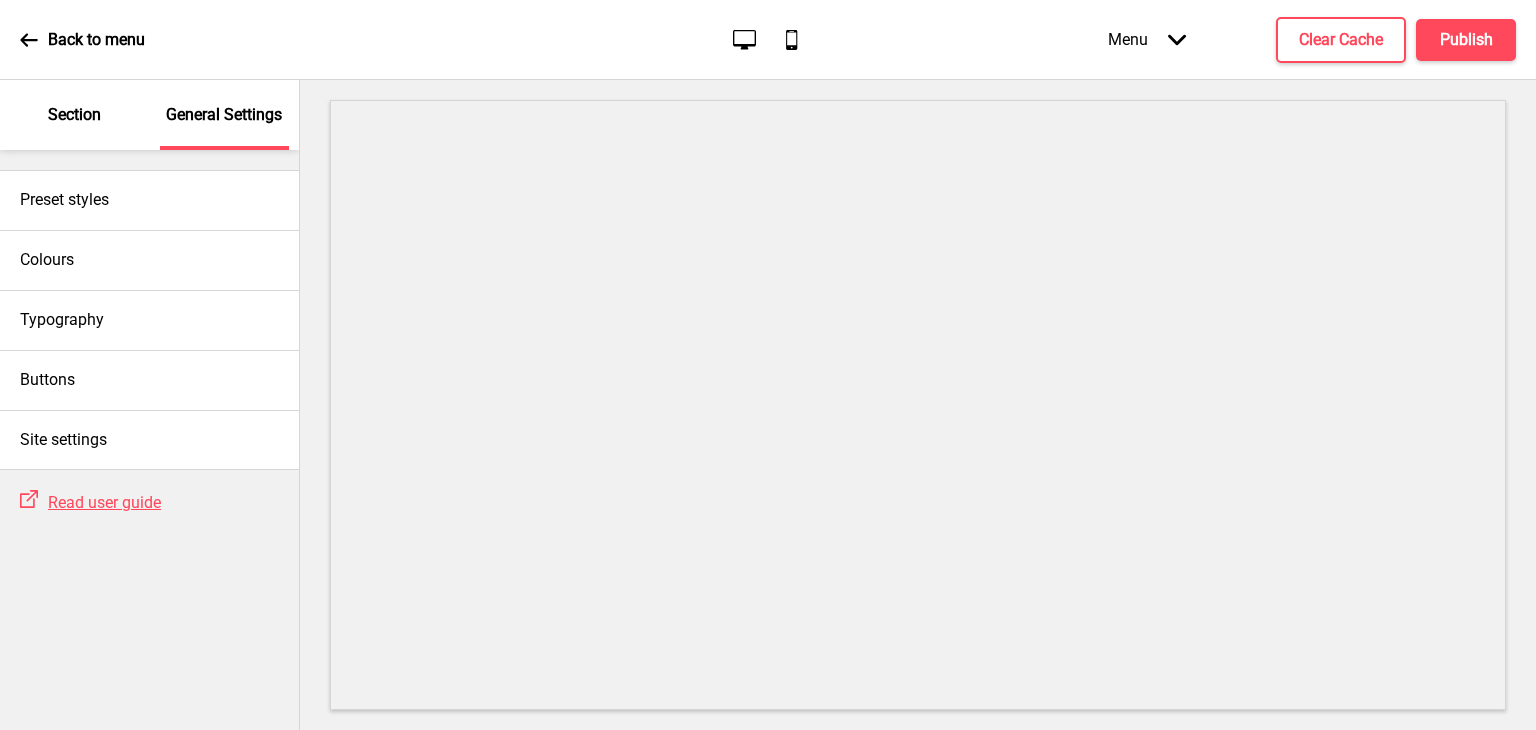 click on "Section" at bounding box center (74, 115) 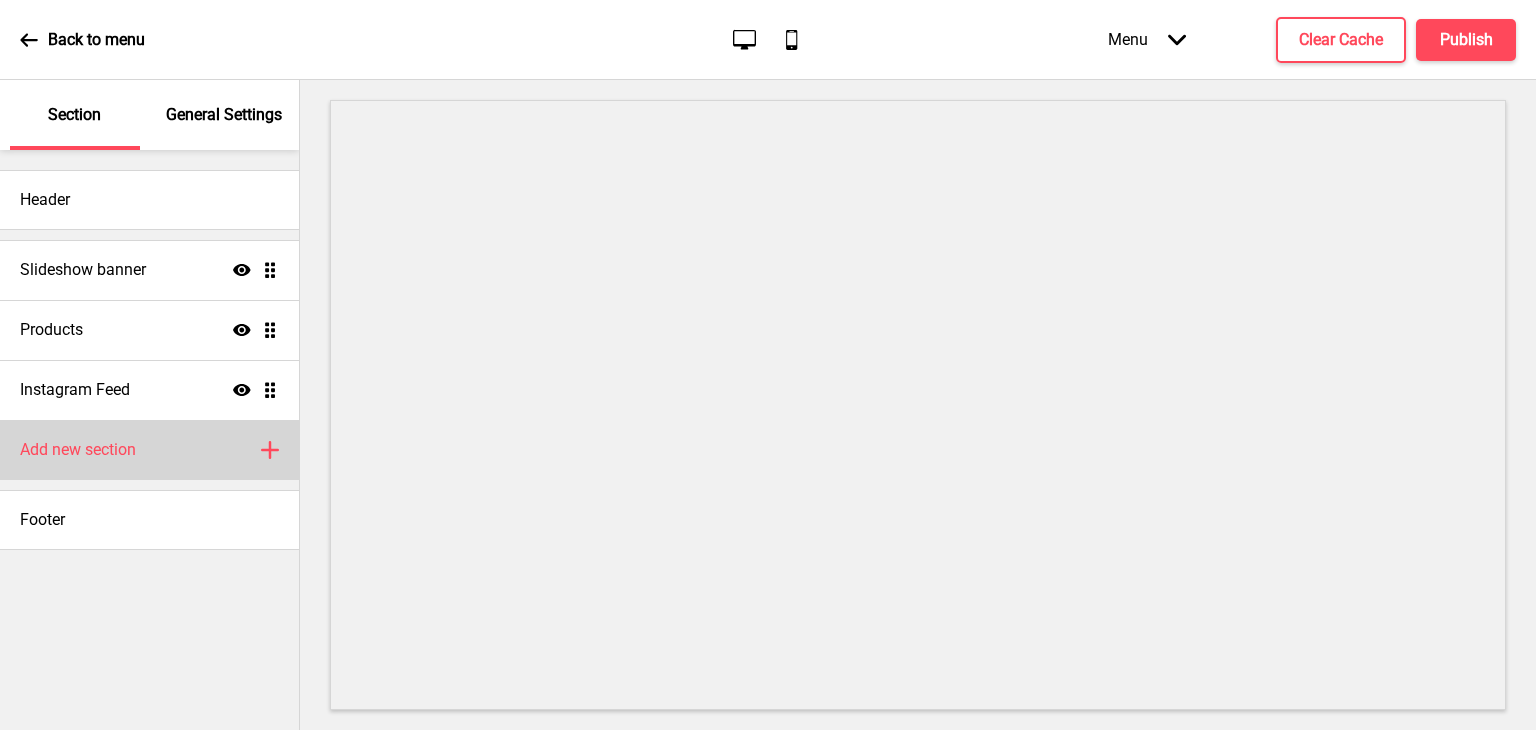click on "Add new section Plus" at bounding box center (149, 450) 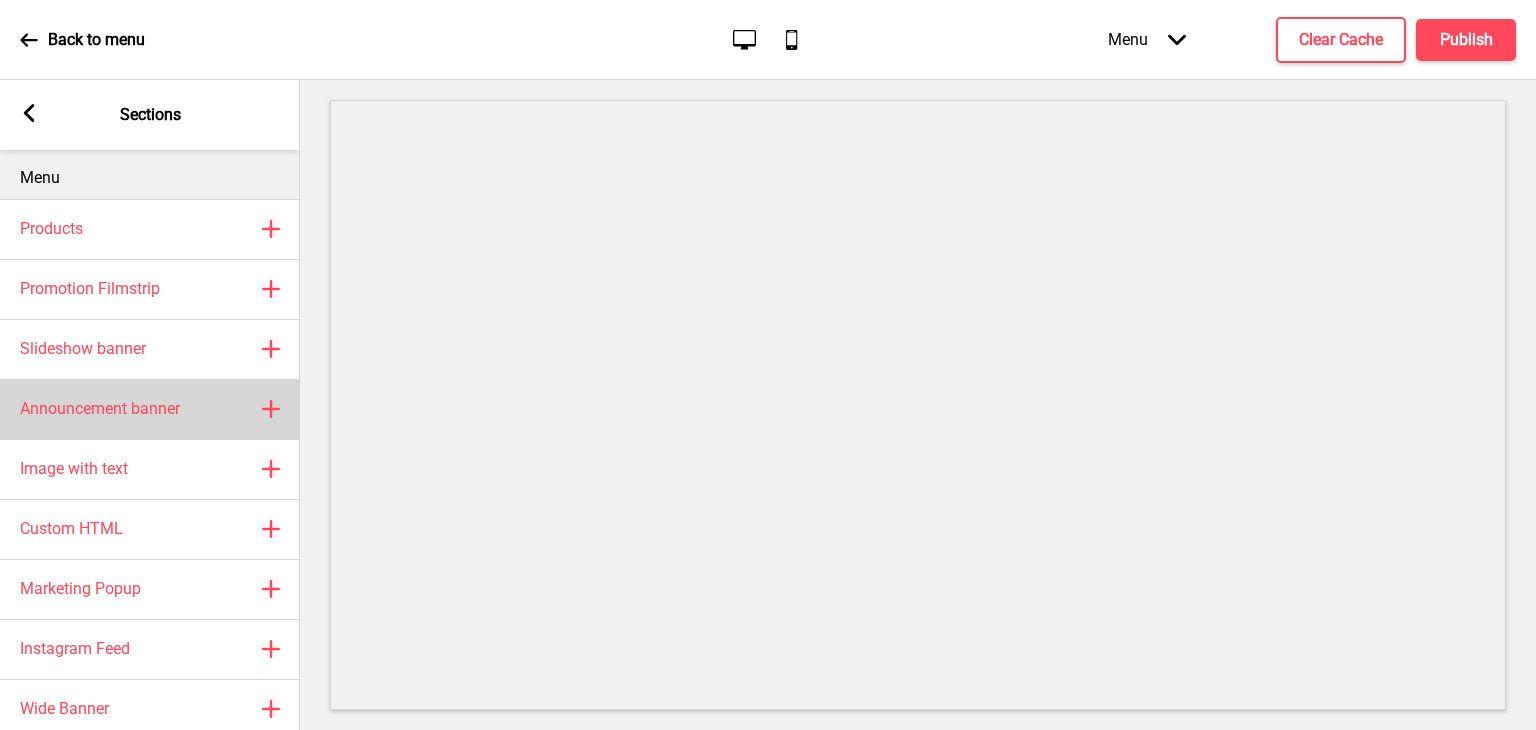 scroll, scrollTop: 0, scrollLeft: 0, axis: both 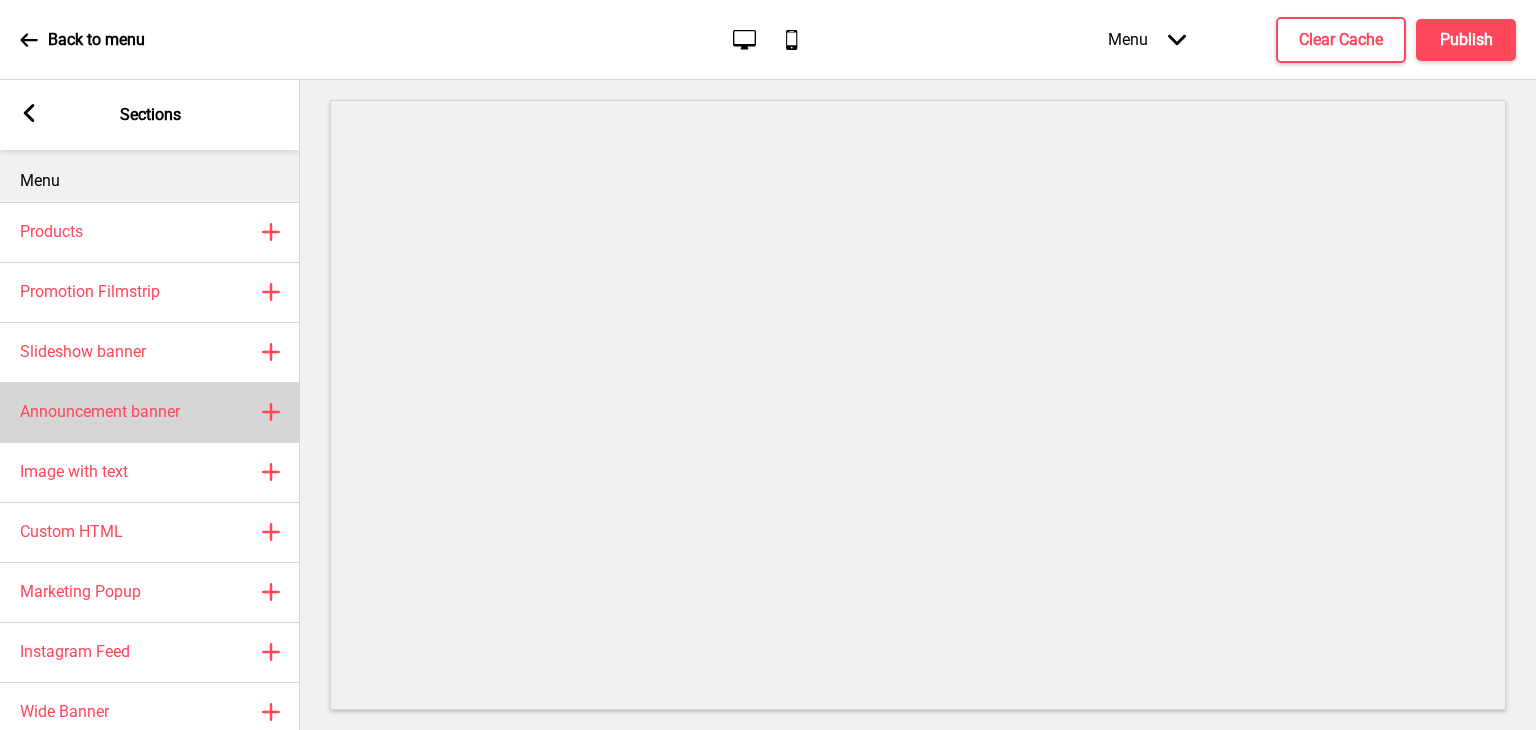 click on "Announcement banner Plus" at bounding box center [150, 412] 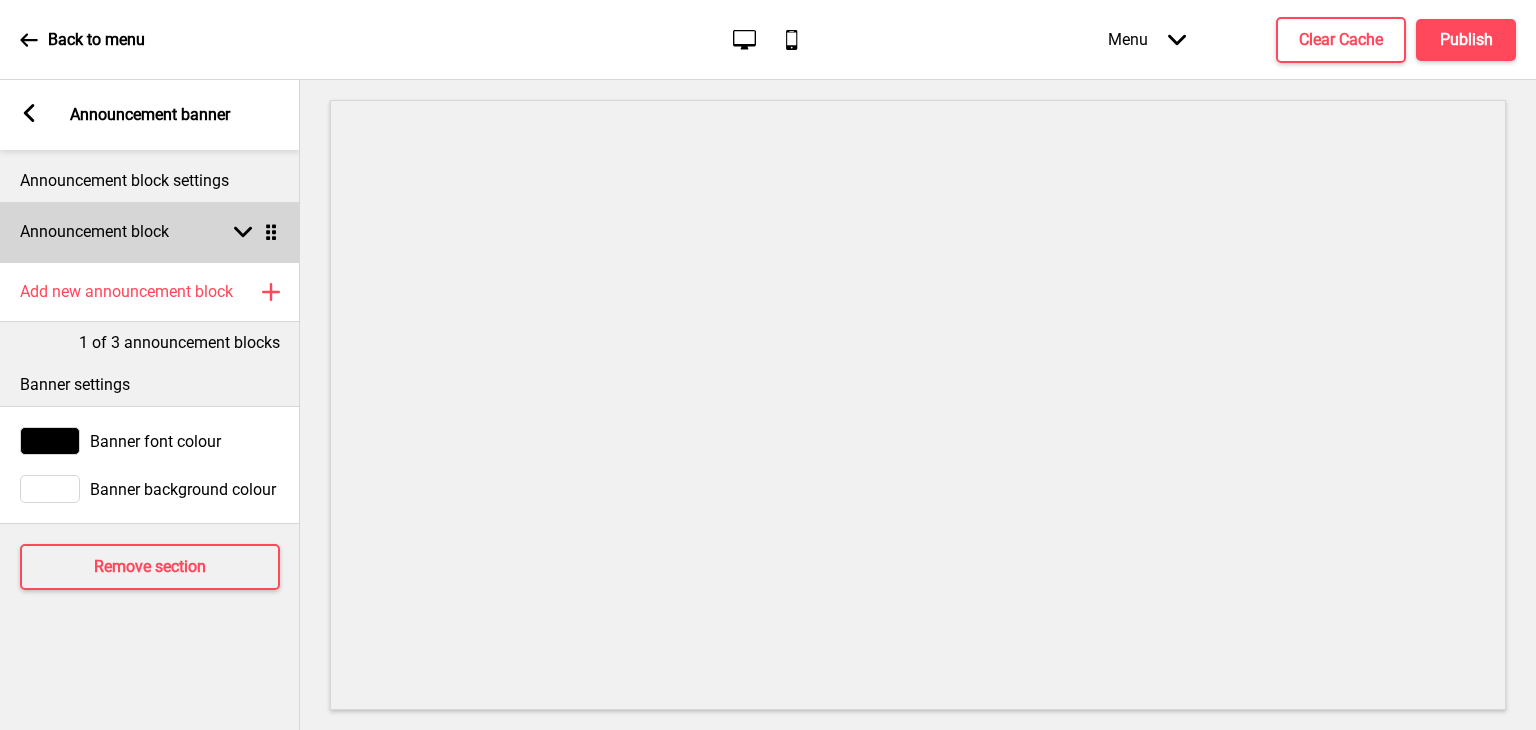 click 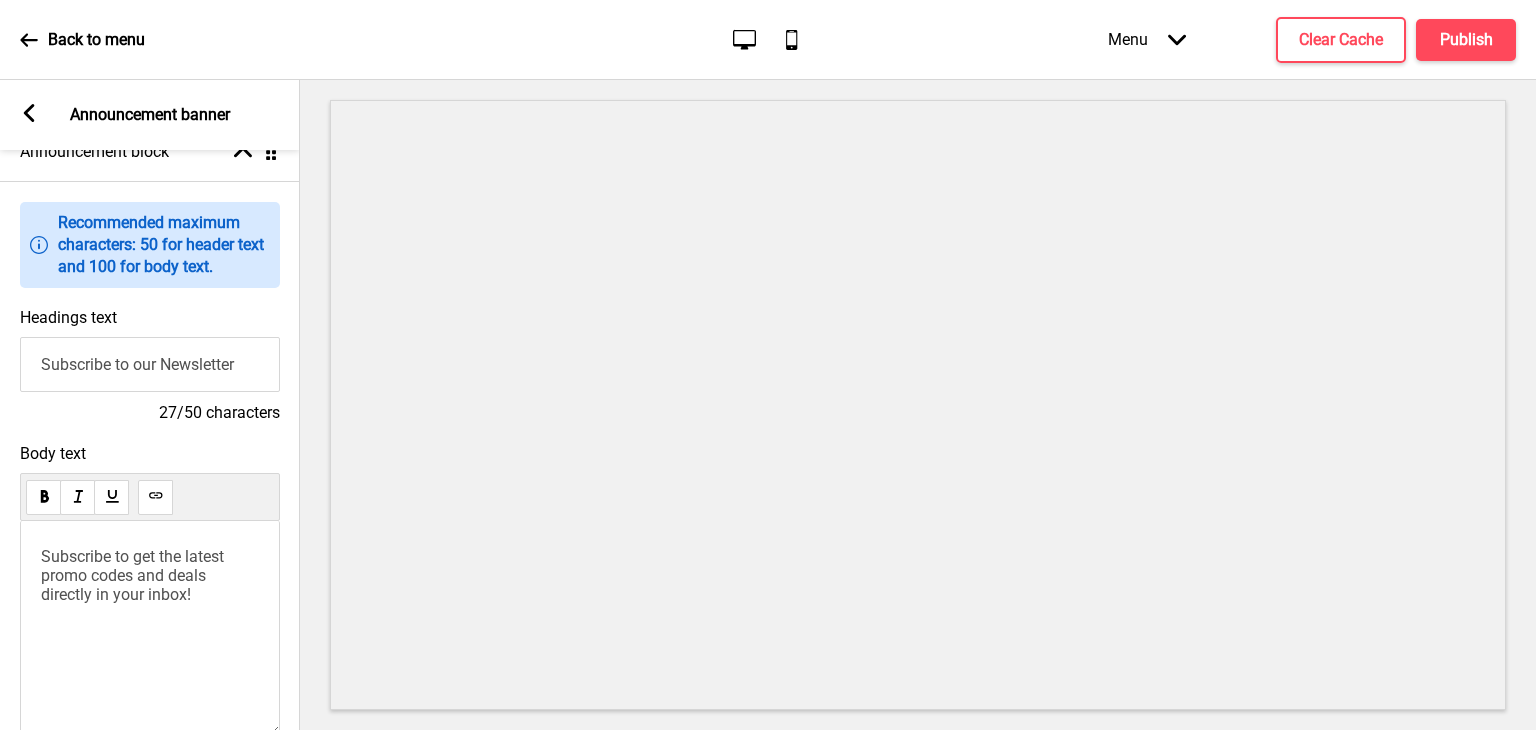 scroll, scrollTop: 83, scrollLeft: 0, axis: vertical 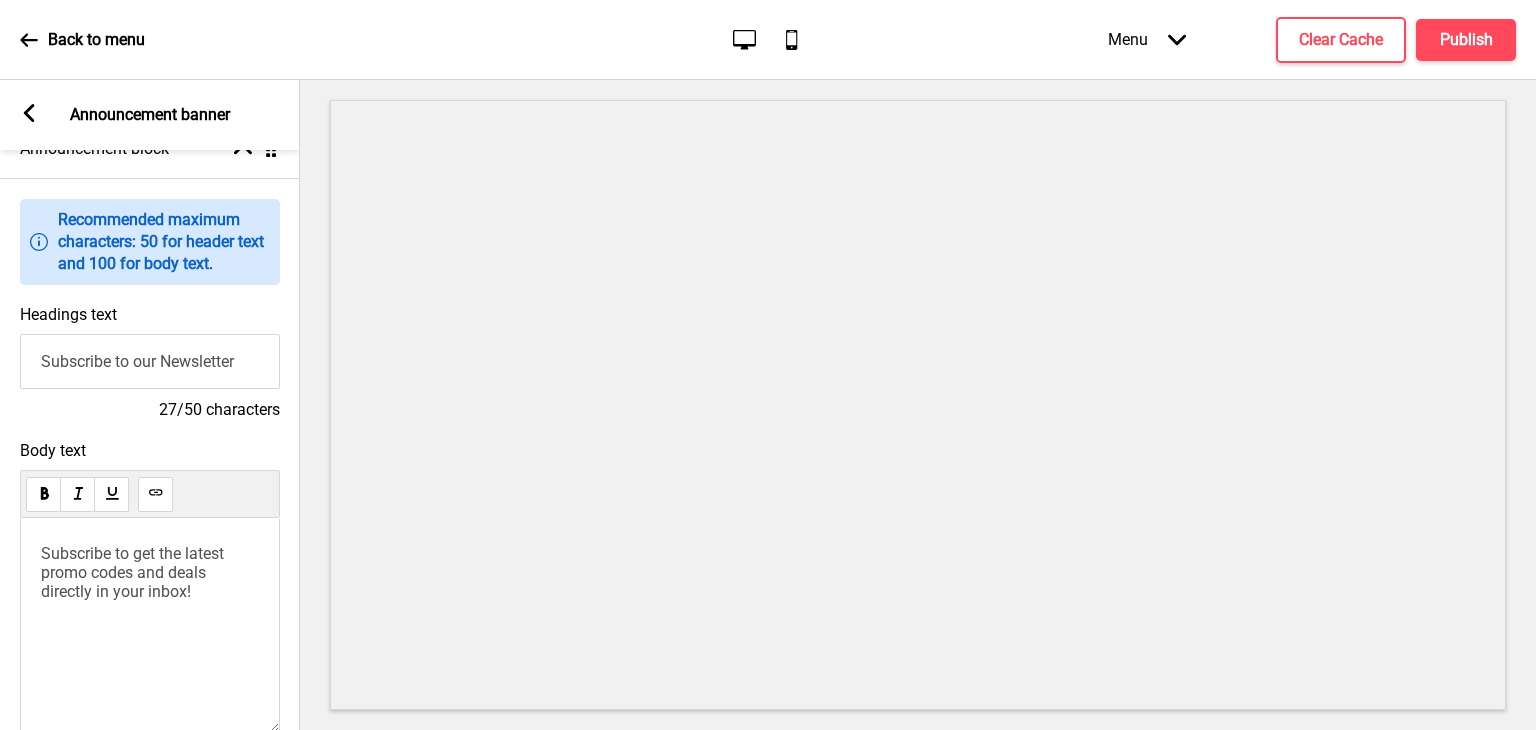 click on "Subscribe to our Newsletter" at bounding box center [150, 361] 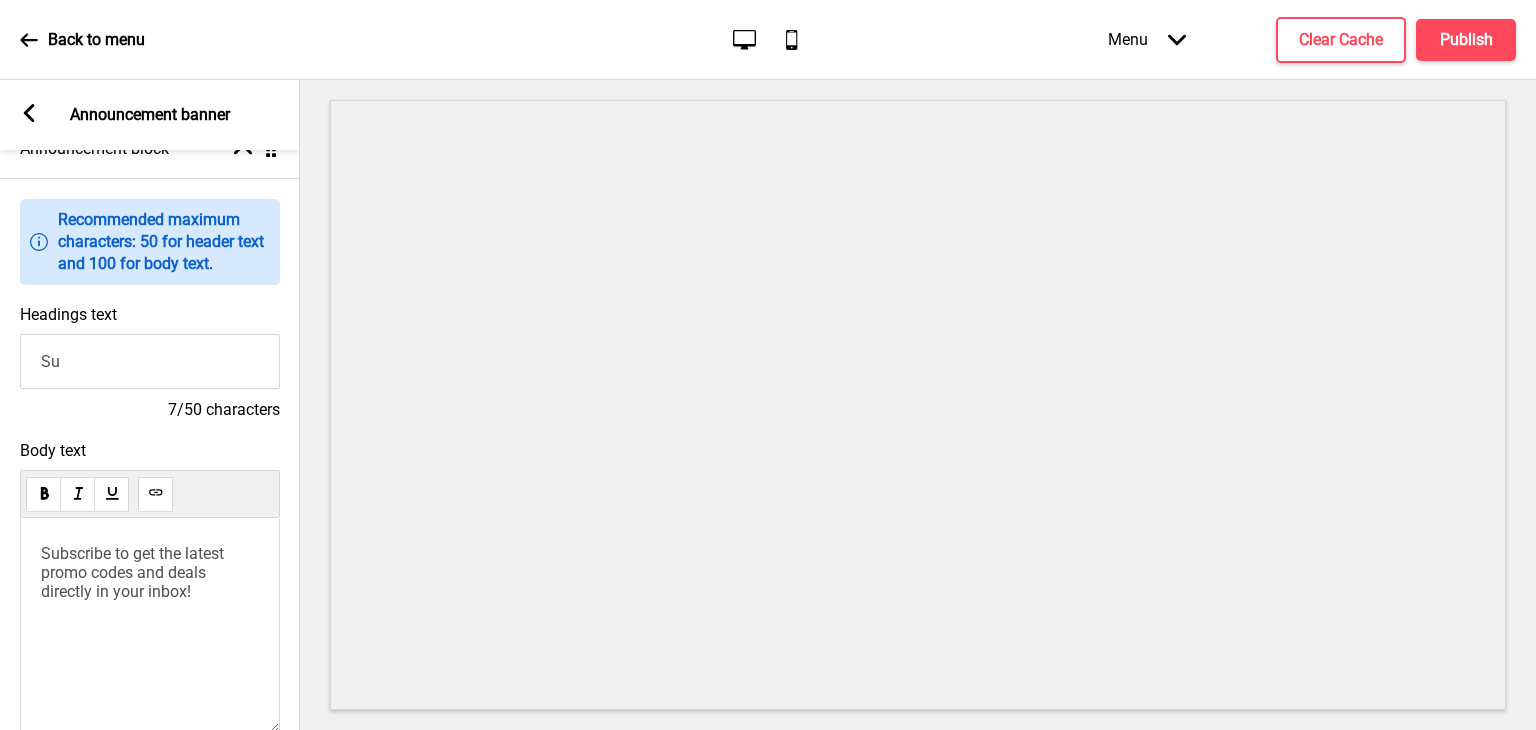 type on "S" 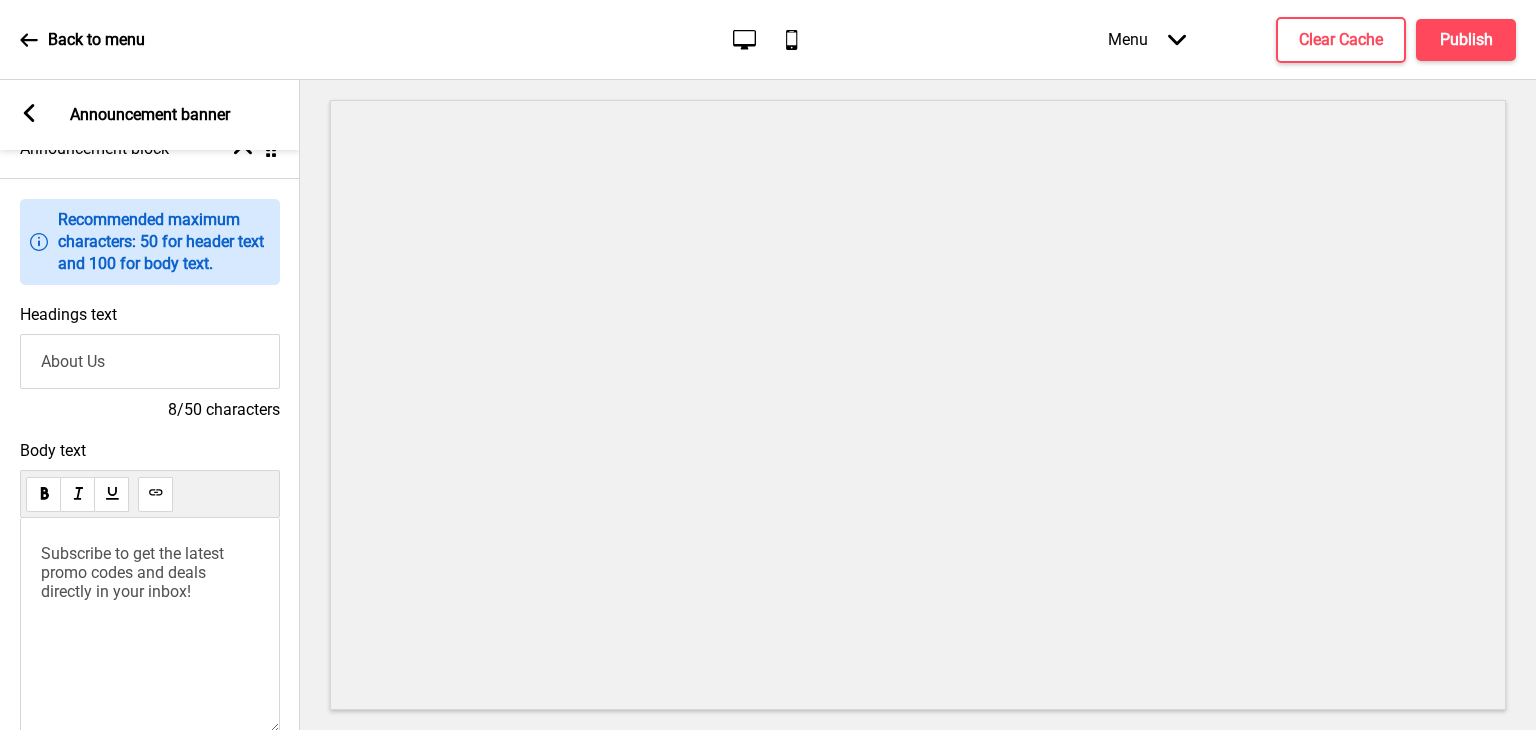 scroll, scrollTop: 343, scrollLeft: 0, axis: vertical 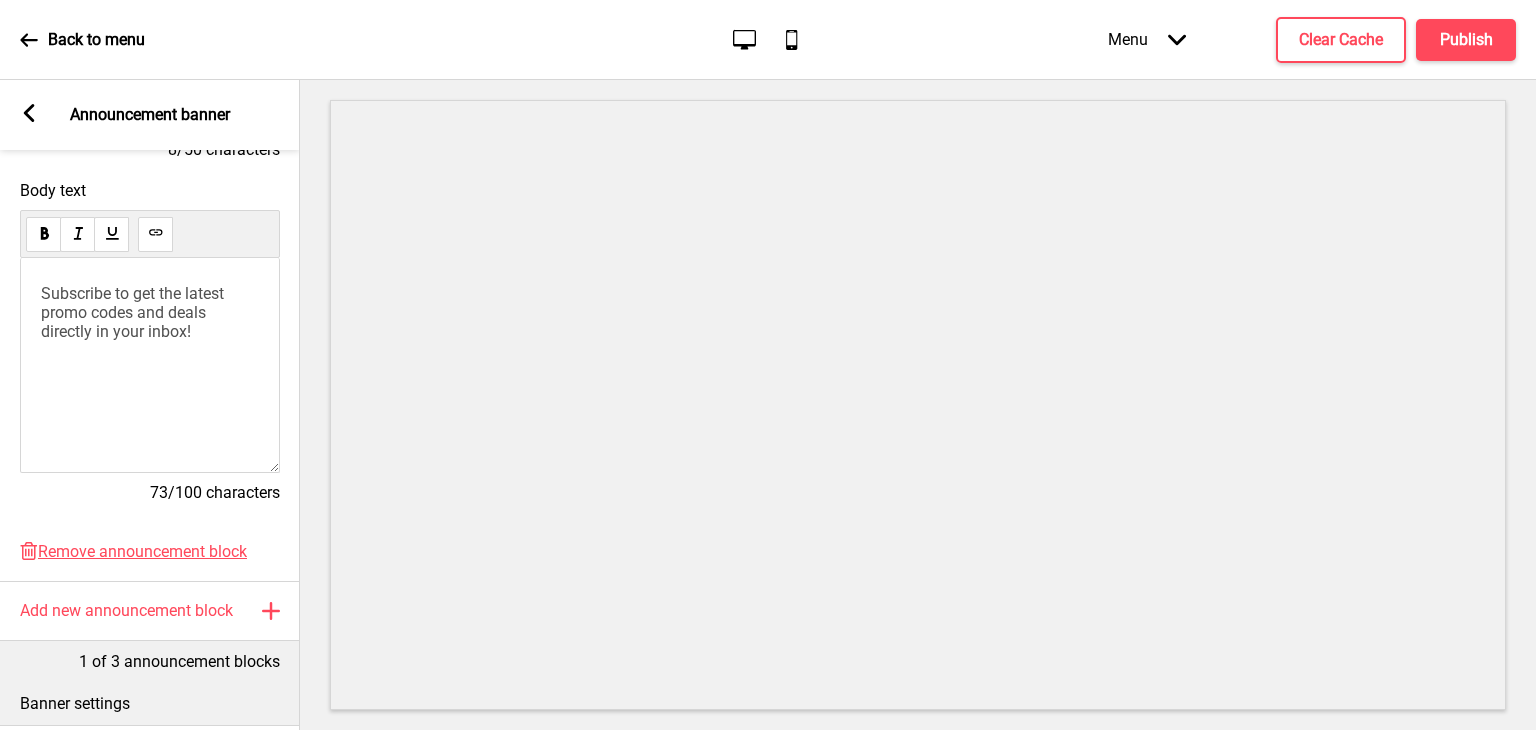 type on "About Us" 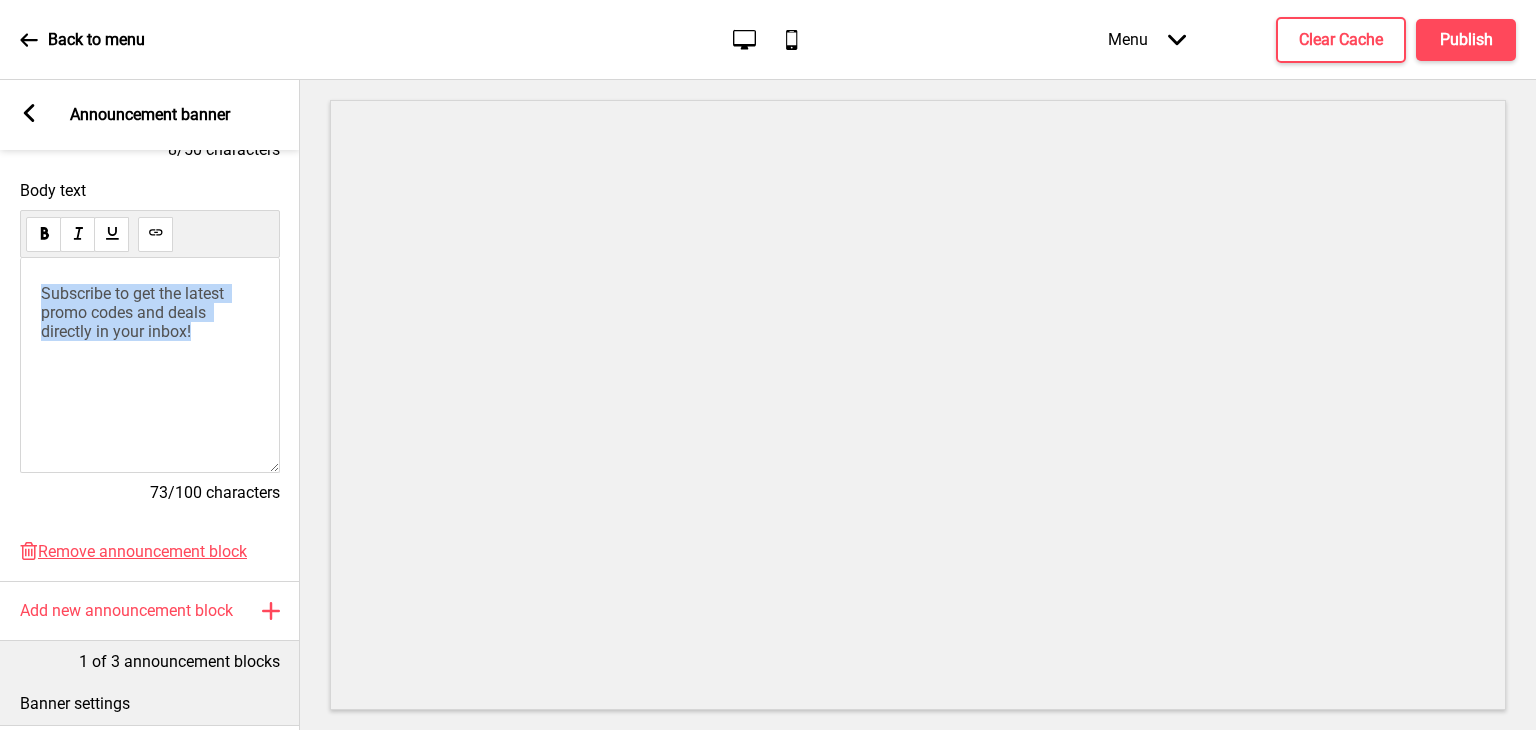 drag, startPoint x: 219, startPoint y: 337, endPoint x: 0, endPoint y: 293, distance: 223.37636 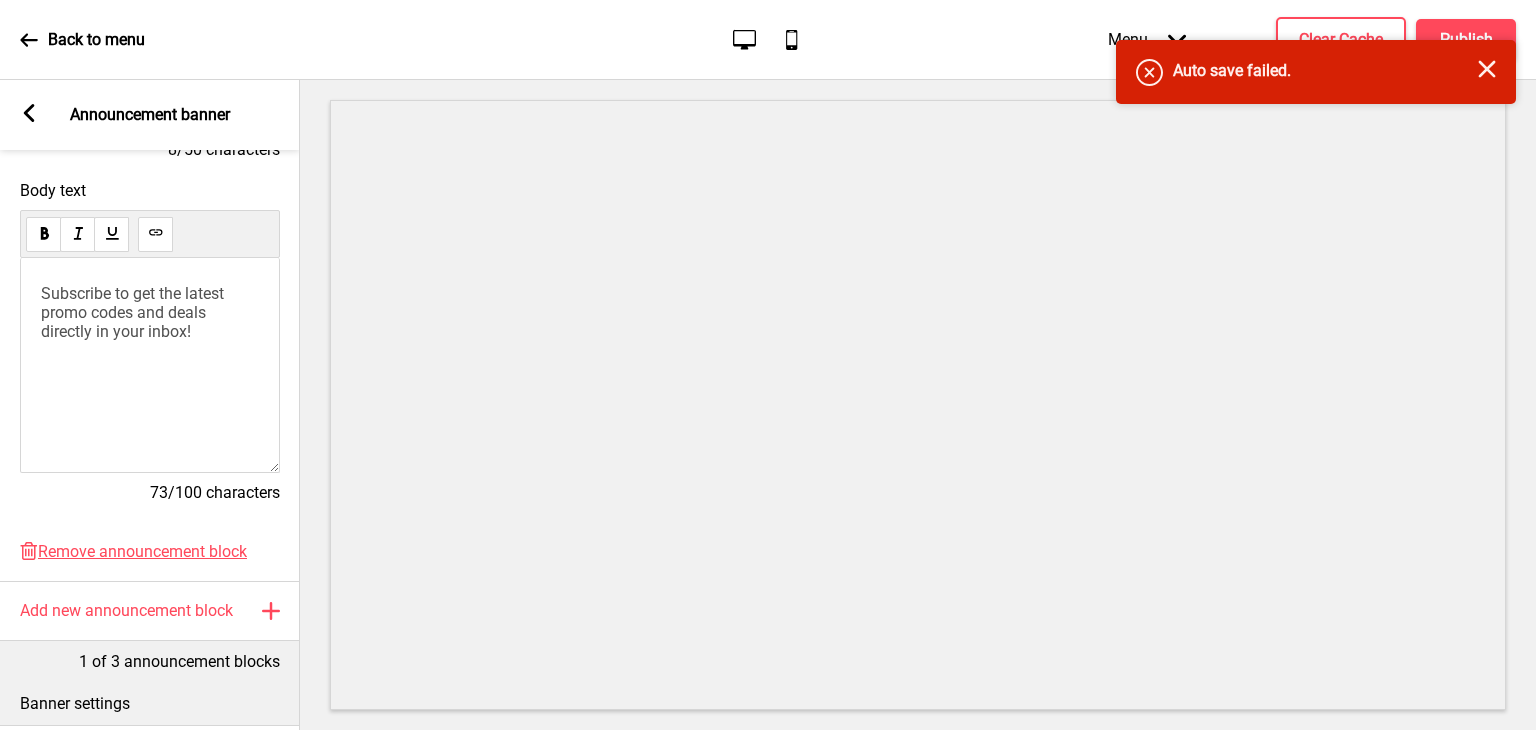 type 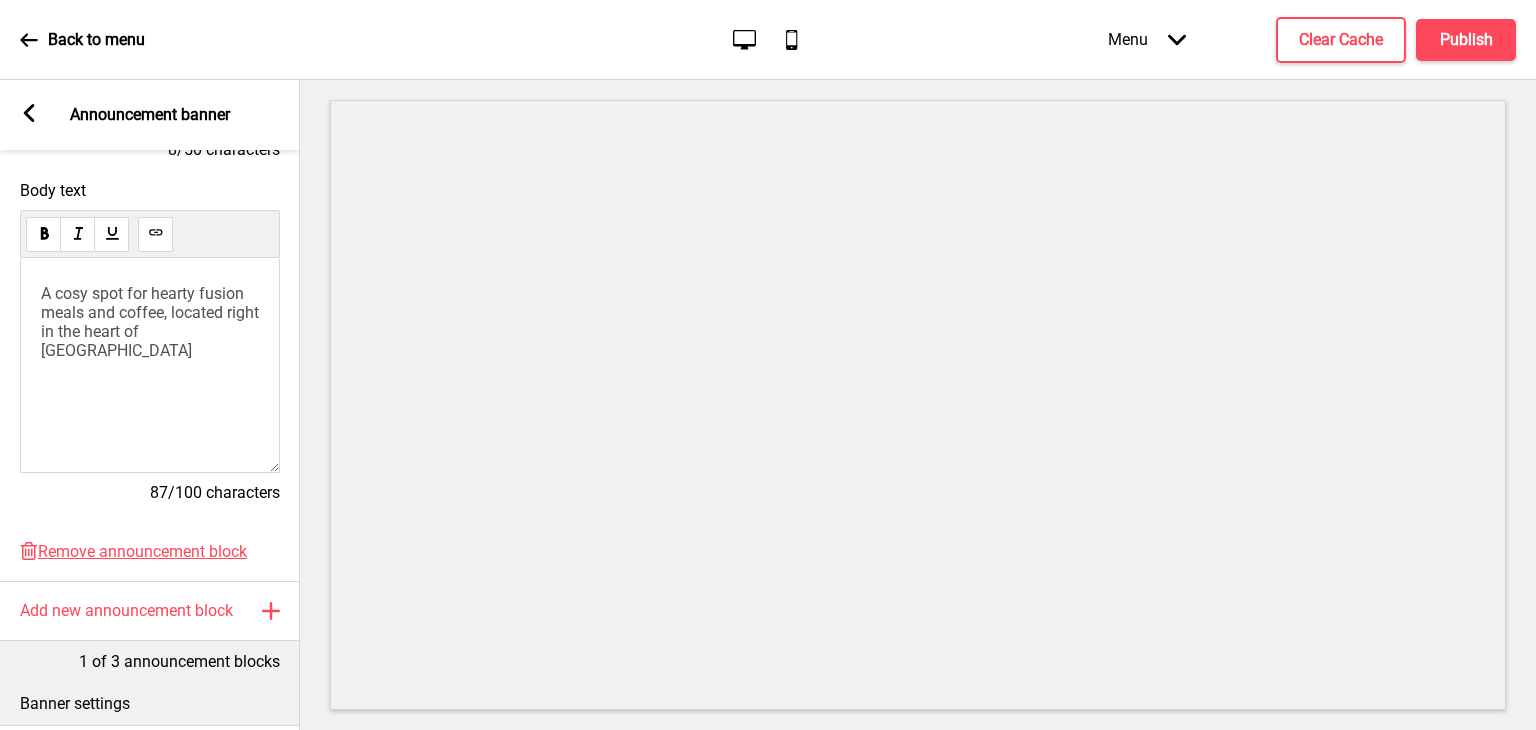 click on "A cosy spot for hearty fusion meals and coffee, located right in the heart of [GEOGRAPHIC_DATA]" at bounding box center (152, 322) 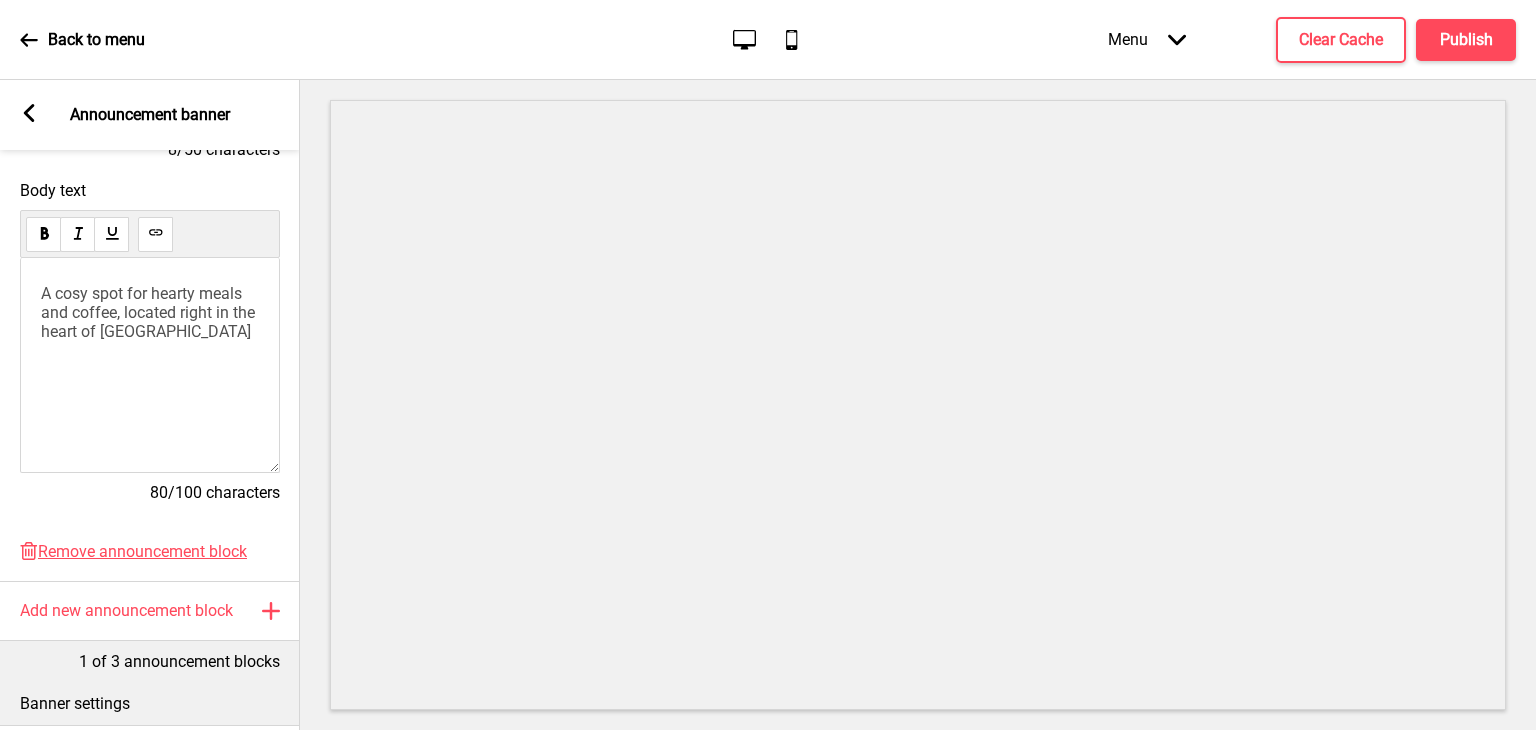 click on "A cosy spot for hearty meals and coffee, located right in the heart of [GEOGRAPHIC_DATA]" at bounding box center (150, 312) 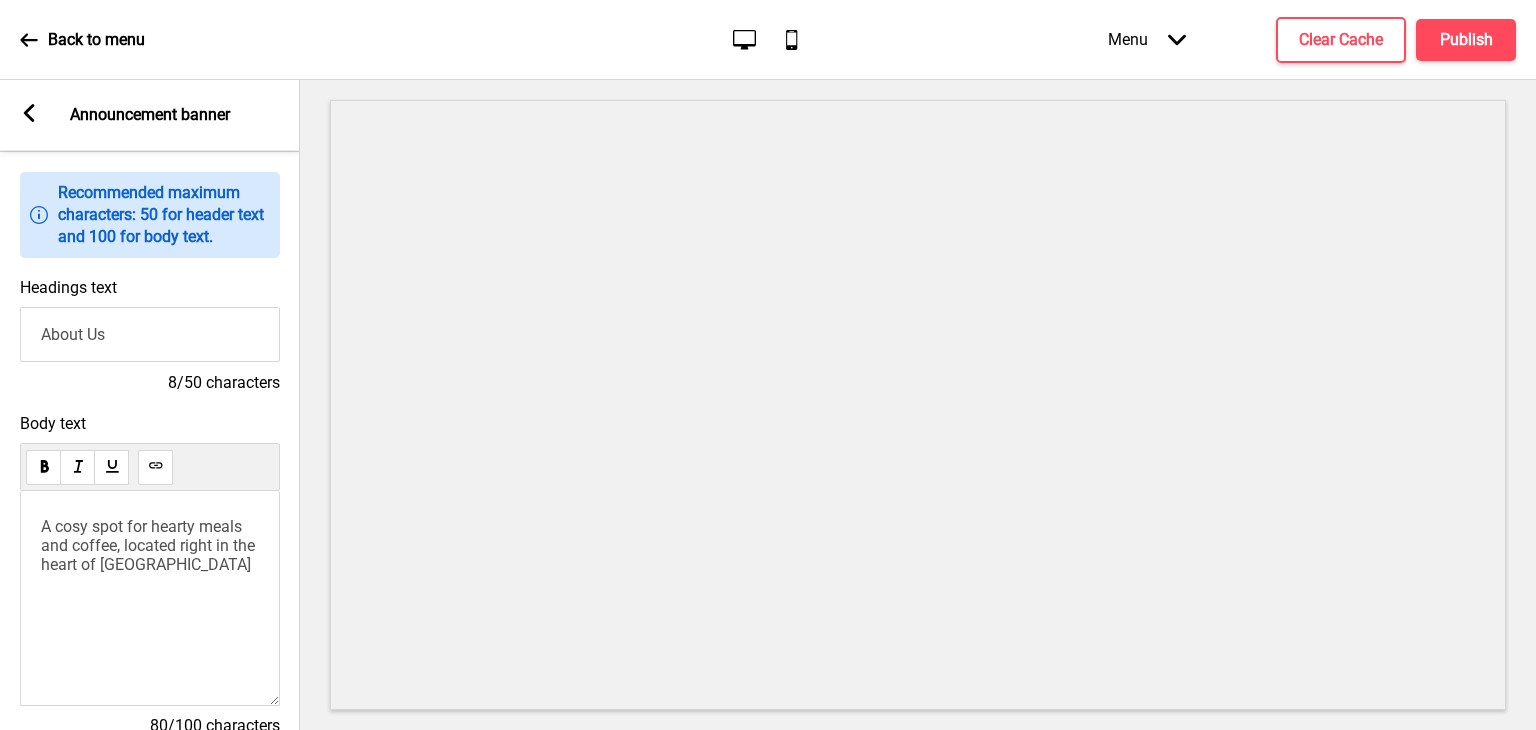 scroll, scrollTop: 106, scrollLeft: 0, axis: vertical 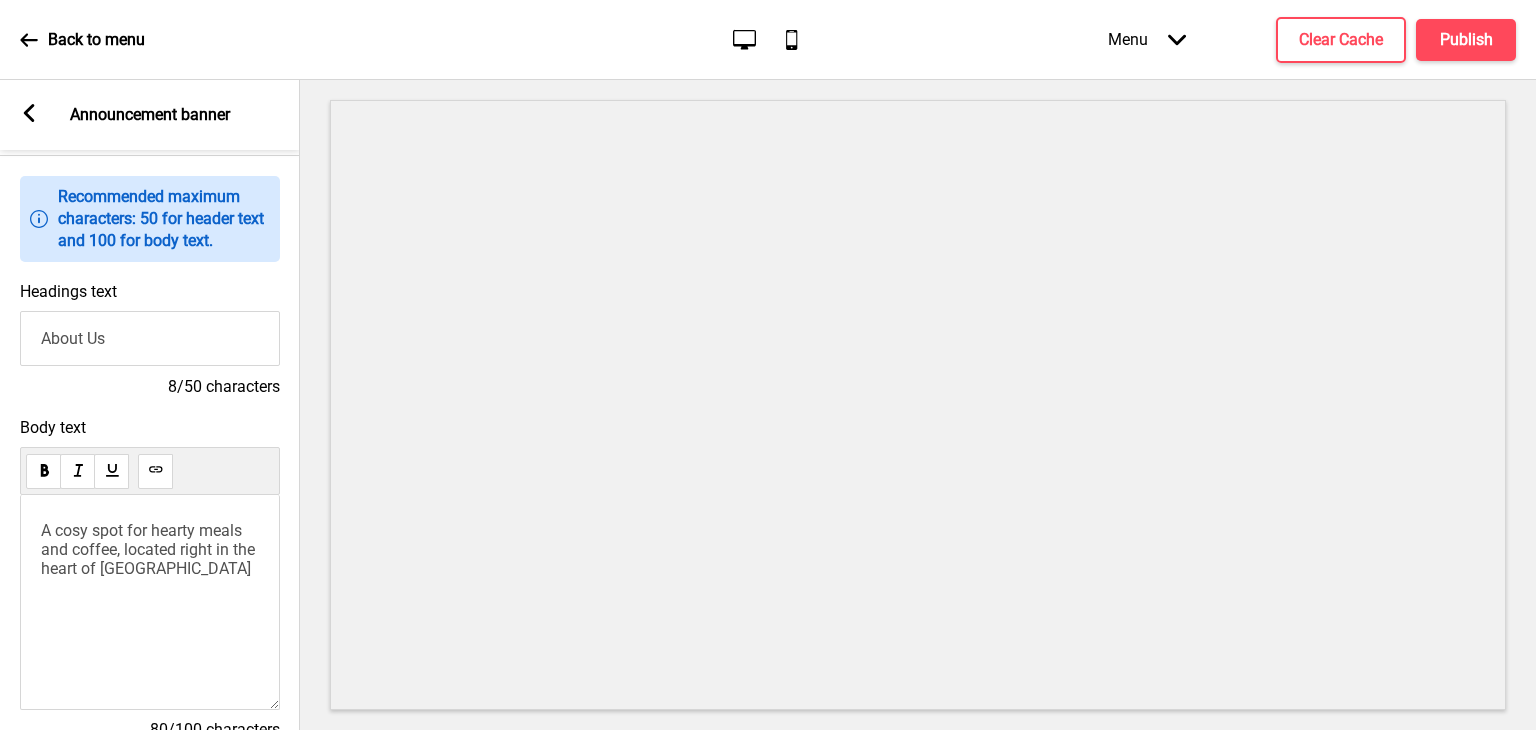 click on "About Us" at bounding box center [150, 338] 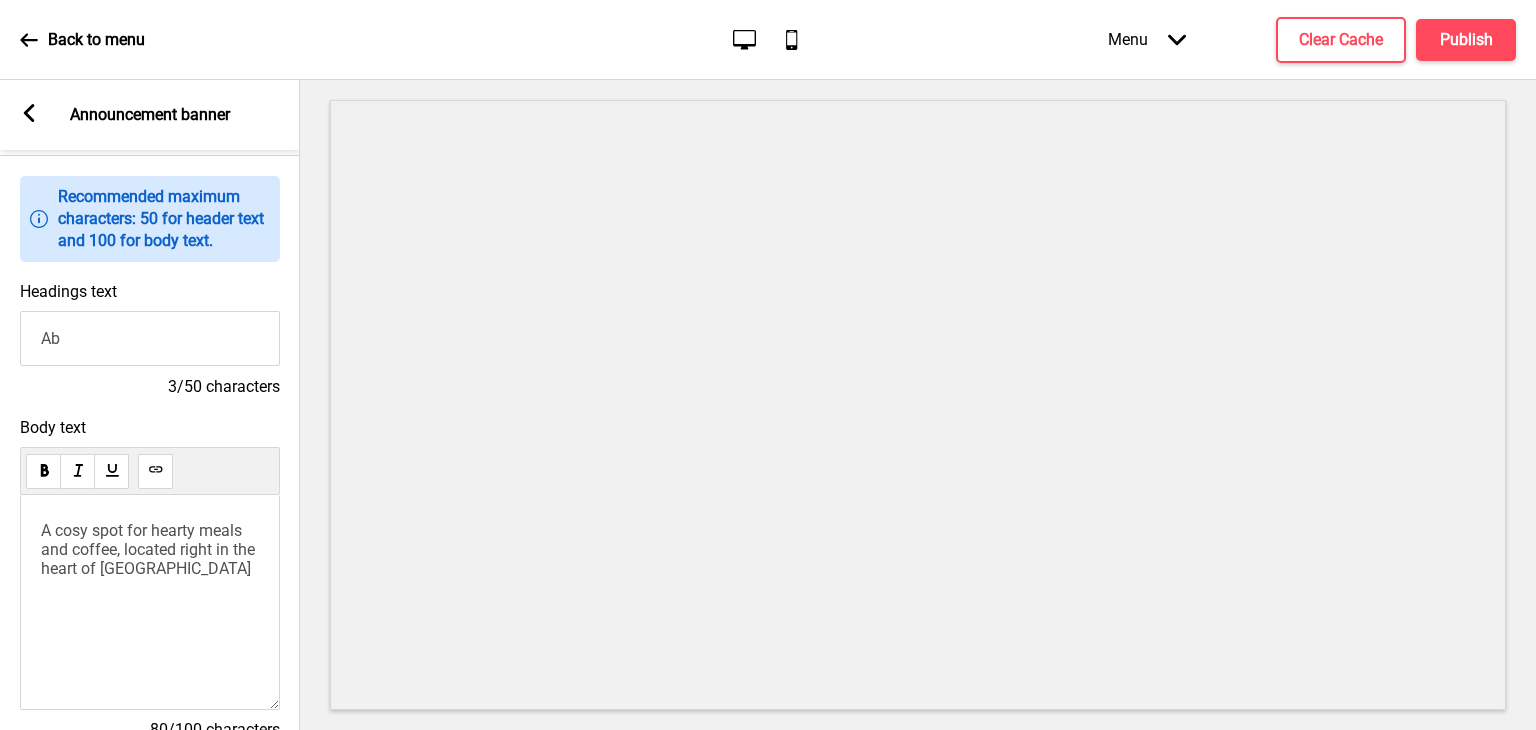 type on "A" 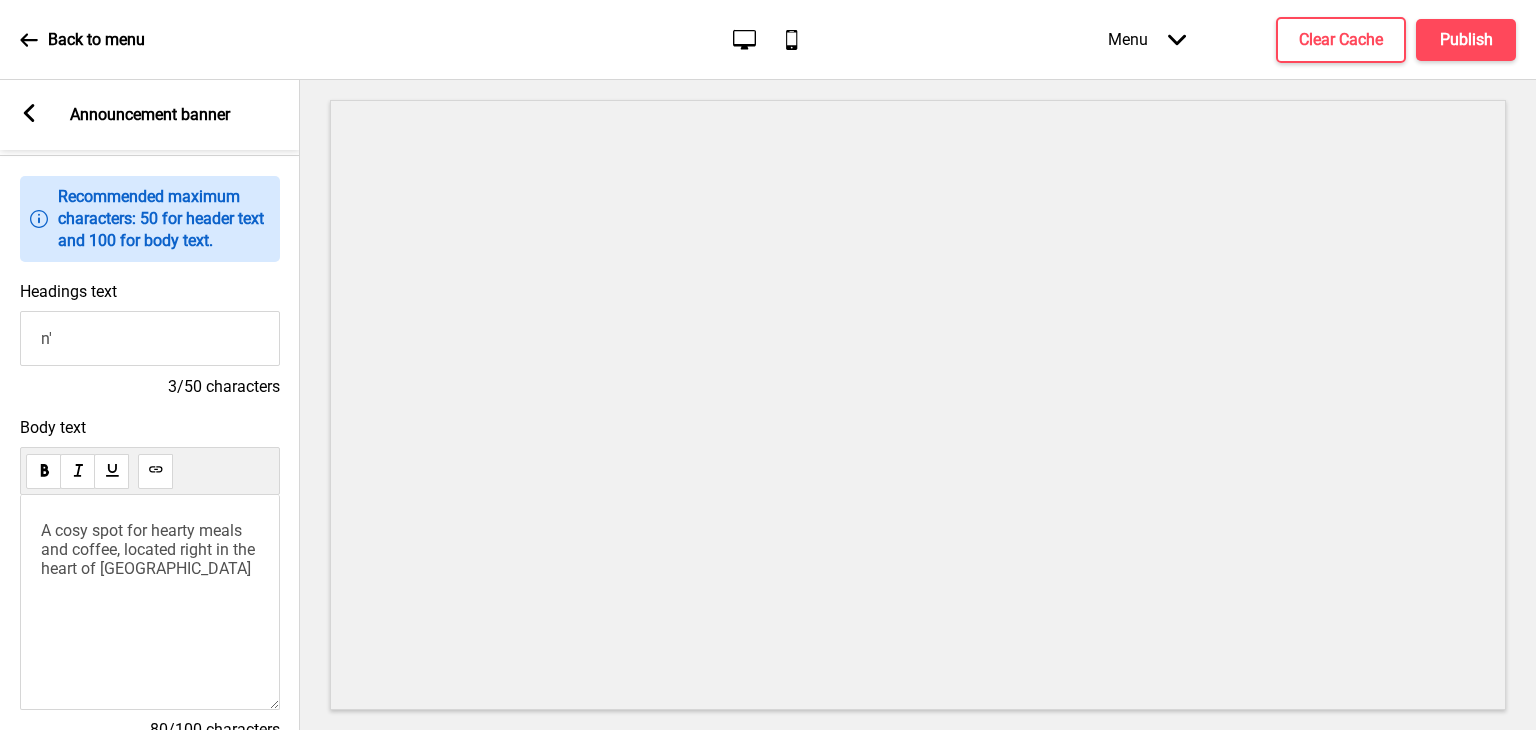 type on "n" 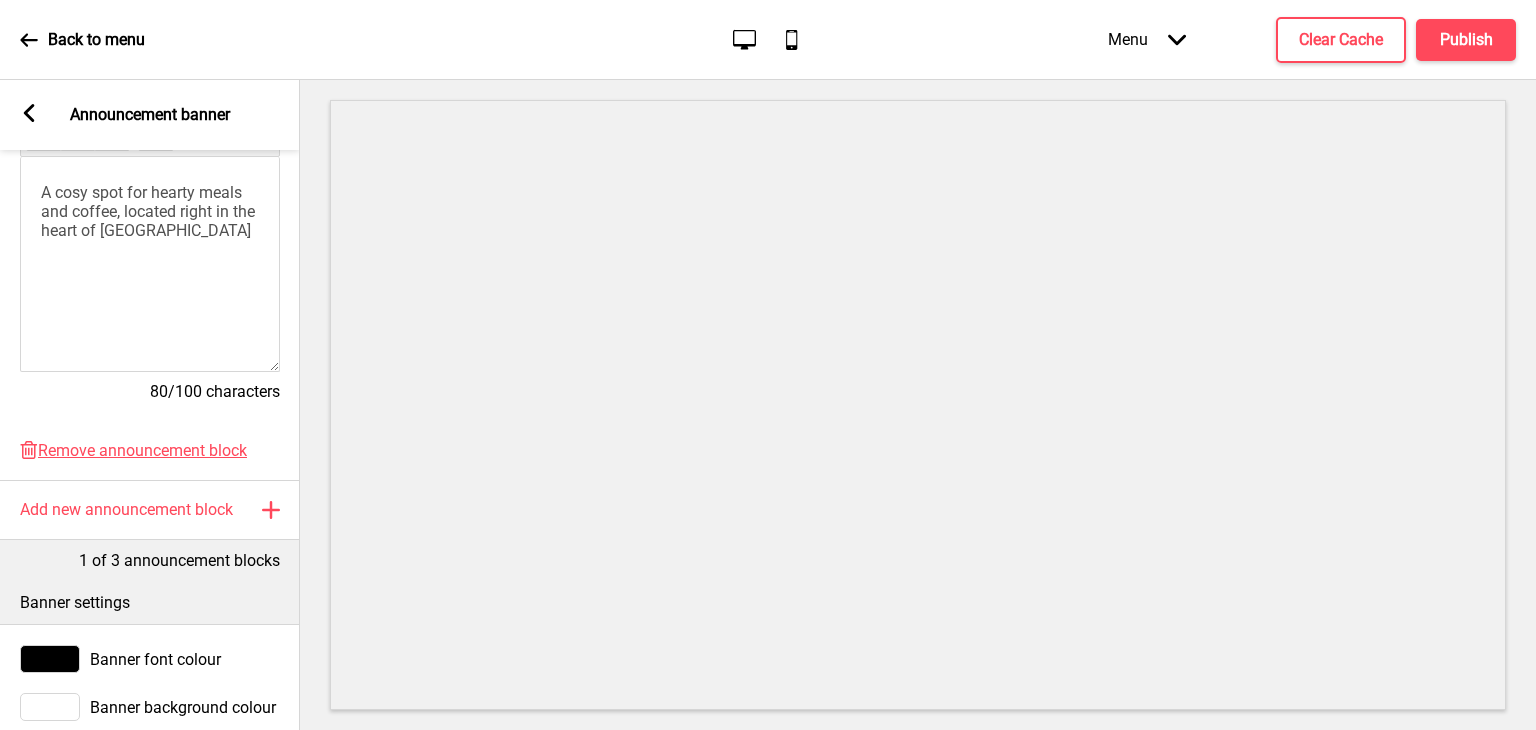 scroll, scrollTop: 579, scrollLeft: 0, axis: vertical 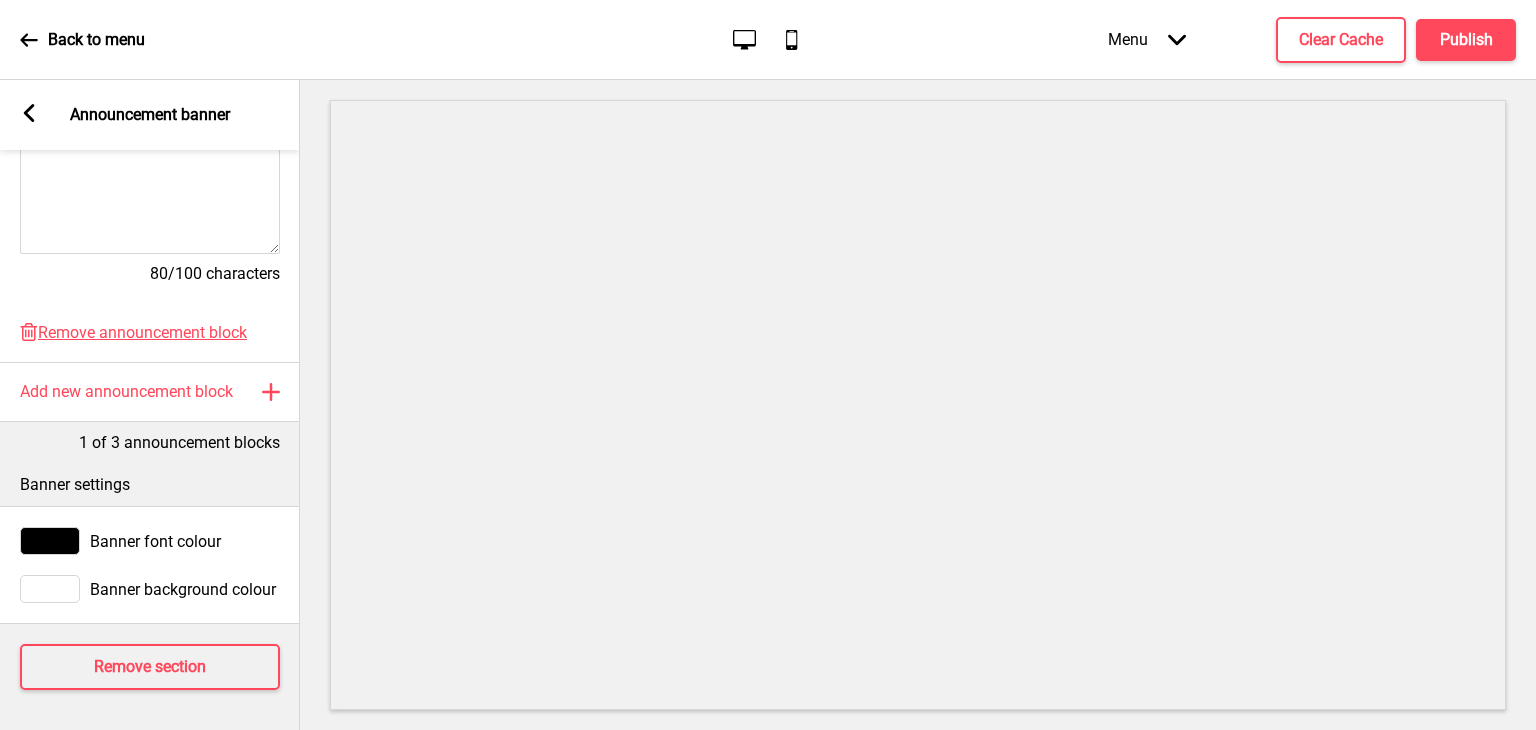 type on "On'[PERSON_NAME] Cafe" 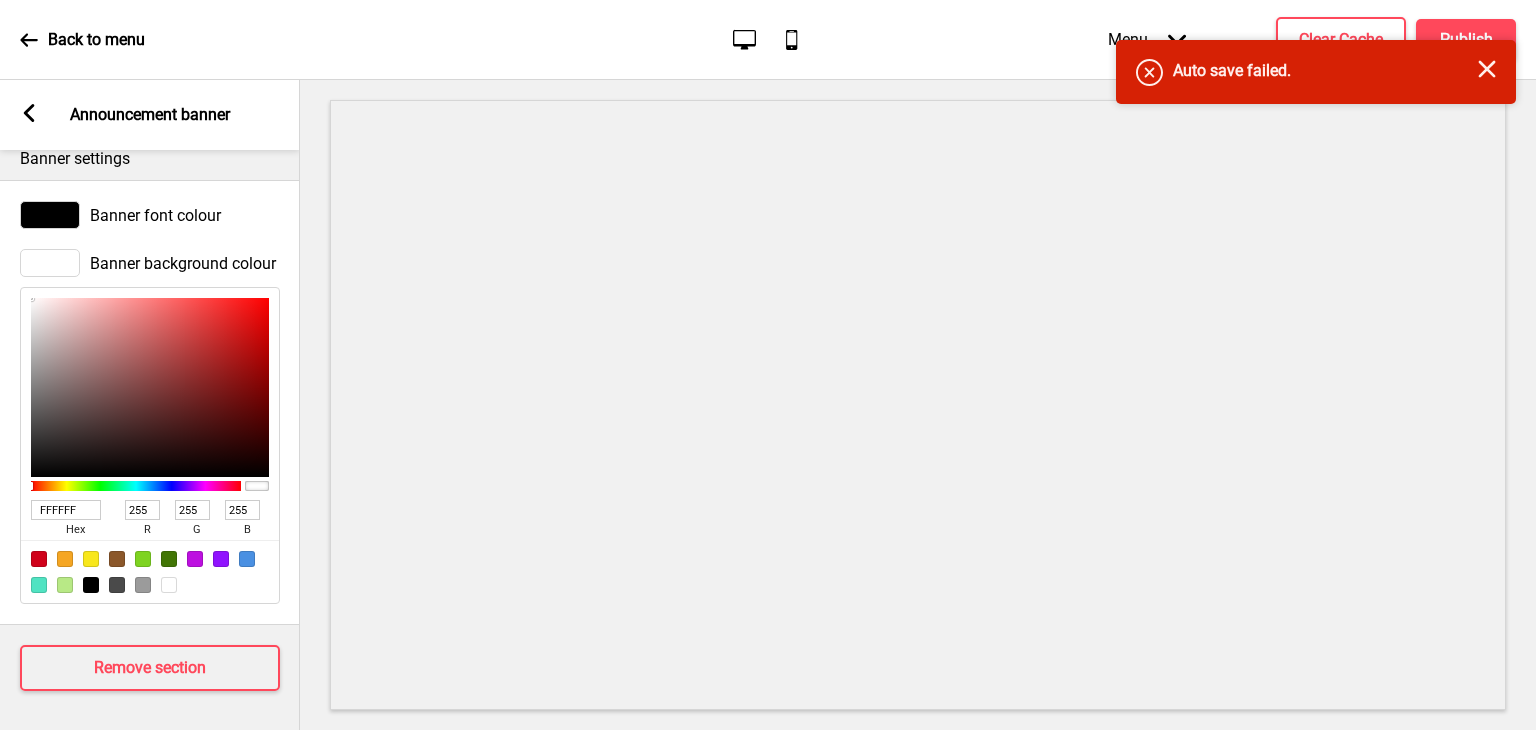 scroll, scrollTop: 892, scrollLeft: 0, axis: vertical 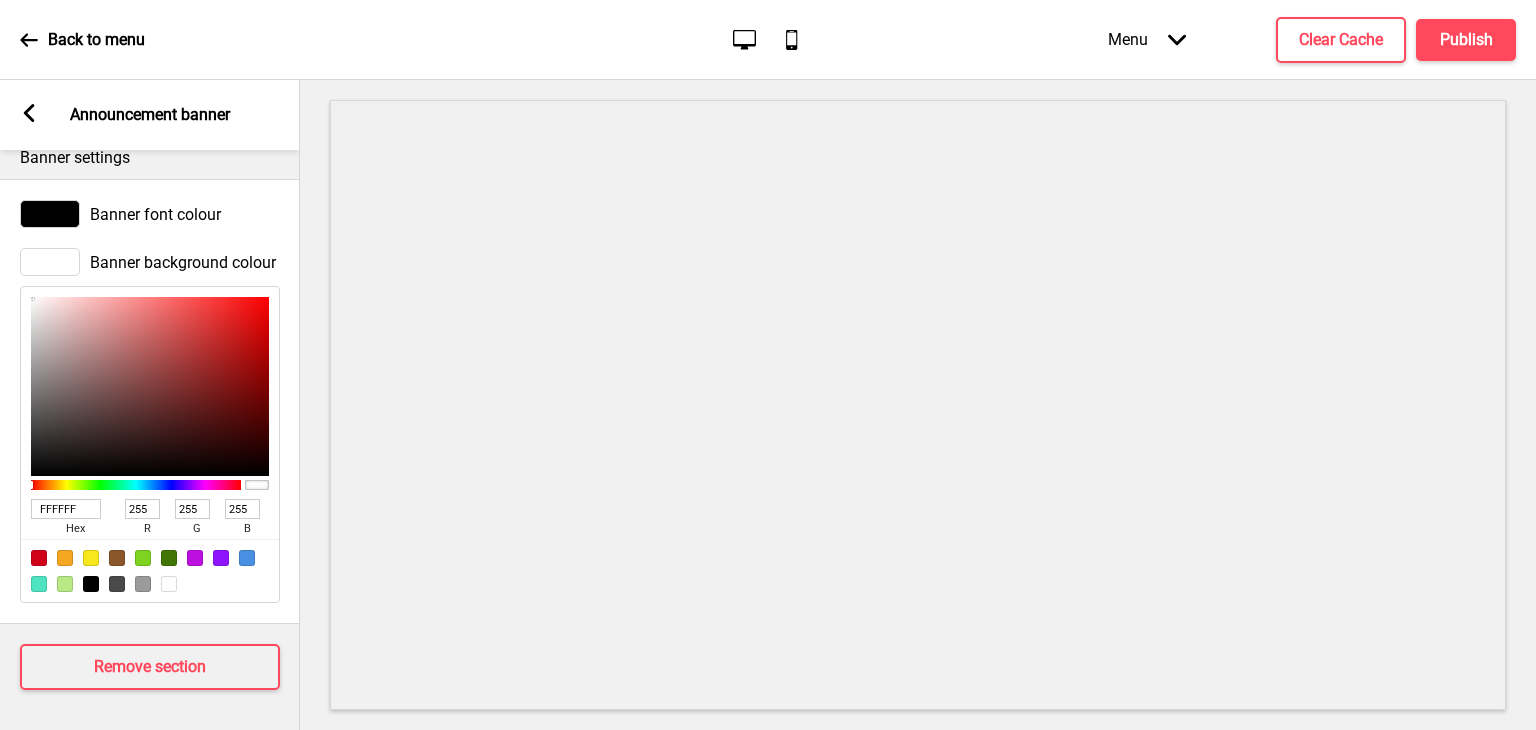 click 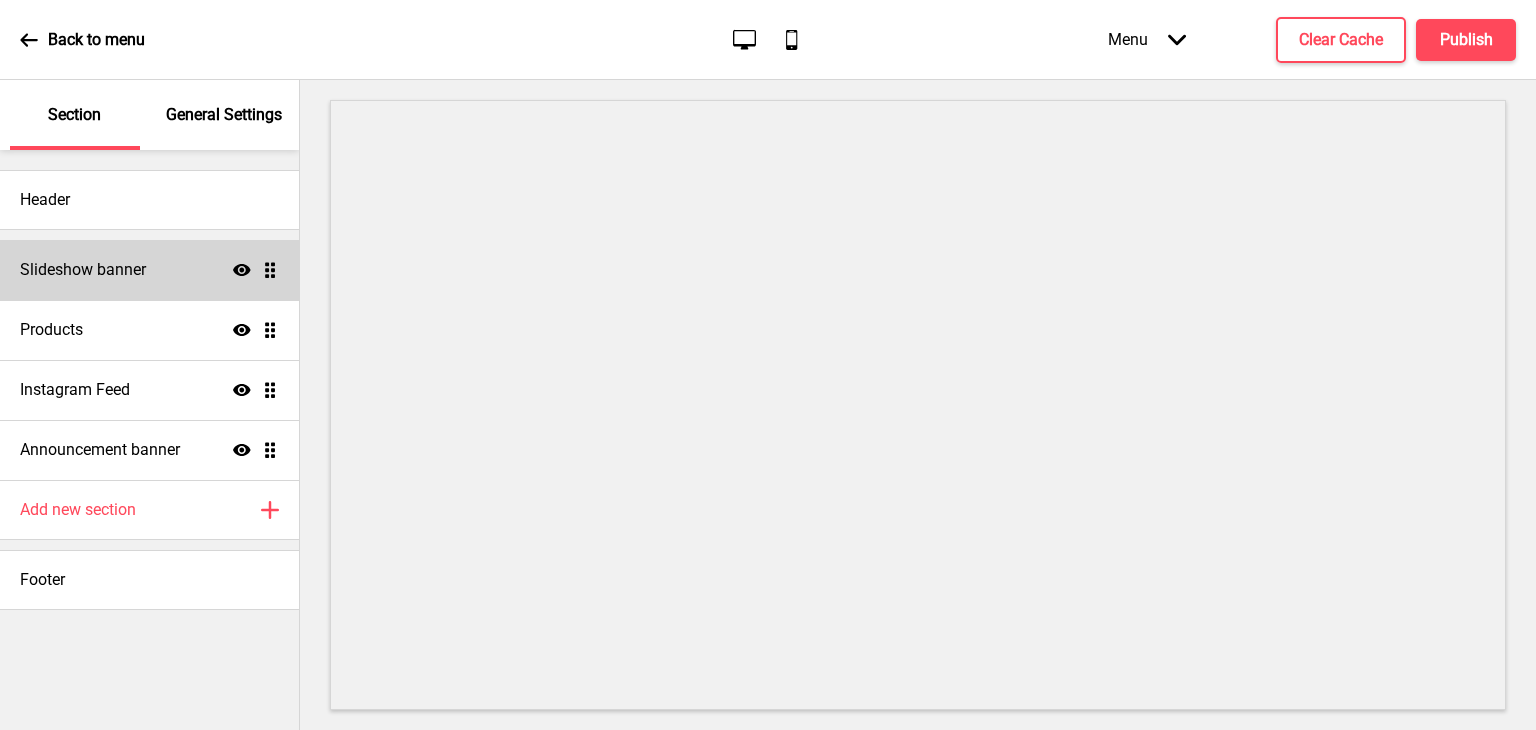 click on "Slideshow banner" at bounding box center (83, 270) 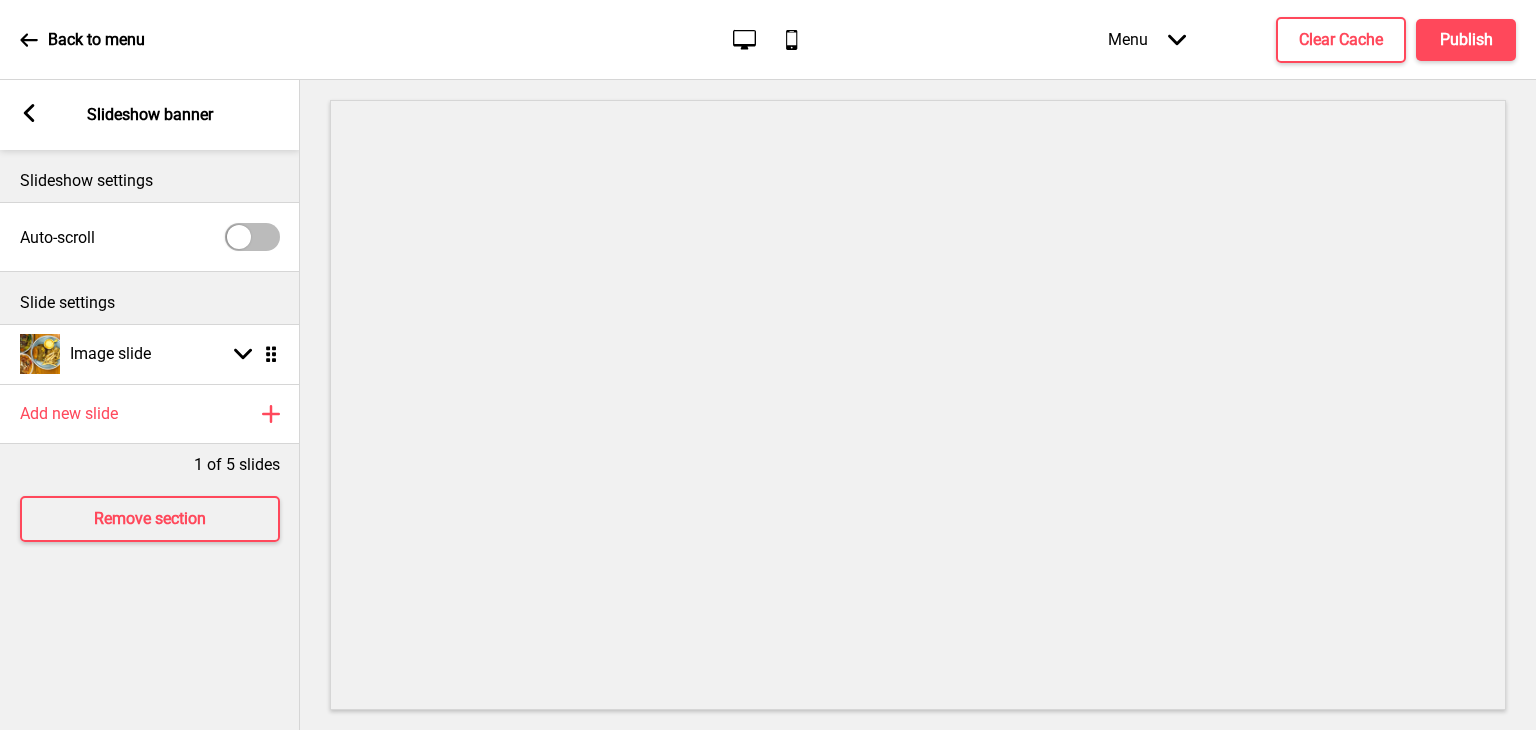 click 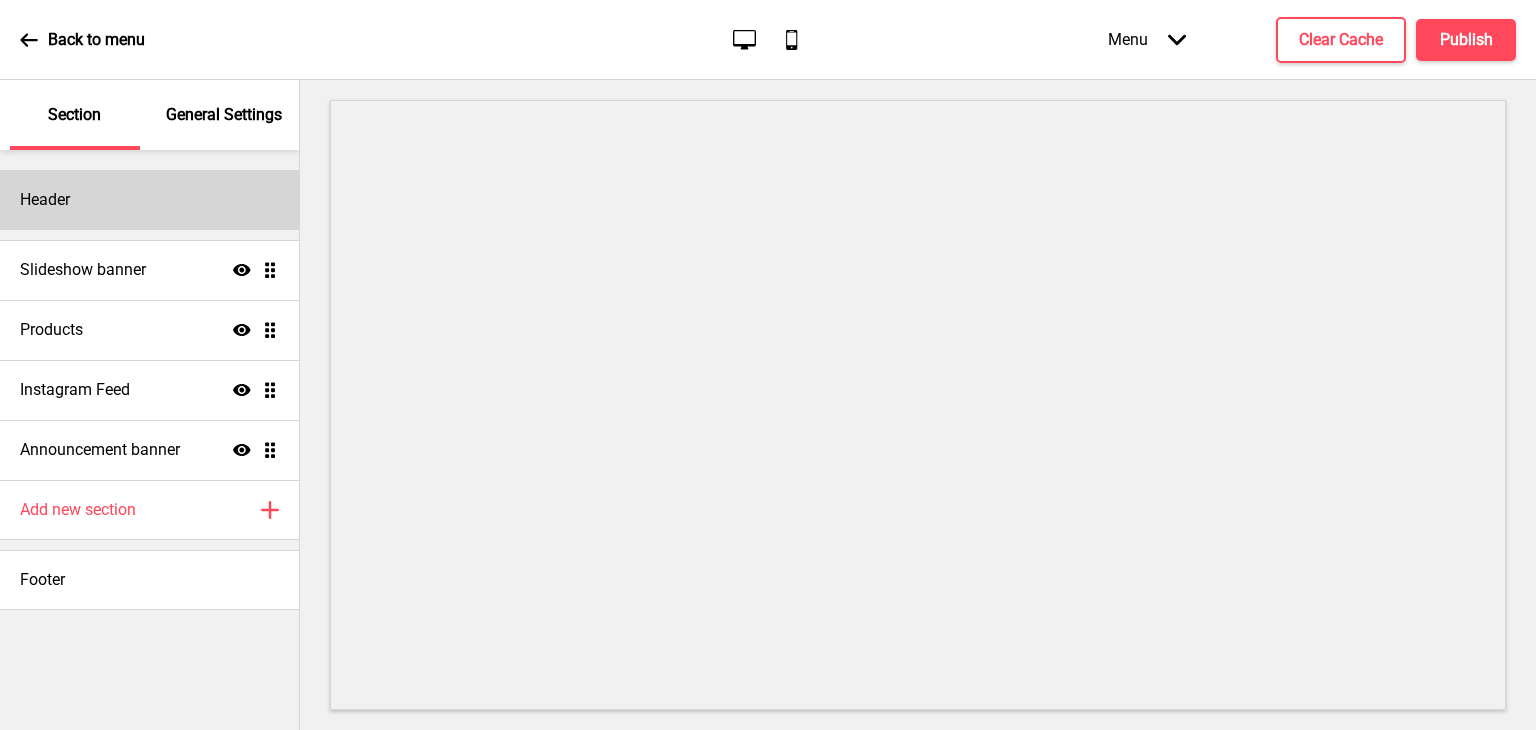 click on "Header" at bounding box center [149, 200] 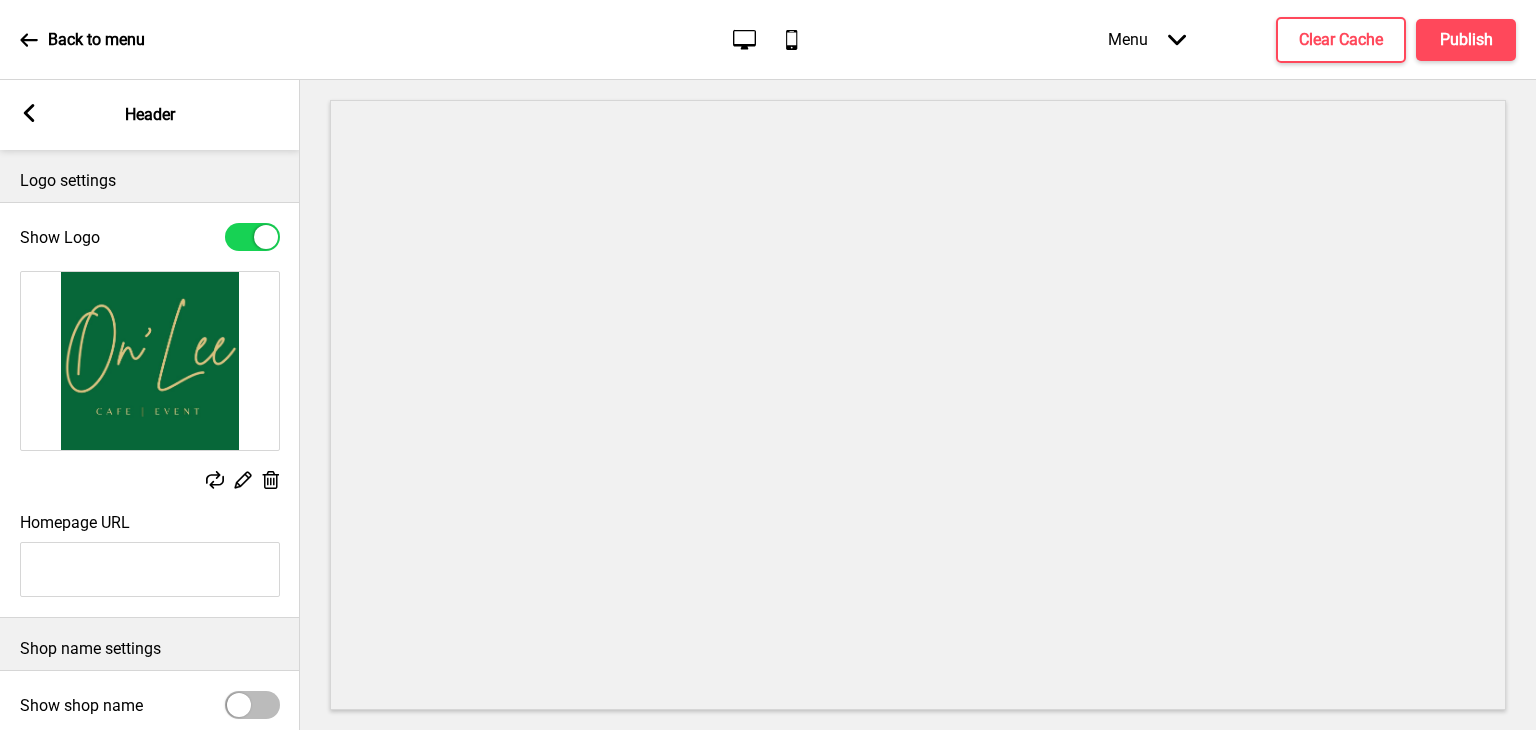 scroll, scrollTop: 216, scrollLeft: 0, axis: vertical 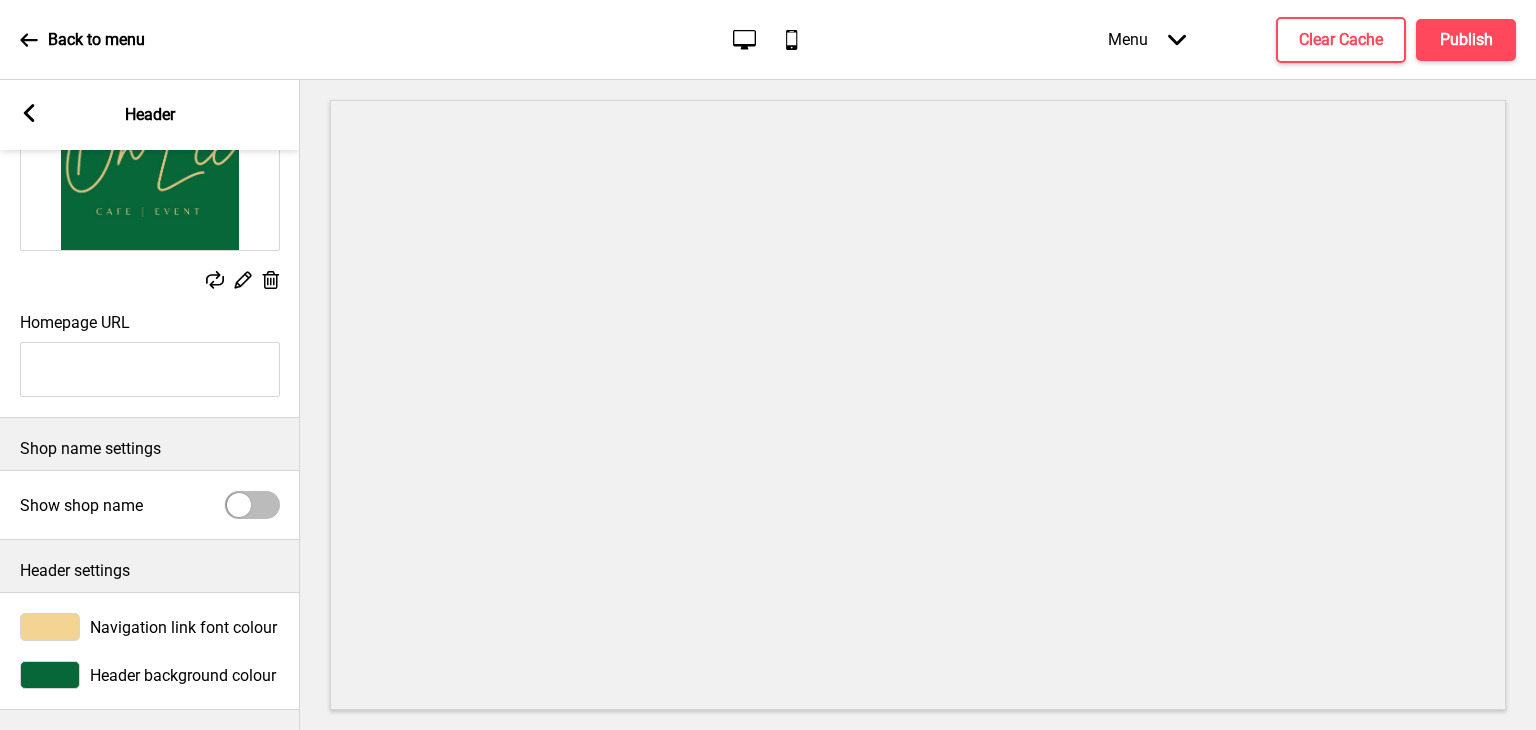 click on "Header background colour" at bounding box center (150, 675) 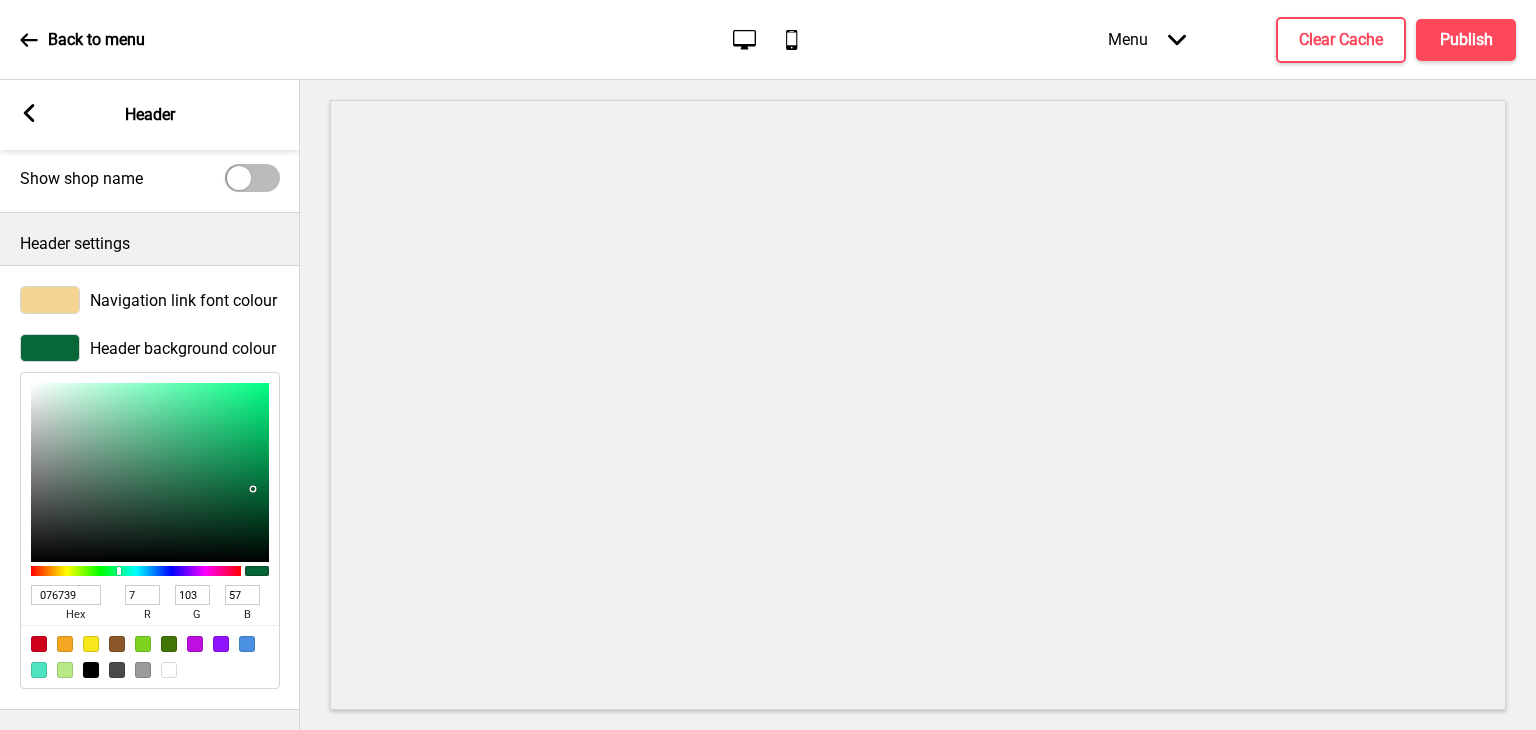 scroll, scrollTop: 546, scrollLeft: 0, axis: vertical 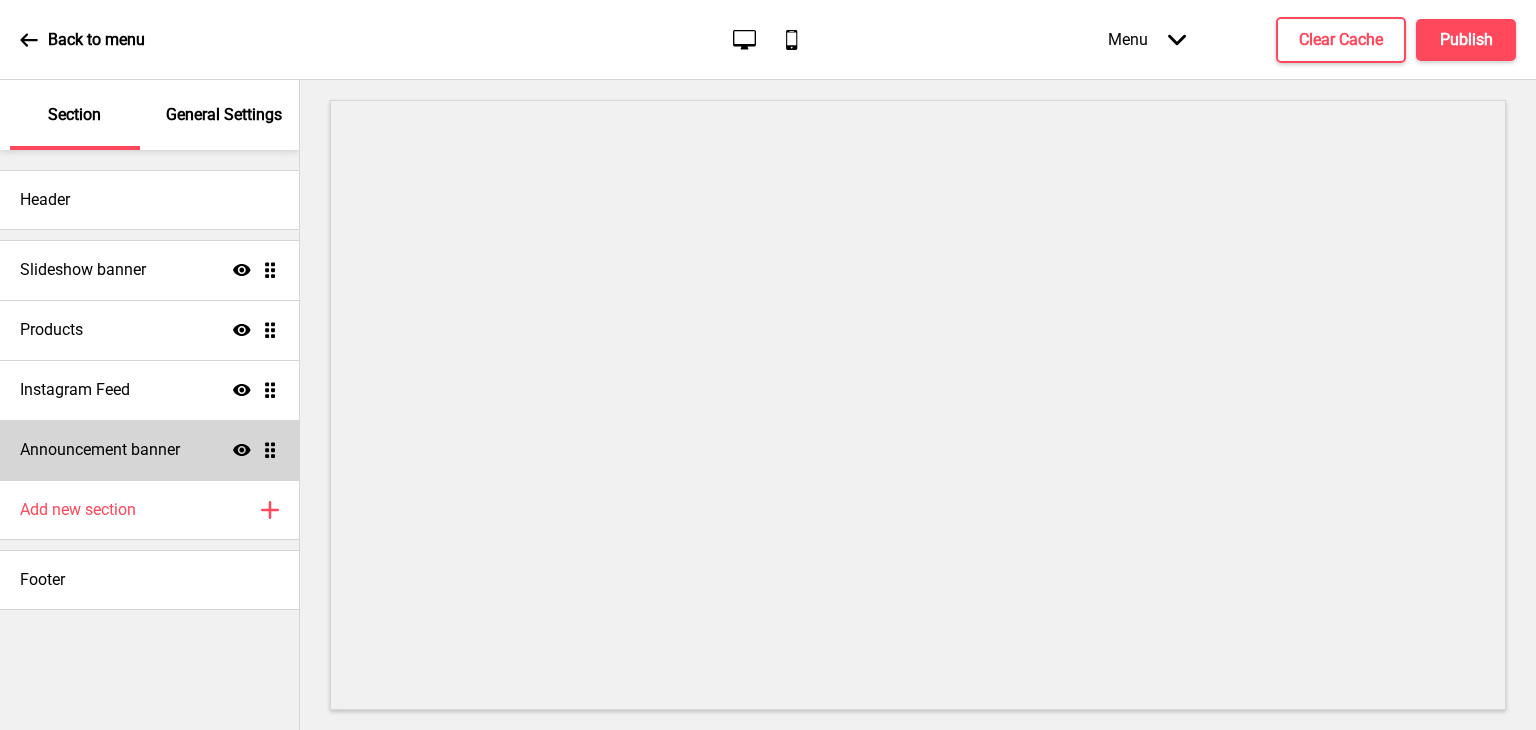 click on "Announcement banner" at bounding box center (100, 450) 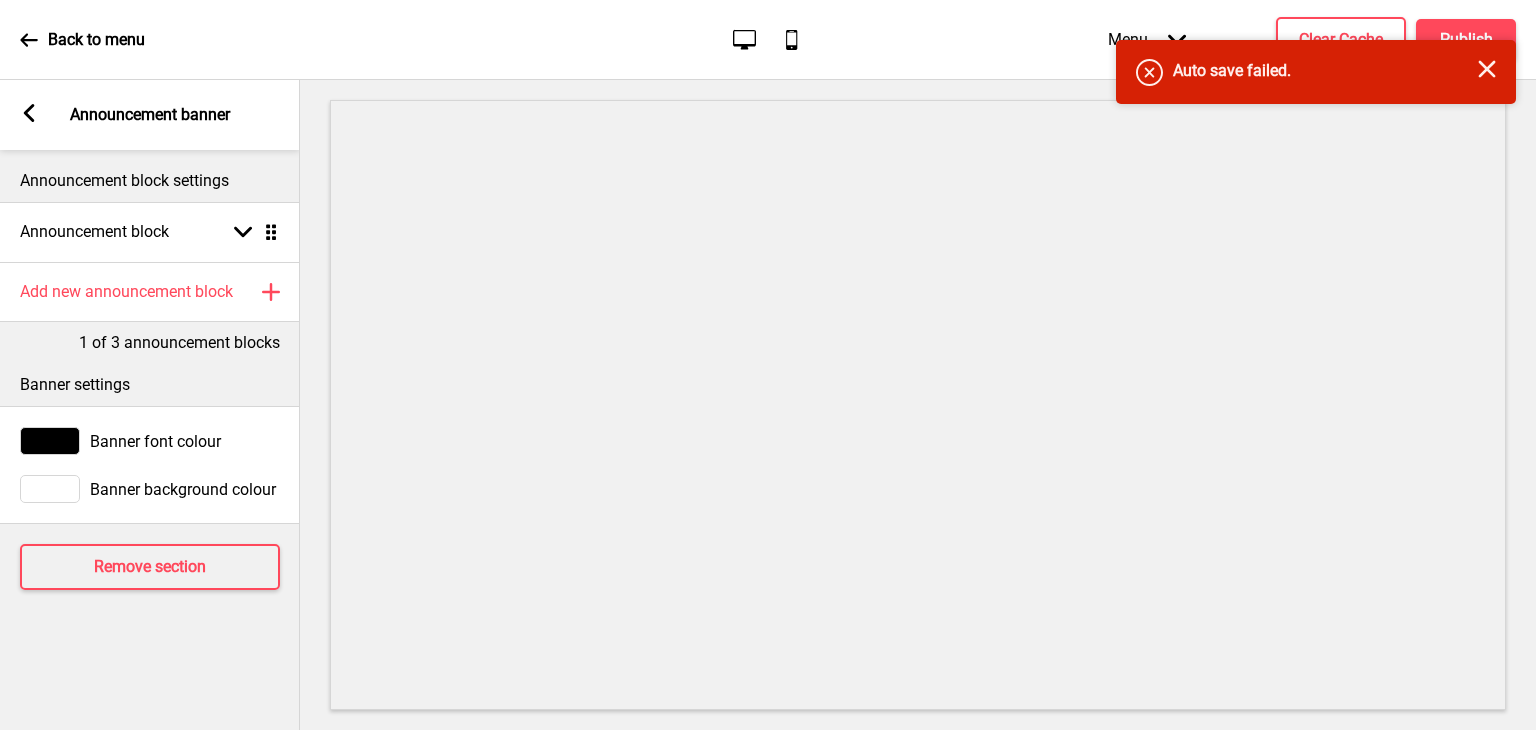 click on "Banner background colour" at bounding box center [183, 489] 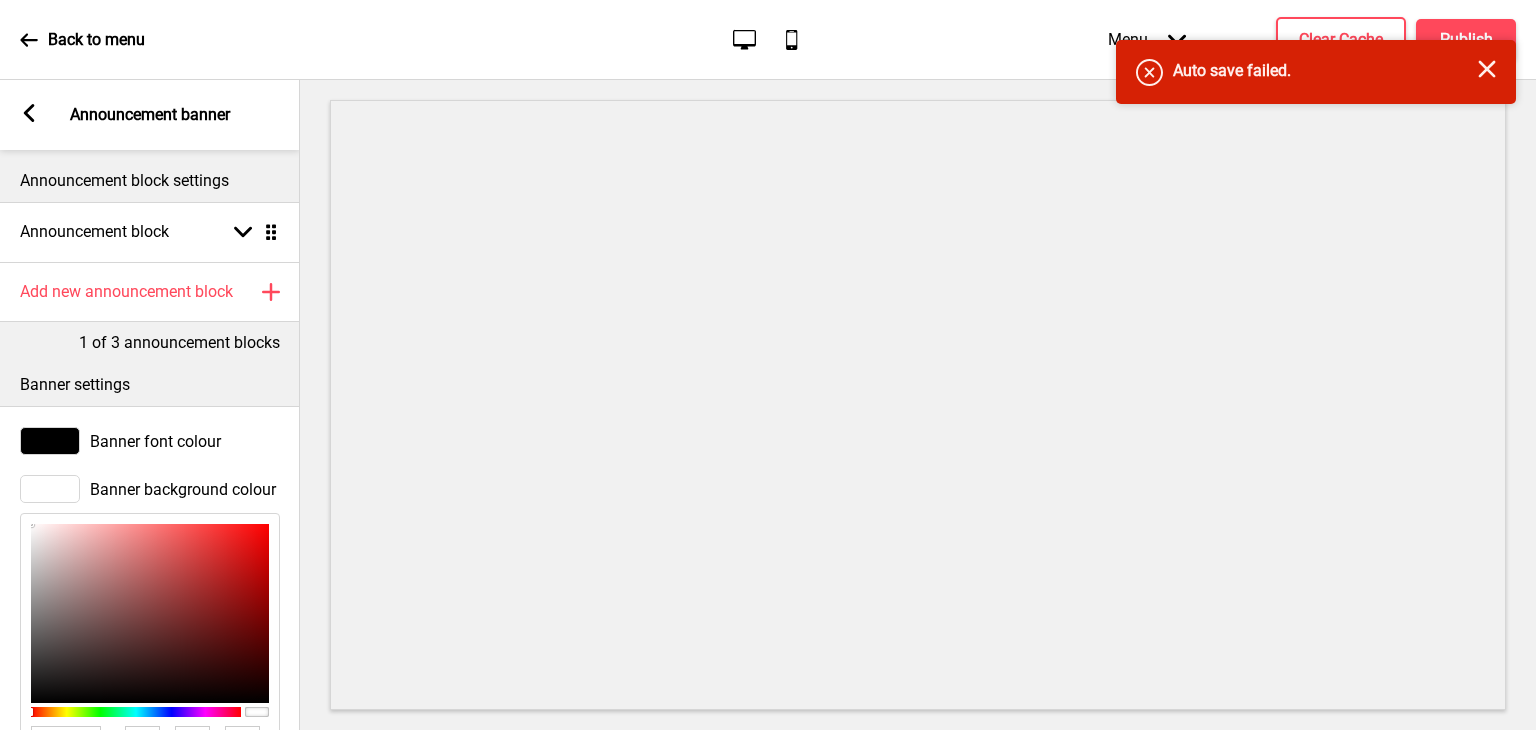 scroll, scrollTop: 244, scrollLeft: 0, axis: vertical 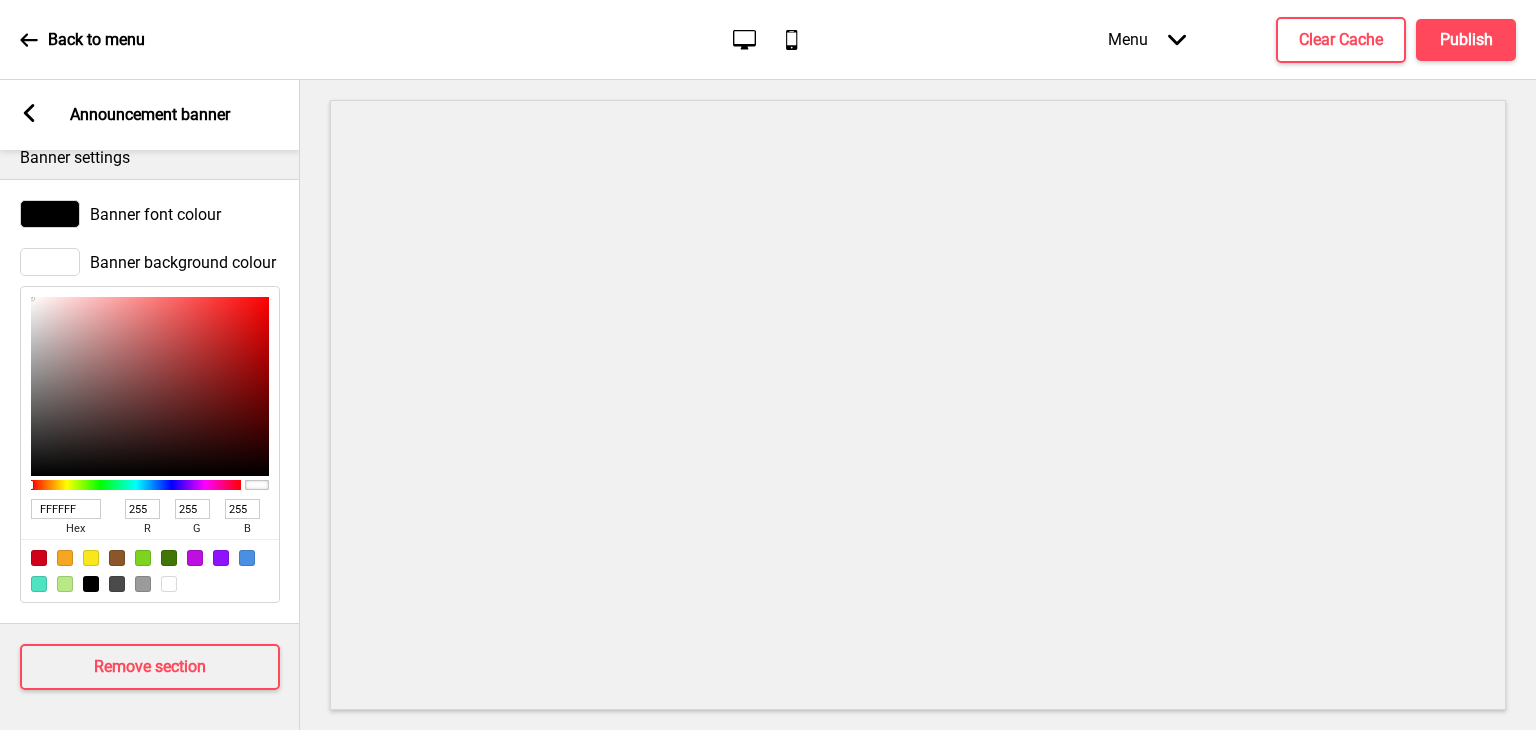 drag, startPoint x: 83, startPoint y: 499, endPoint x: 0, endPoint y: 490, distance: 83.48653 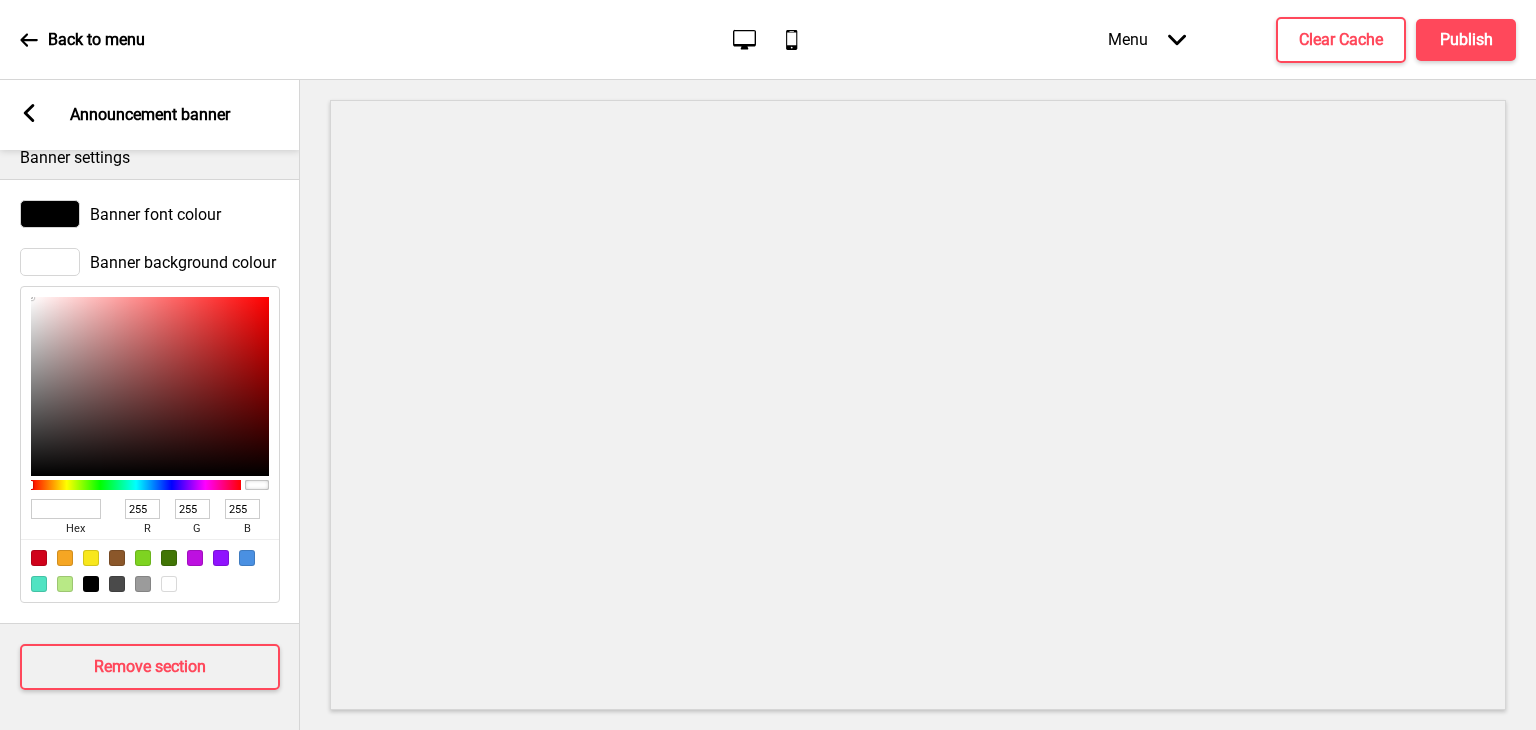 paste on "076739" 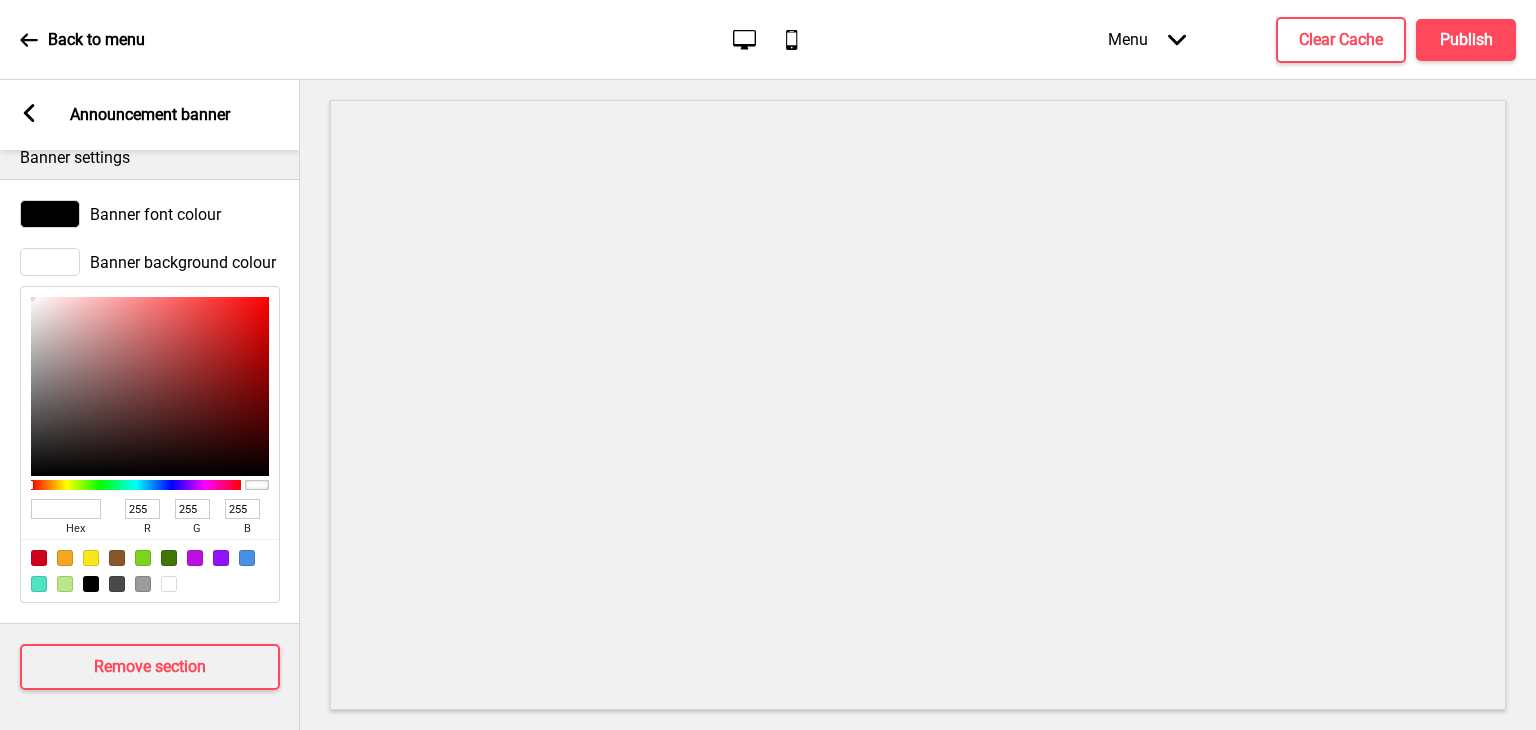 type on "076739" 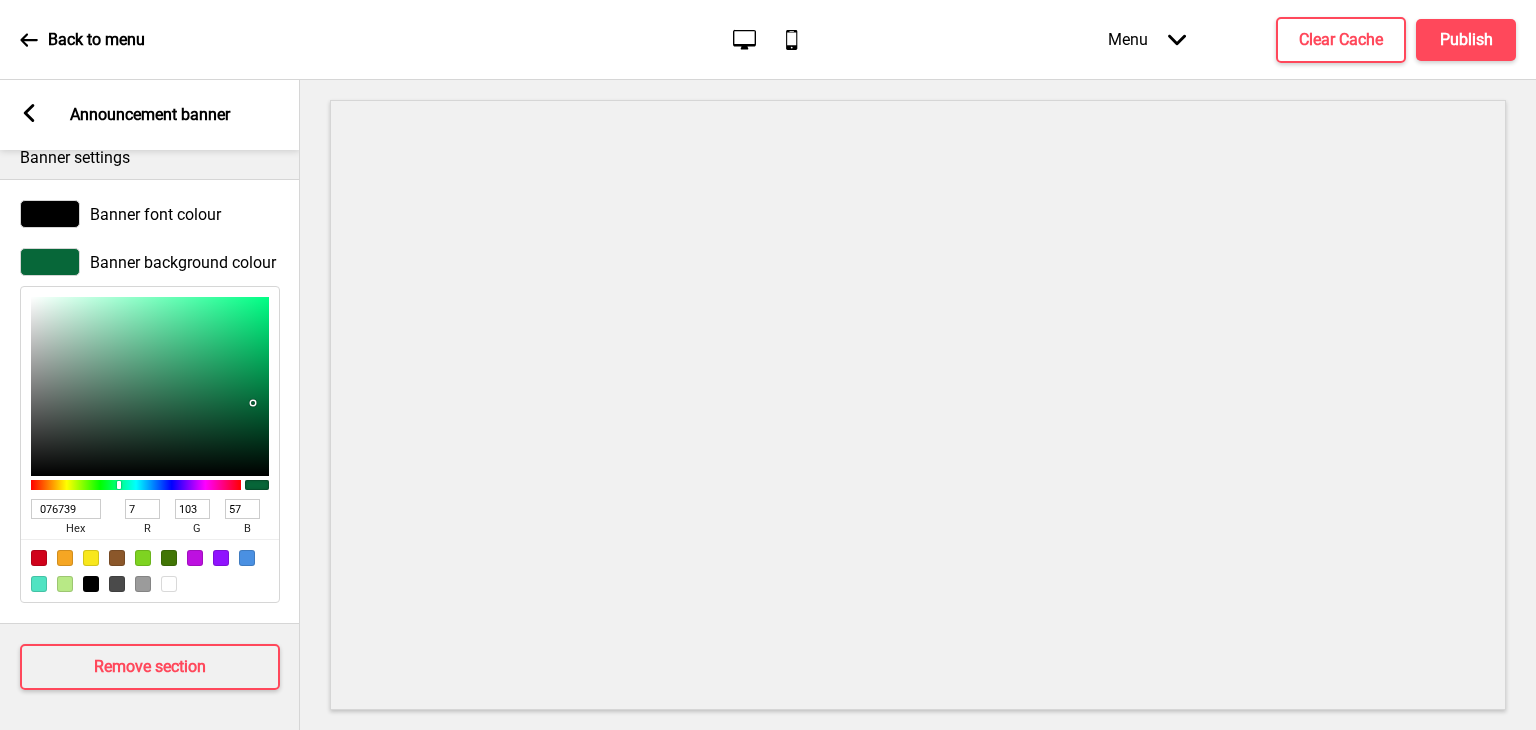 type on "076739" 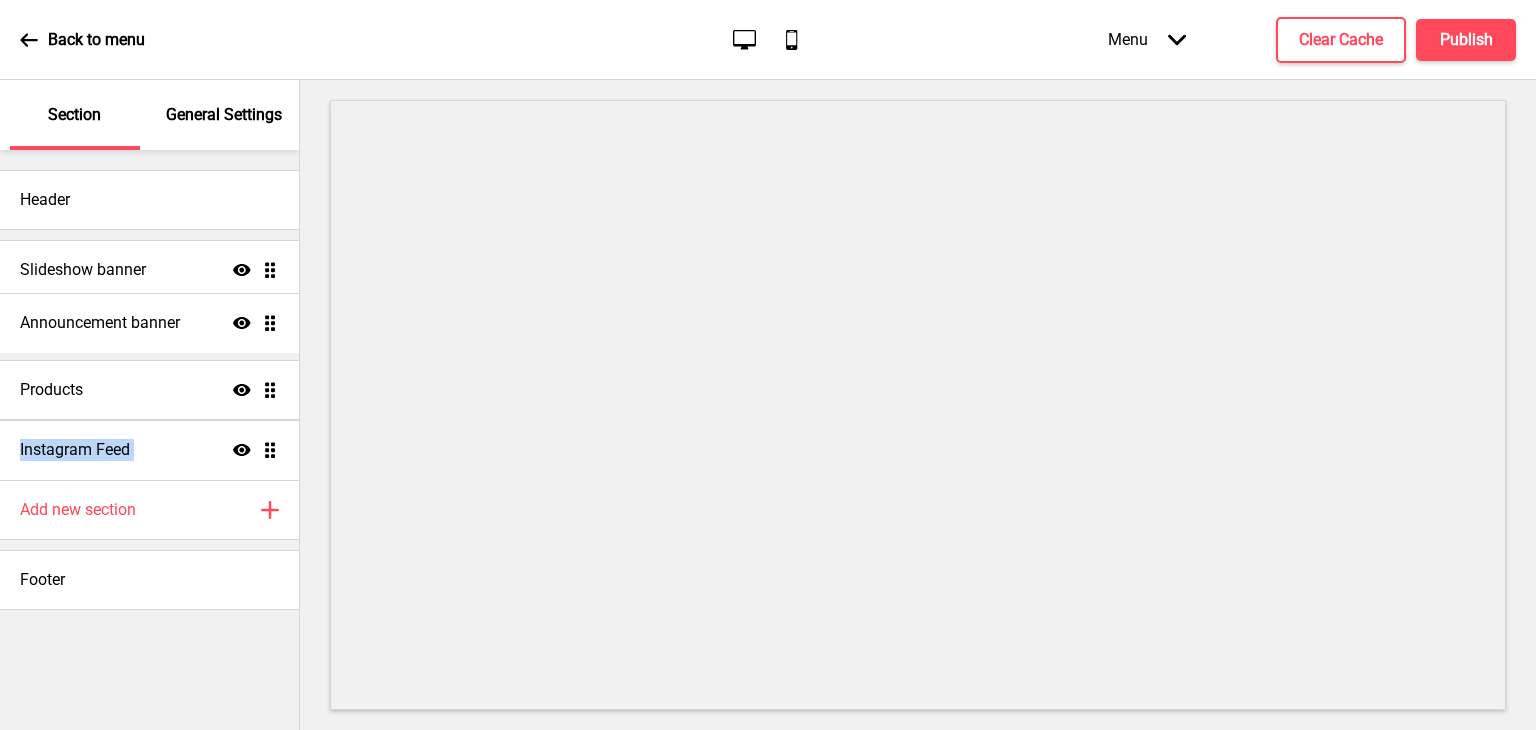 drag, startPoint x: 269, startPoint y: 445, endPoint x: 271, endPoint y: 319, distance: 126.01587 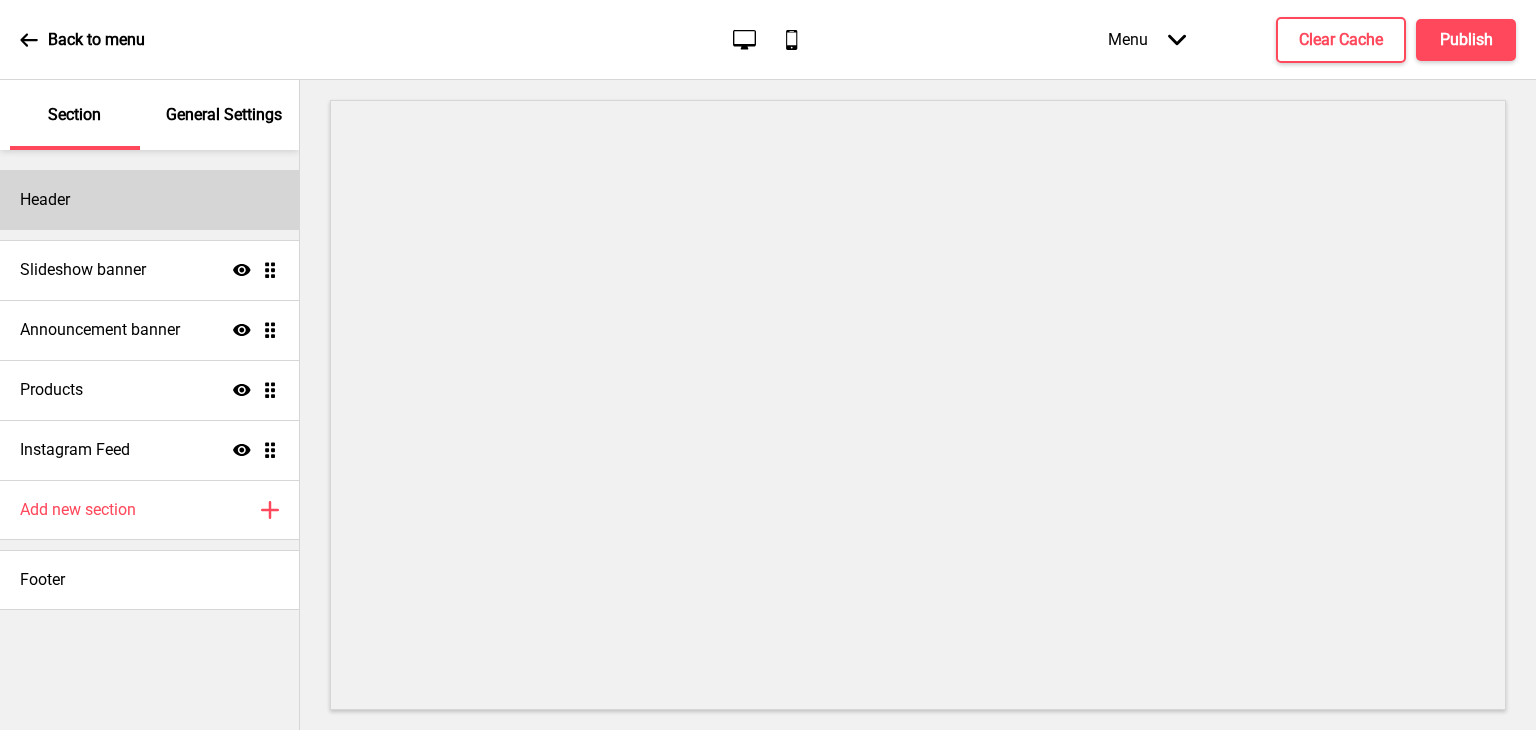 click on "Header" at bounding box center (149, 200) 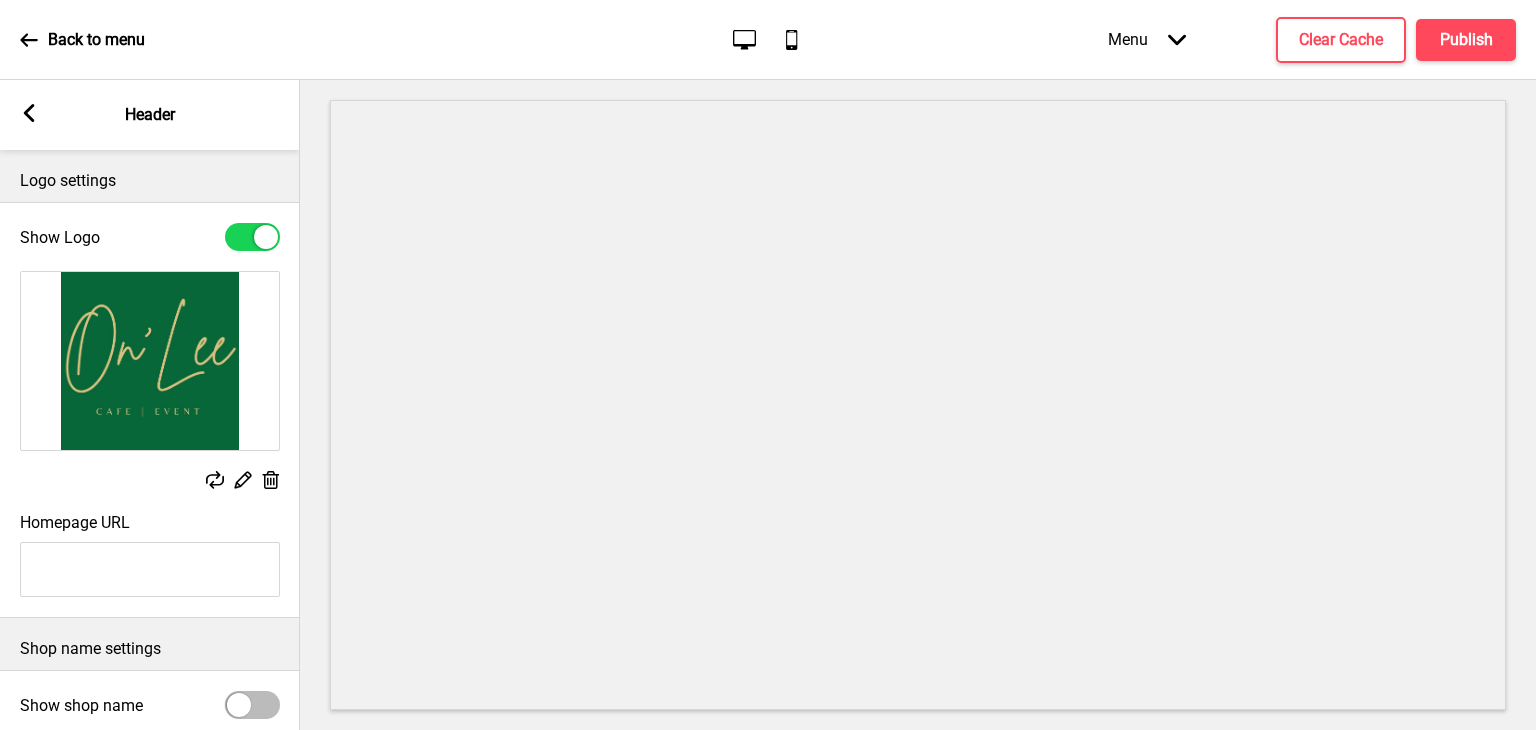 scroll, scrollTop: 216, scrollLeft: 0, axis: vertical 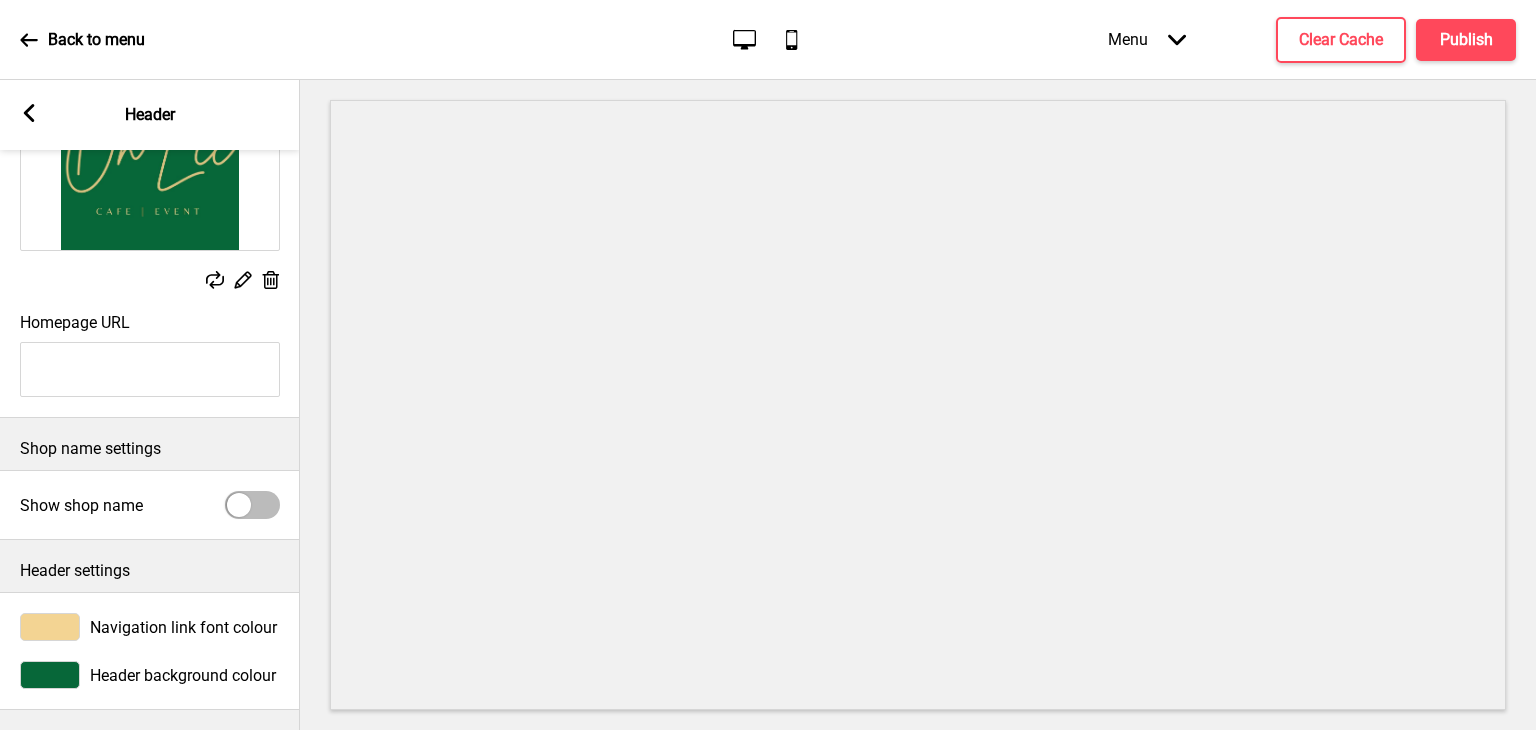 click on "Header background colour" at bounding box center (150, 675) 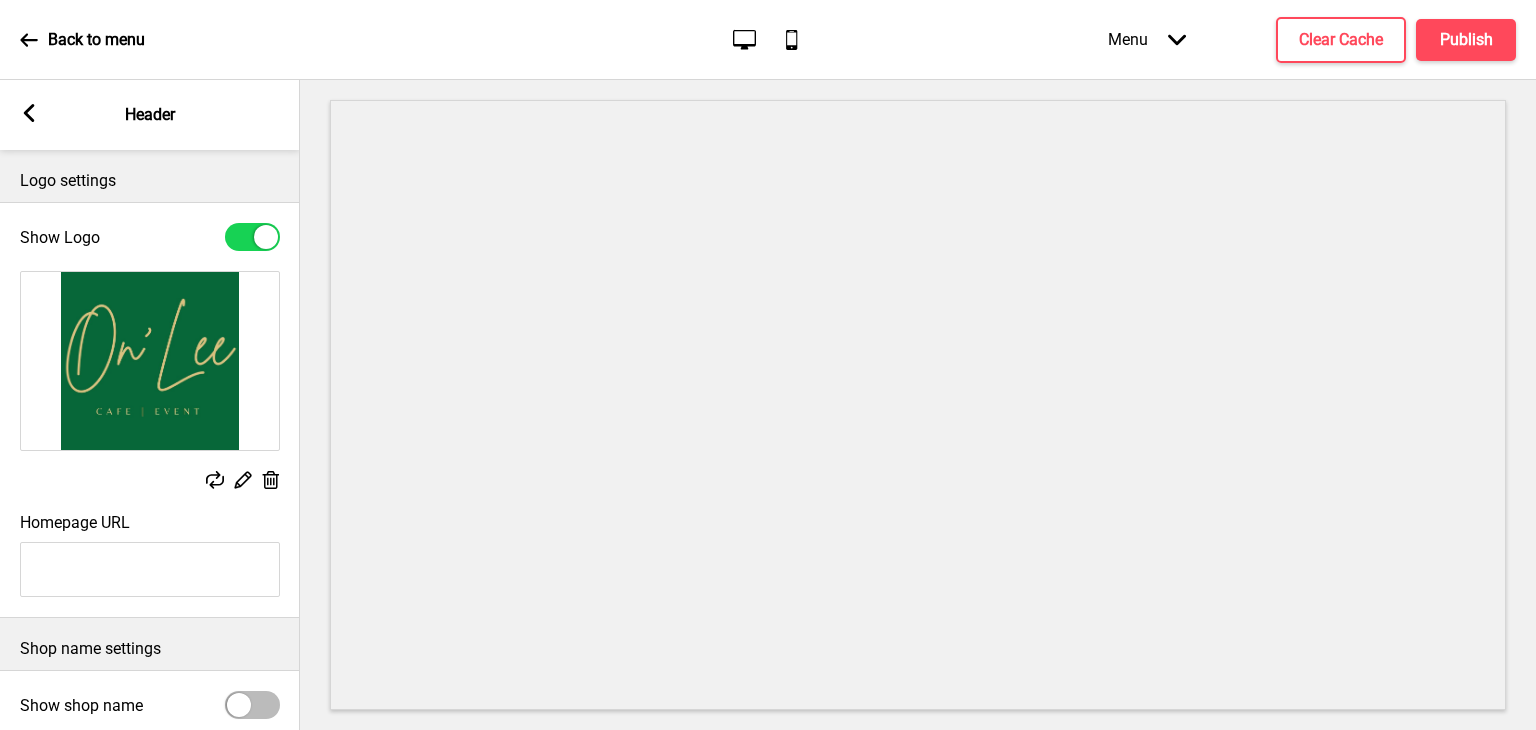 scroll, scrollTop: 216, scrollLeft: 0, axis: vertical 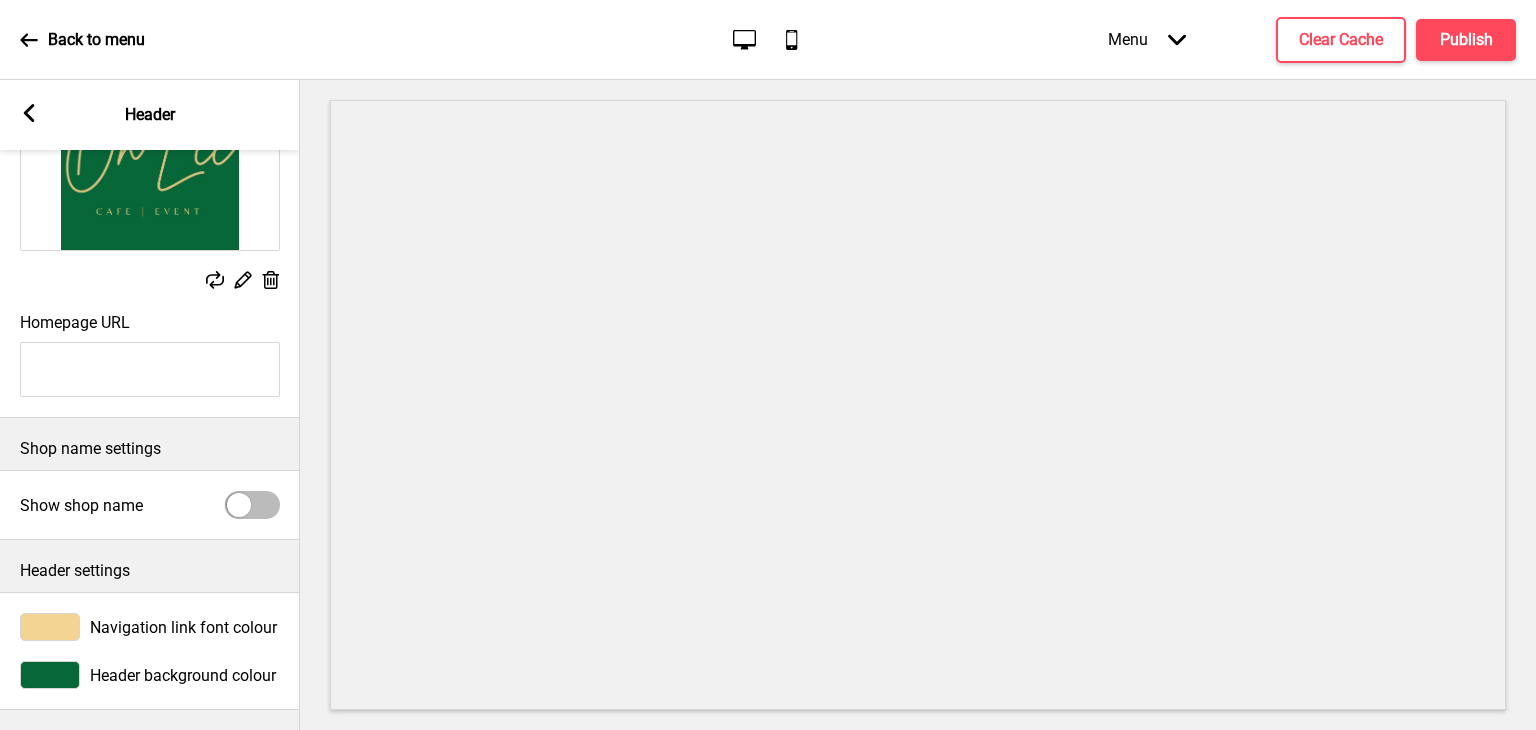 click on "Navigation link font colour Header background colour" at bounding box center (150, 651) 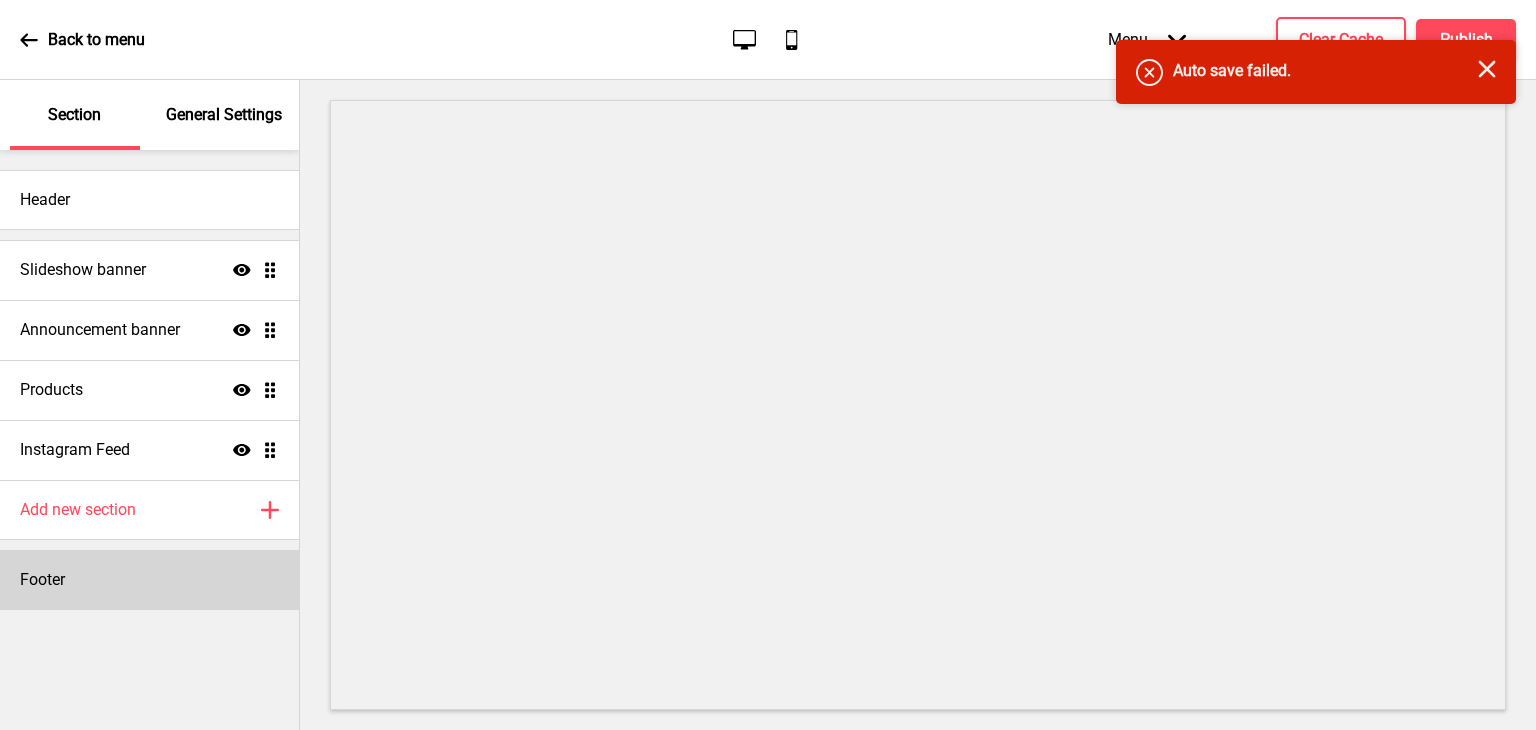 click on "Footer" at bounding box center (149, 580) 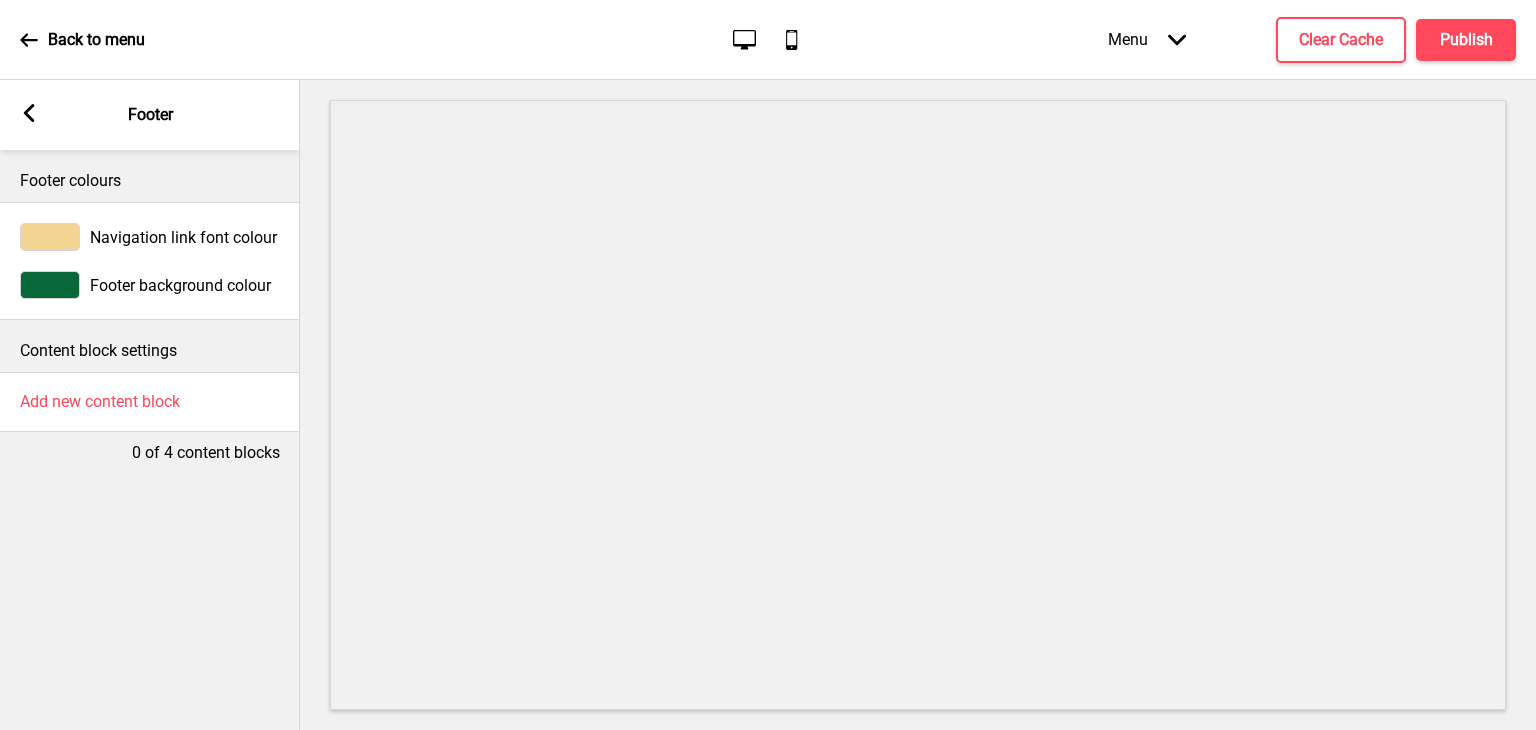 click on "Navigation link font colour" at bounding box center (183, 237) 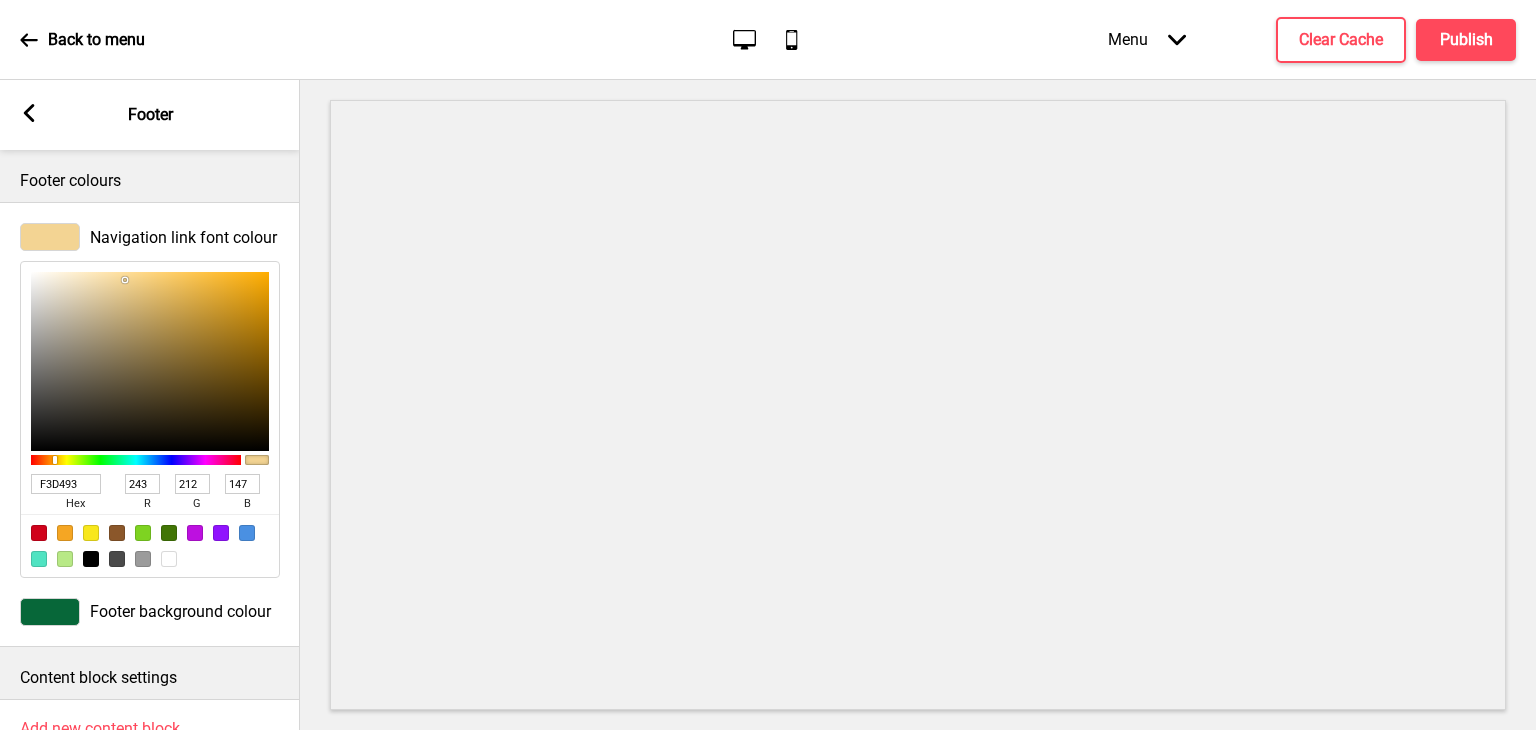 drag, startPoint x: 86, startPoint y: 487, endPoint x: 0, endPoint y: 466, distance: 88.52683 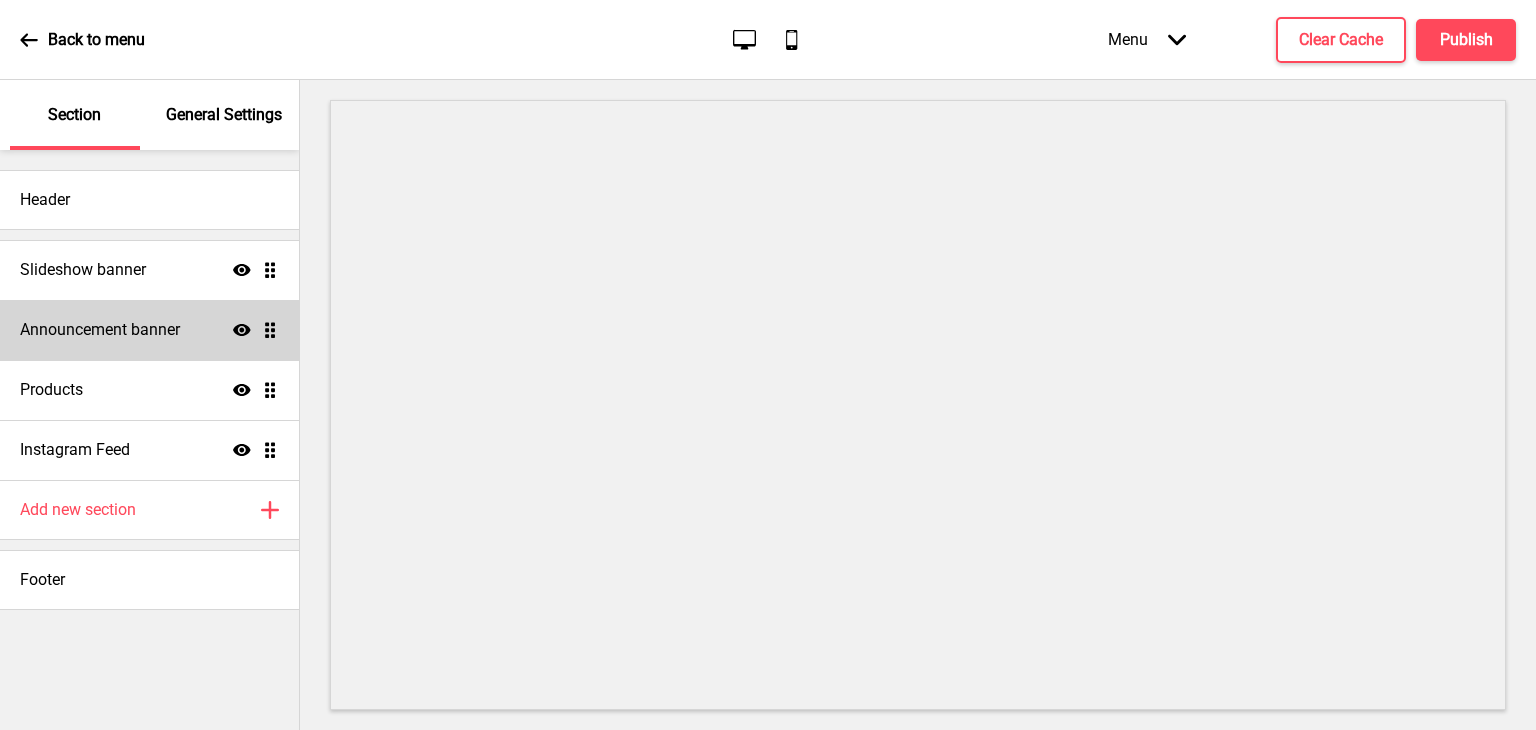 click on "Announcement banner" at bounding box center (100, 330) 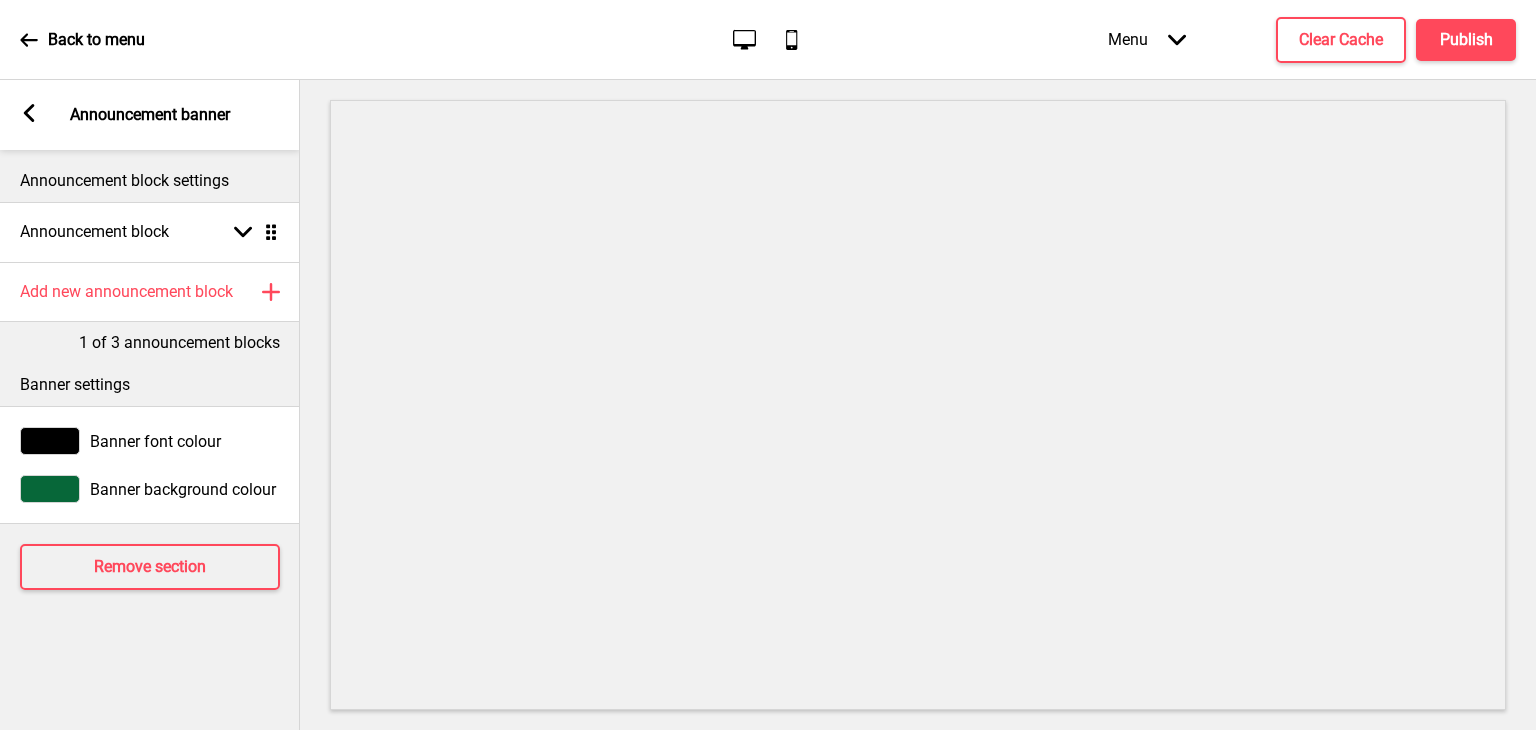 click on "Banner font colour" at bounding box center (155, 441) 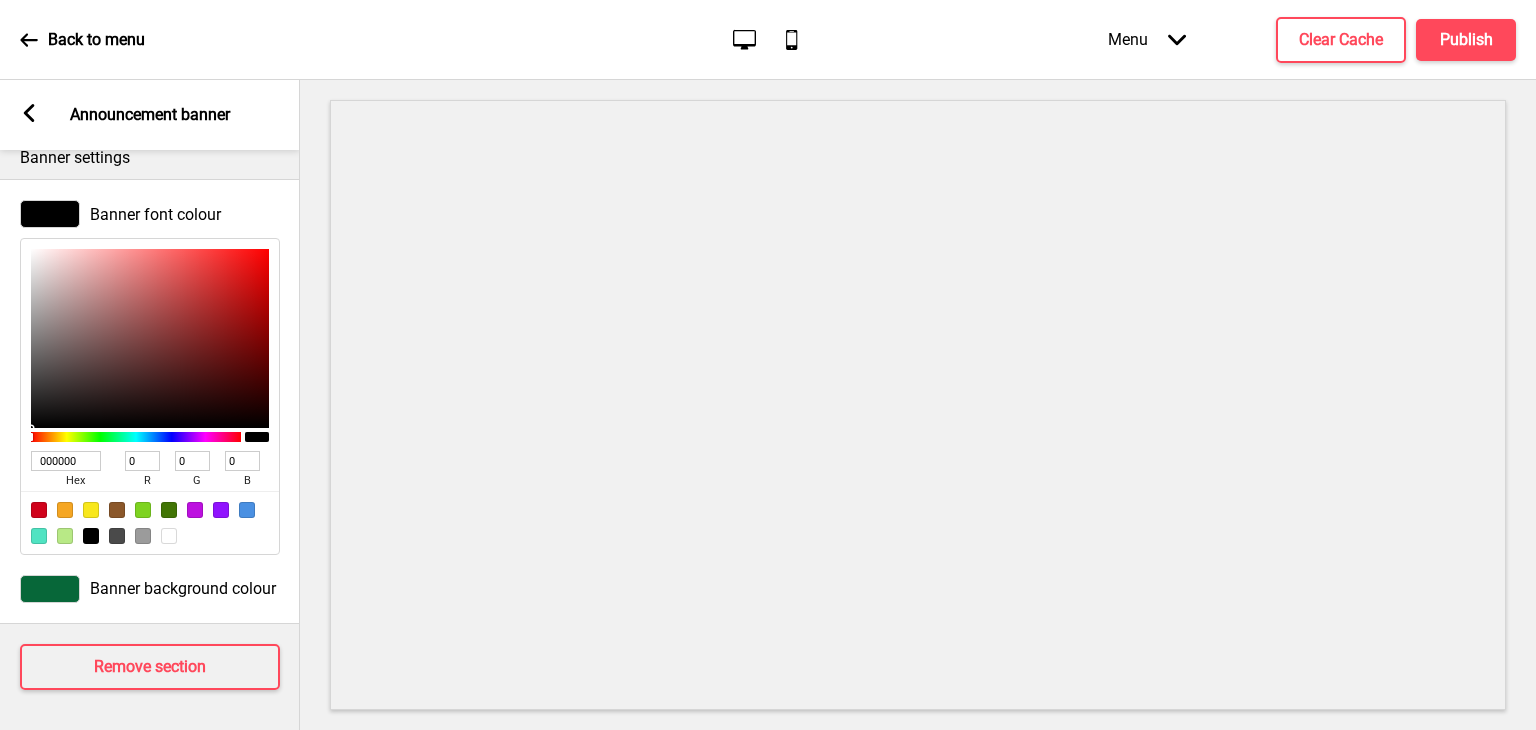 scroll, scrollTop: 243, scrollLeft: 0, axis: vertical 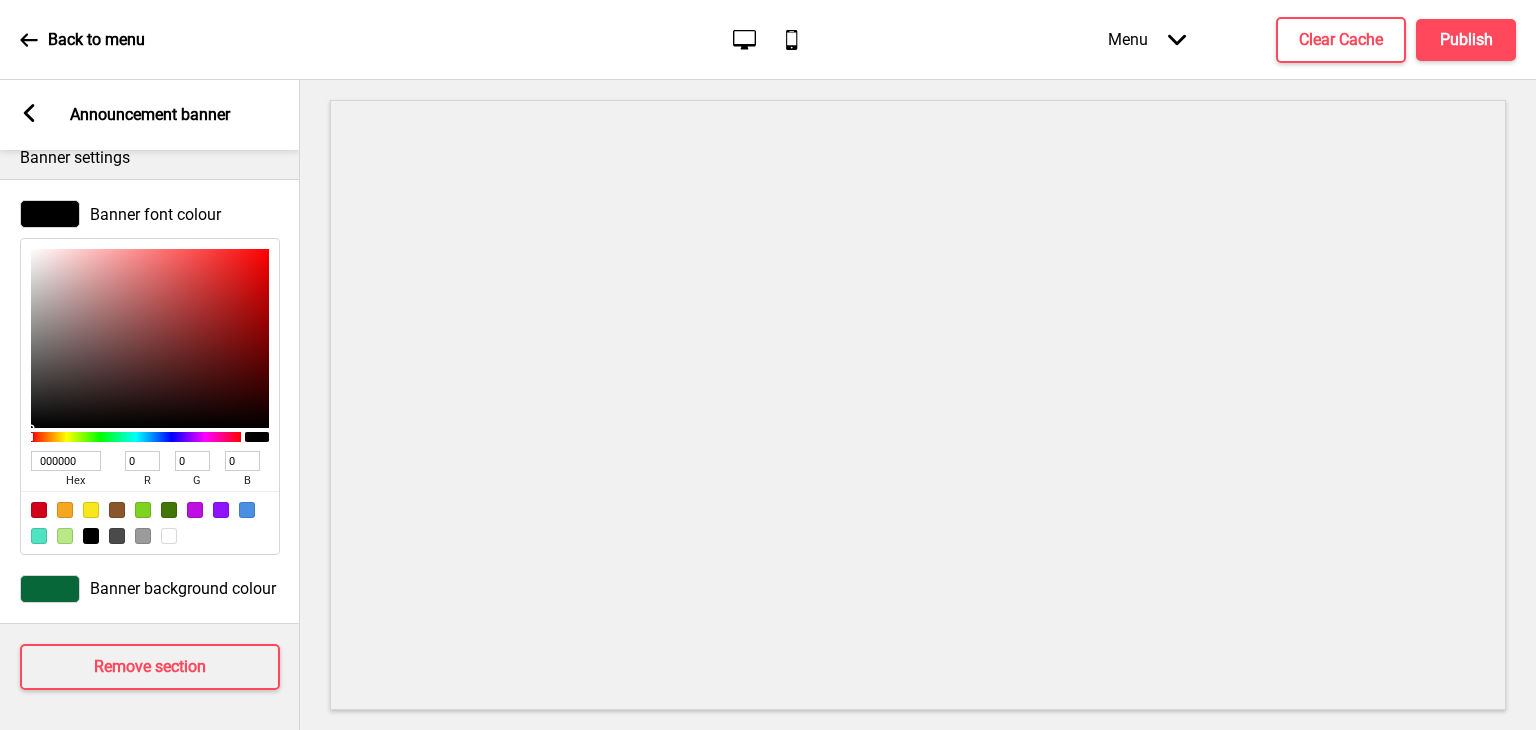 drag, startPoint x: 80, startPoint y: 444, endPoint x: 0, endPoint y: 433, distance: 80.75271 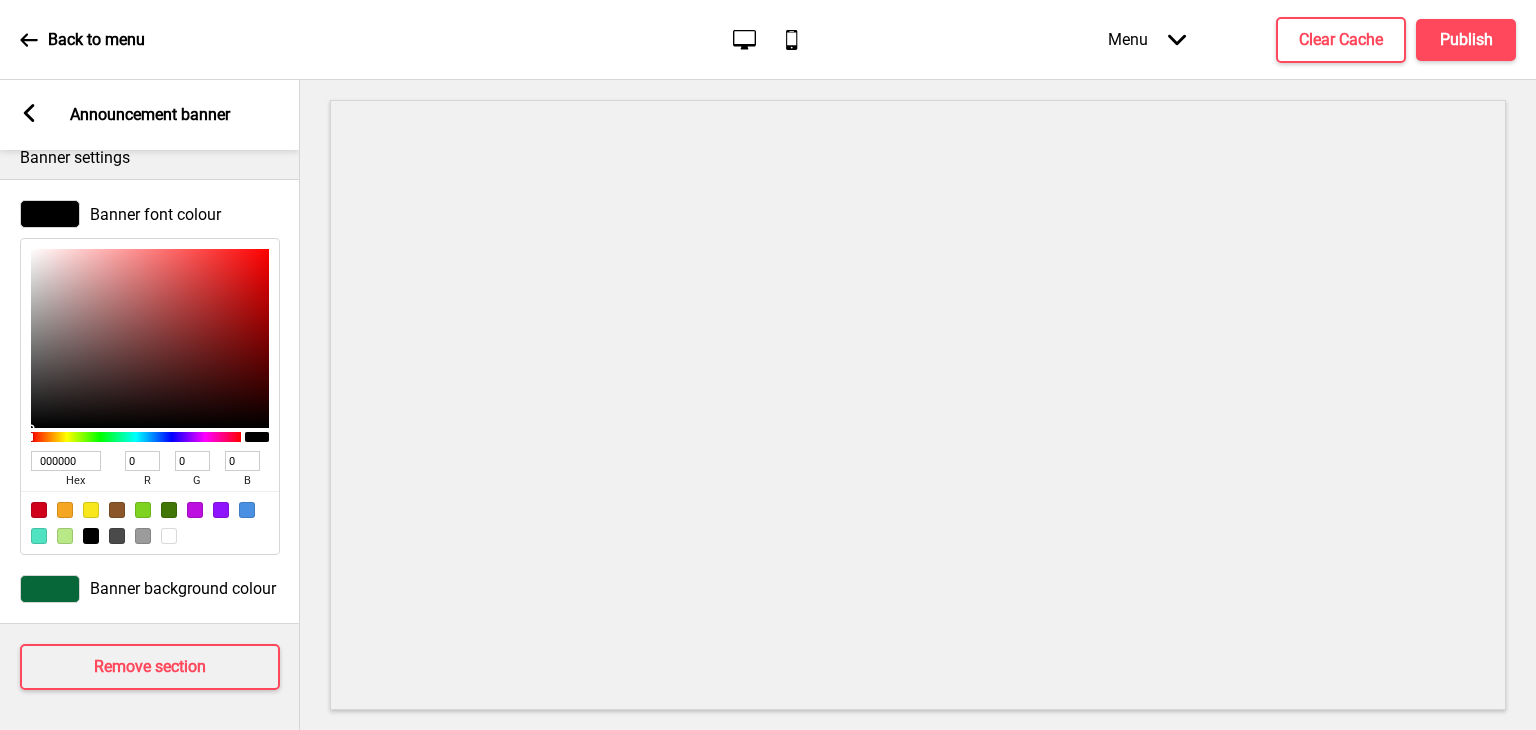 type on "F3D493" 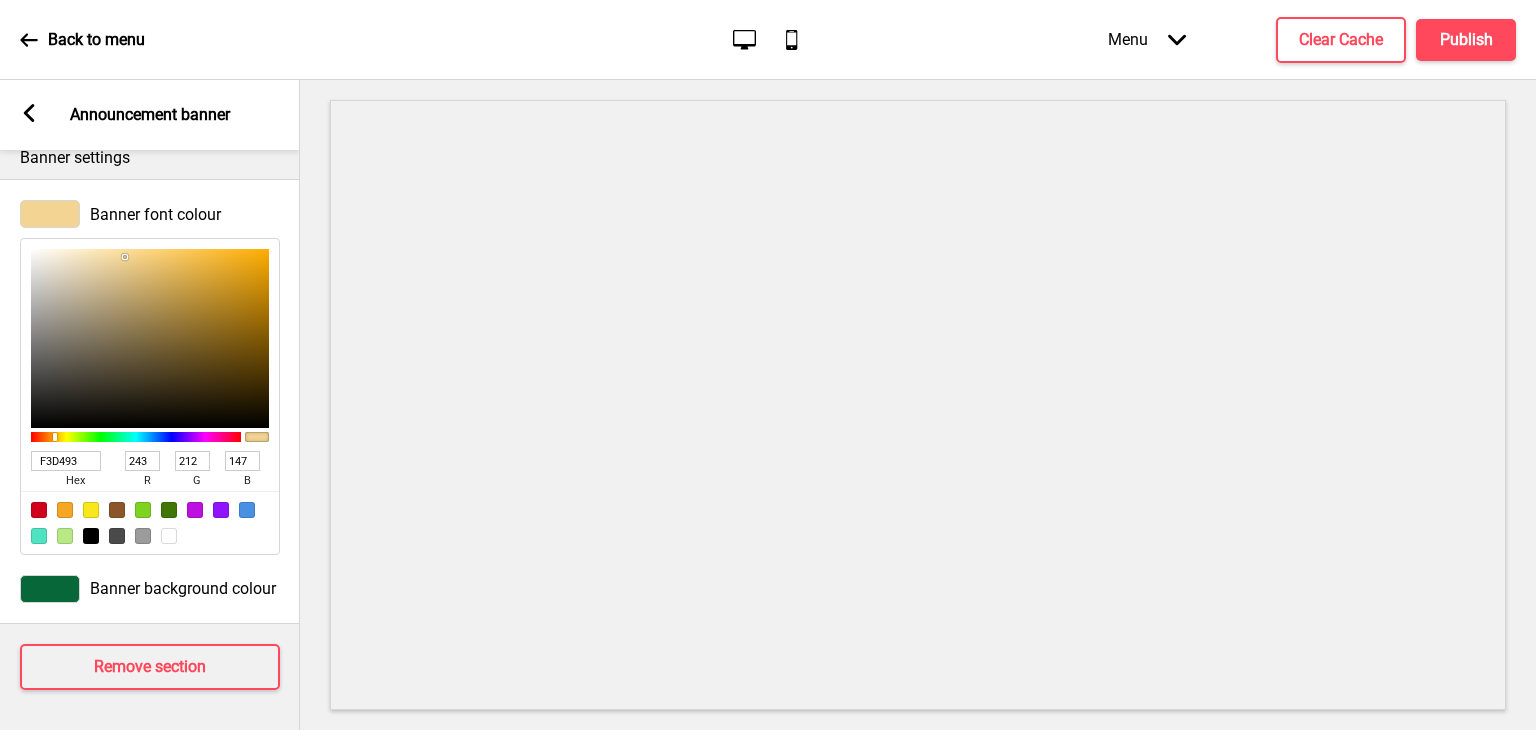 type on "F3D493" 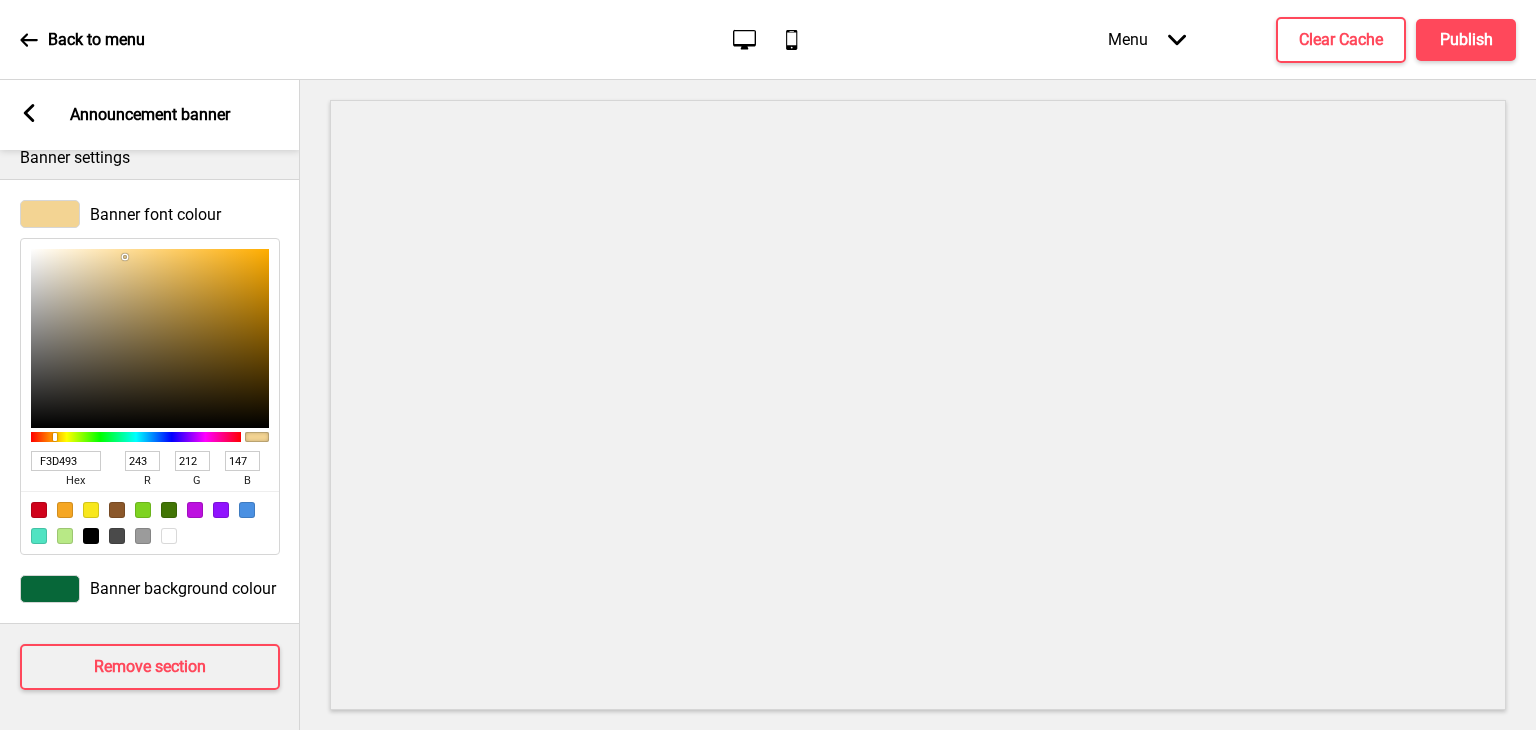 click on "Back to menu Desktop Mobile Menu Arrow down Product Page Store Information Checkout Thank you Terms & Conditions Privacy Policy Payment Invoice Menu Clear Cache Publish" at bounding box center (768, 40) 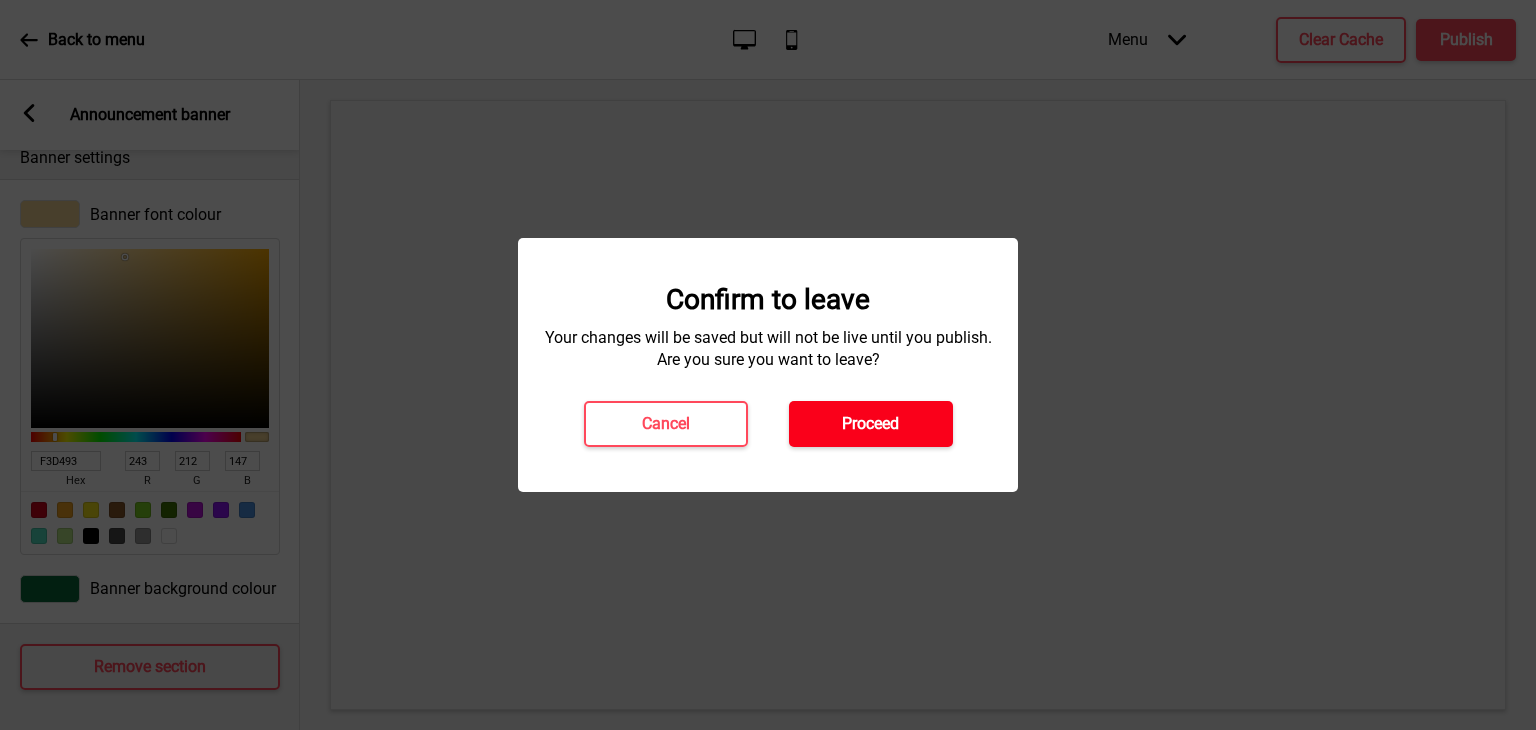 click on "Proceed" at bounding box center (871, 424) 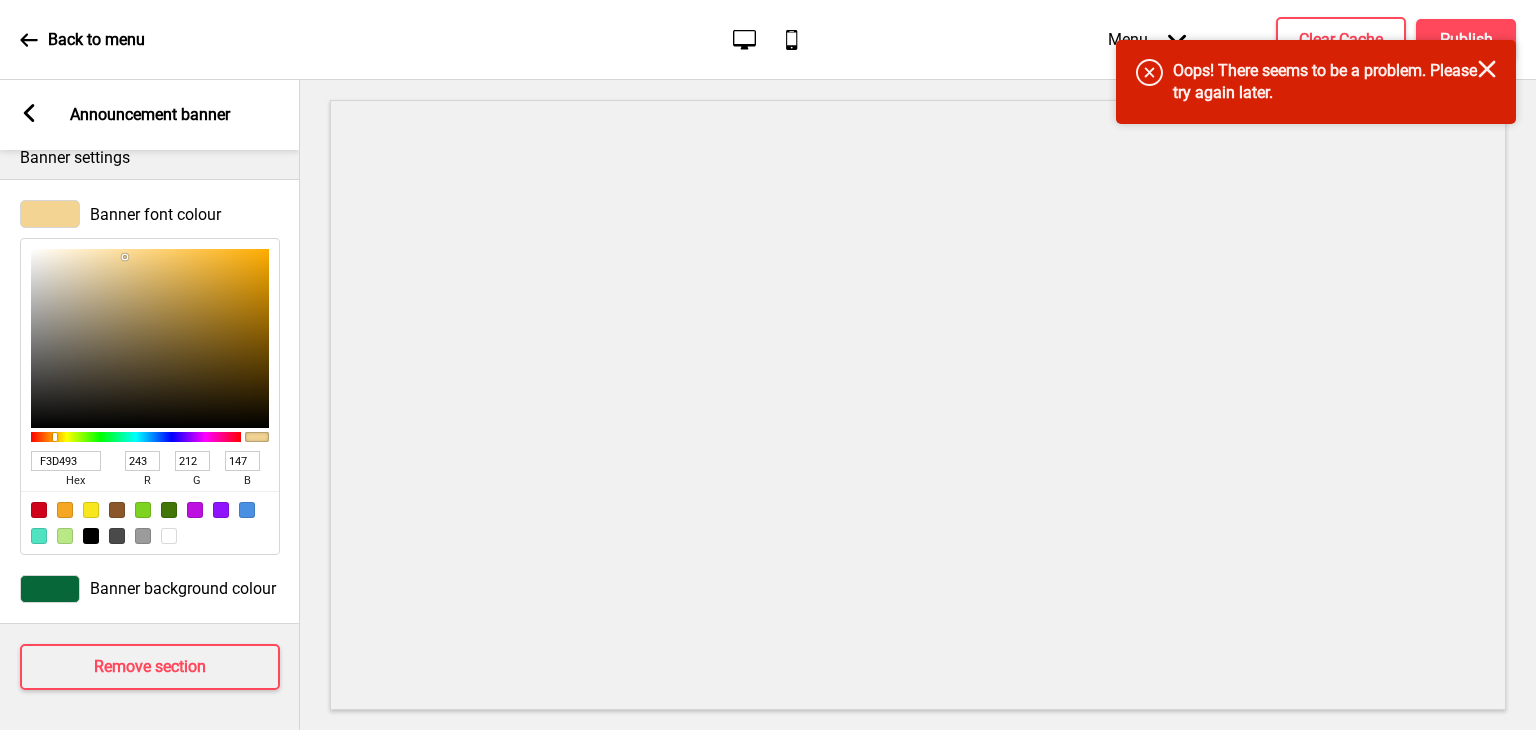 click on "Close" 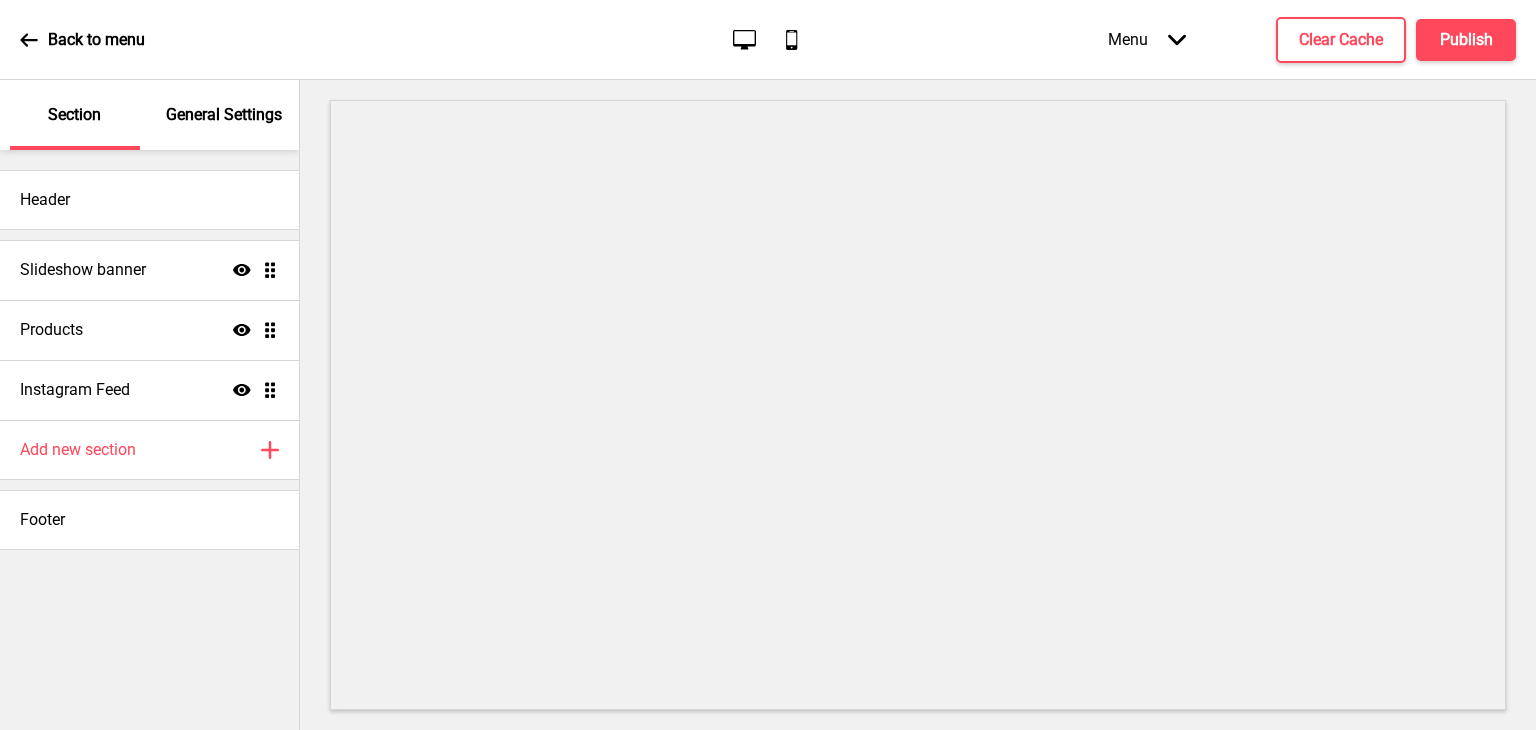 scroll, scrollTop: 0, scrollLeft: 0, axis: both 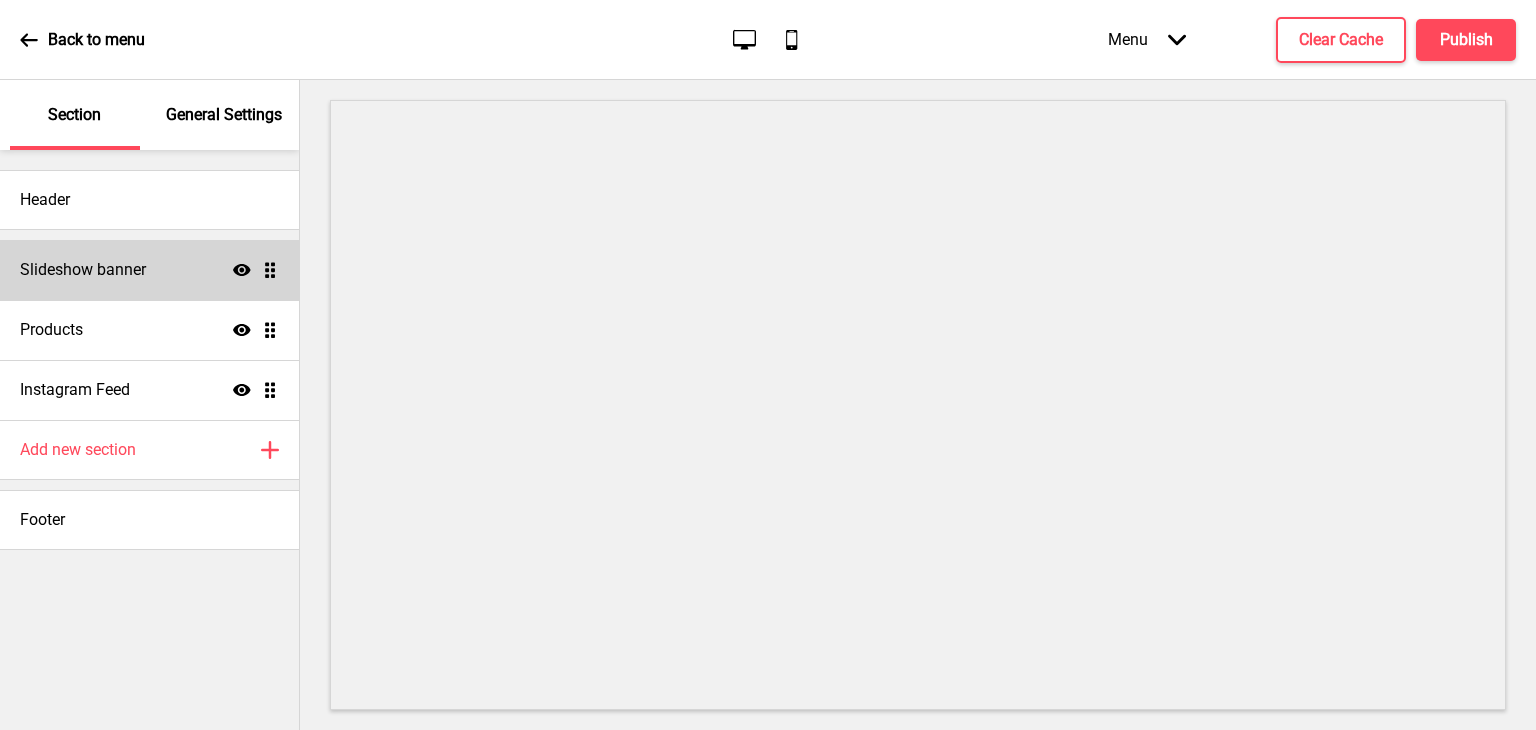 click on "Slideshow banner Show Drag" at bounding box center (149, 270) 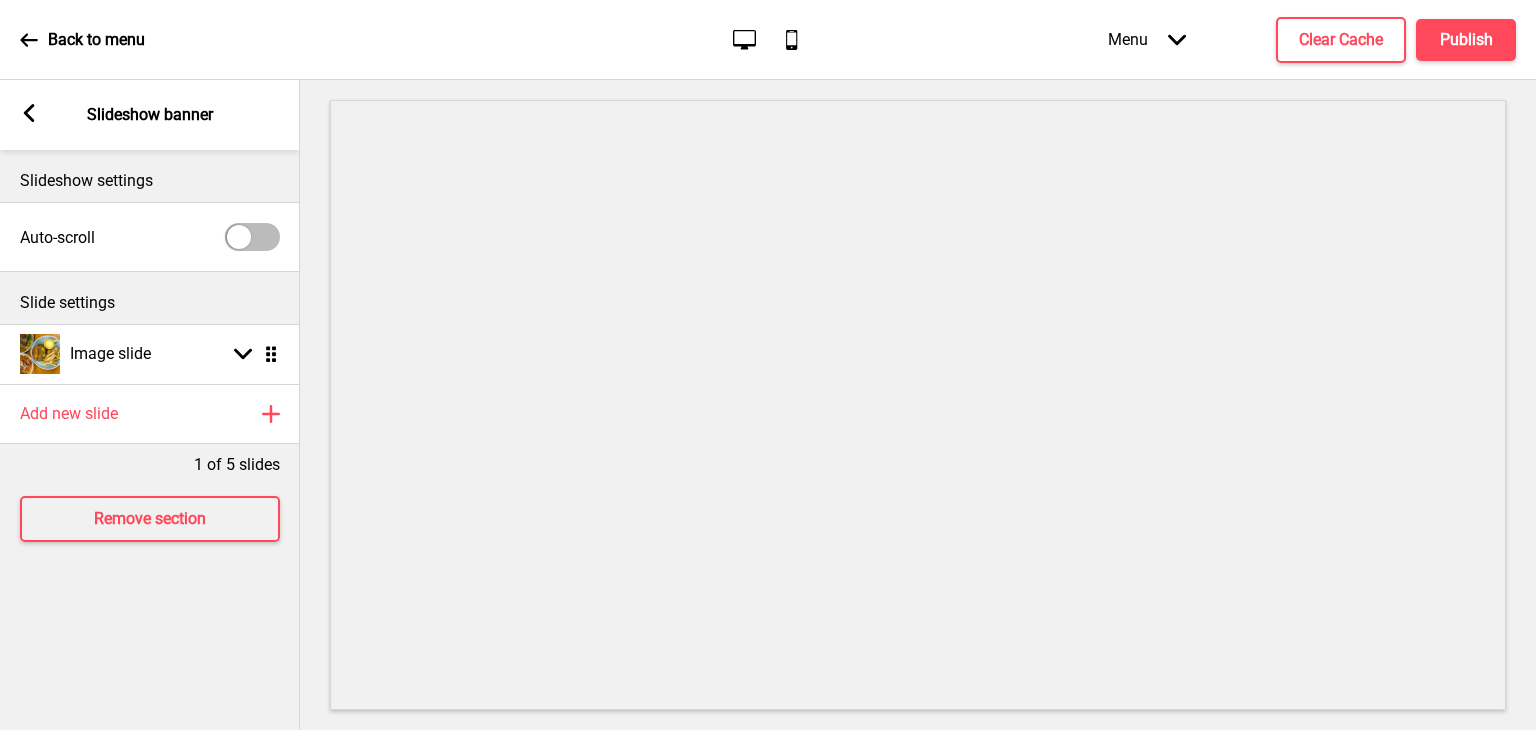 click 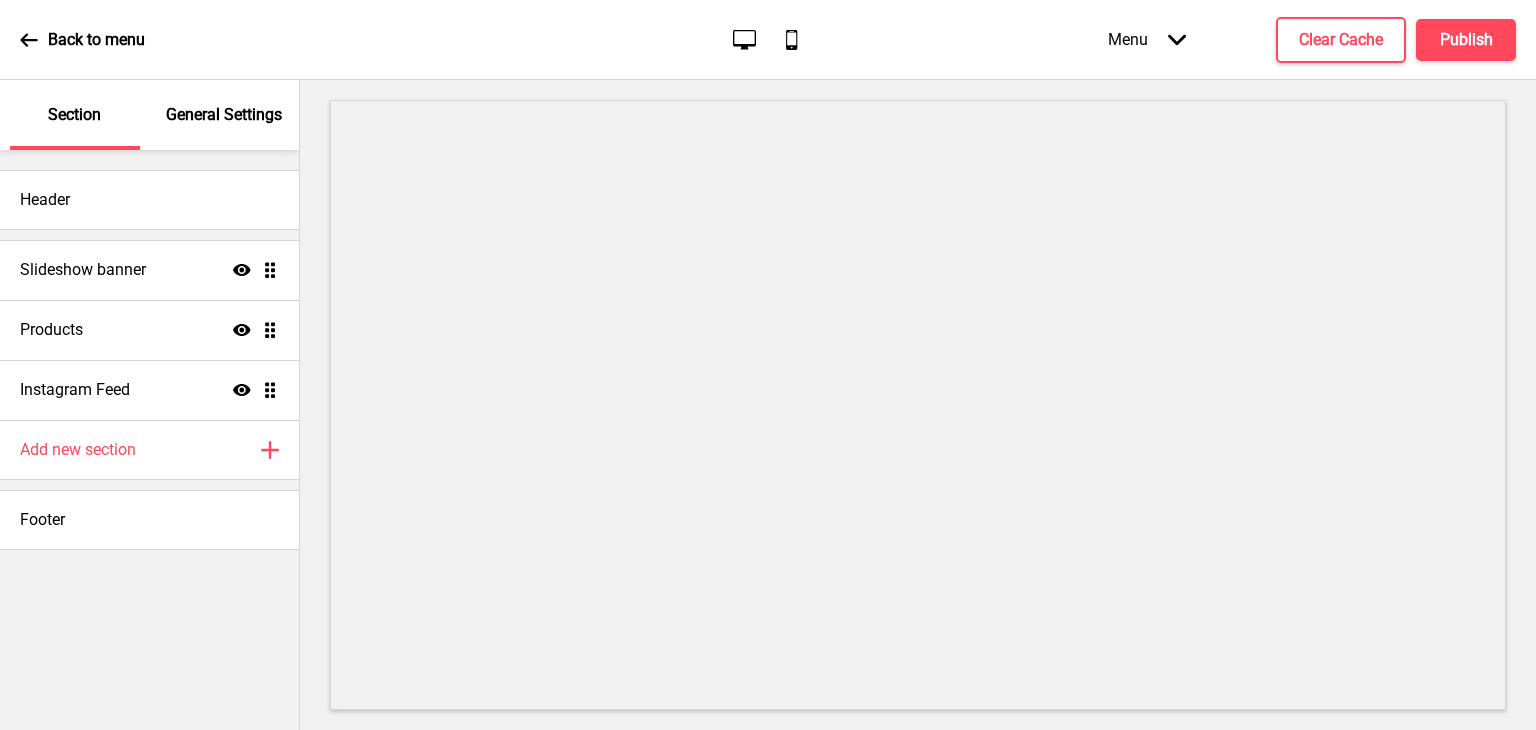 click on "General Settings" at bounding box center [224, 115] 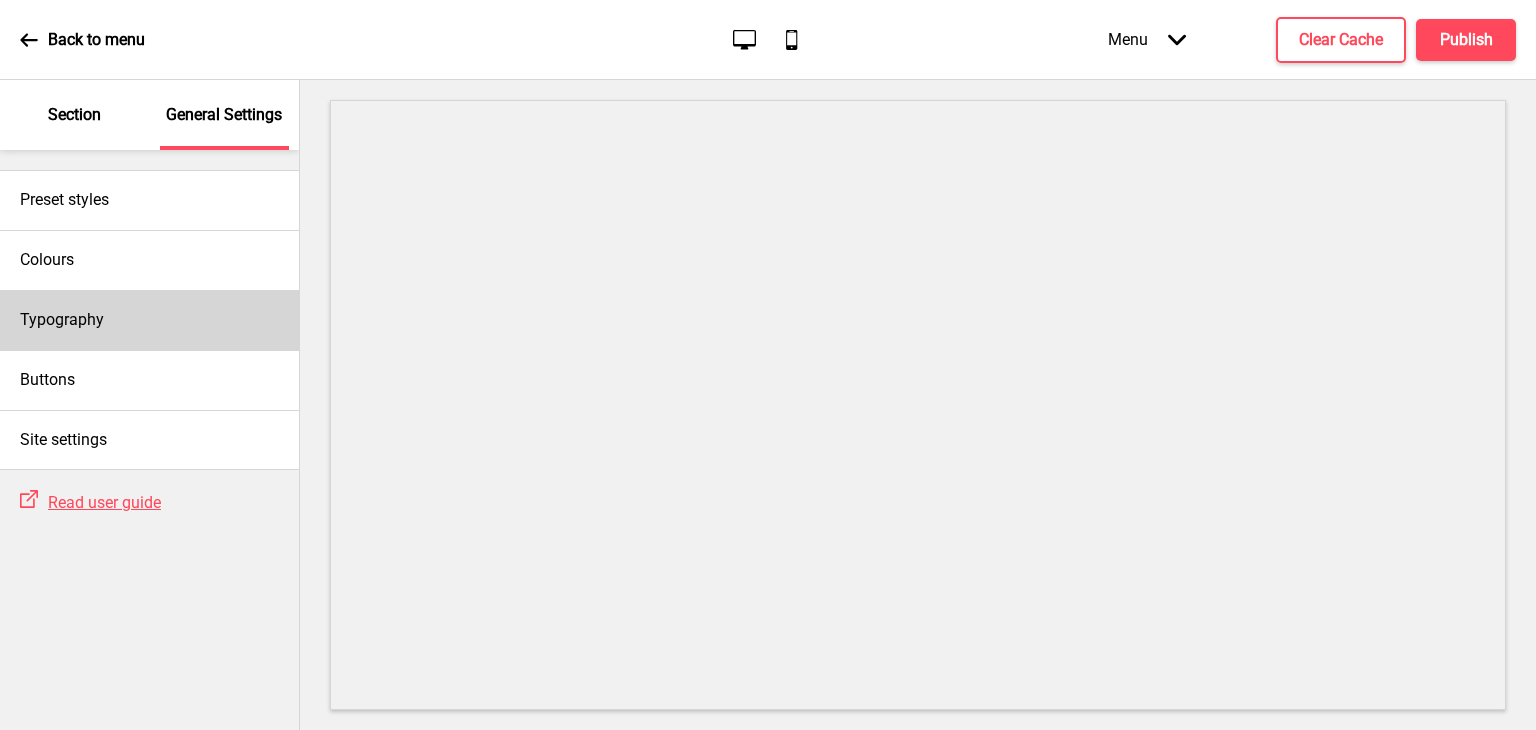 click on "Typography" at bounding box center (149, 320) 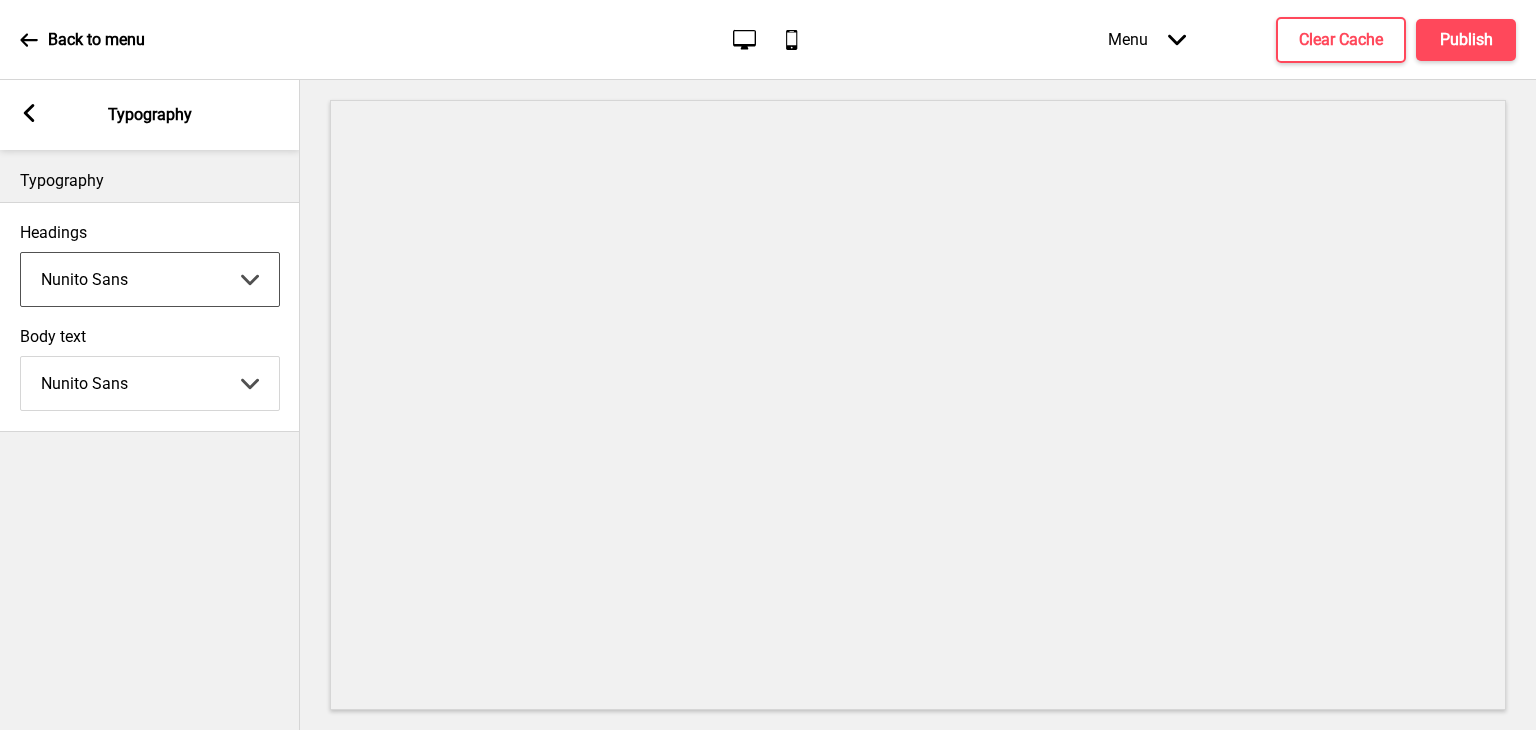 click on "Abhaya Libre Abril Fatface Adobe Garamond Pro Arimo Arsenal Arvo Berkshire Swash Be Vietnam Pro Bitter Bree Serif Cantora One Cabin Courgette Coustard Glegoo Hammersmith One Hind Guntur Josefin Sans Jost Kalam Lato Libre [PERSON_NAME] Libre [PERSON_NAME] [PERSON_NAME] Nunito Sans Oregano [PERSON_NAME] Playfair Display Prata Quattrocento Quicksand Roboto Roboto Slab [PERSON_NAME] Signika Trocchi Ubuntu Vollkorn Yeseva One 王漢宗細黑體繁 王漢宗細圓體繁 王漢宗粗明體繁 小米兰亭简 腾翔嘉丽细圆简 腾祥睿黑简 王漢宗波卡體繁一空陰 王漢宗粗圓體繁一雙空 瀨戶字體繁 田氏方筆刷體繁 田氏细笔刷體繁 站酷快乐简体 站酷酷黑 站酷小薇字体简体 Aa晚风 Aa荷包鼓鼓 中文 STSong" at bounding box center (150, 279) 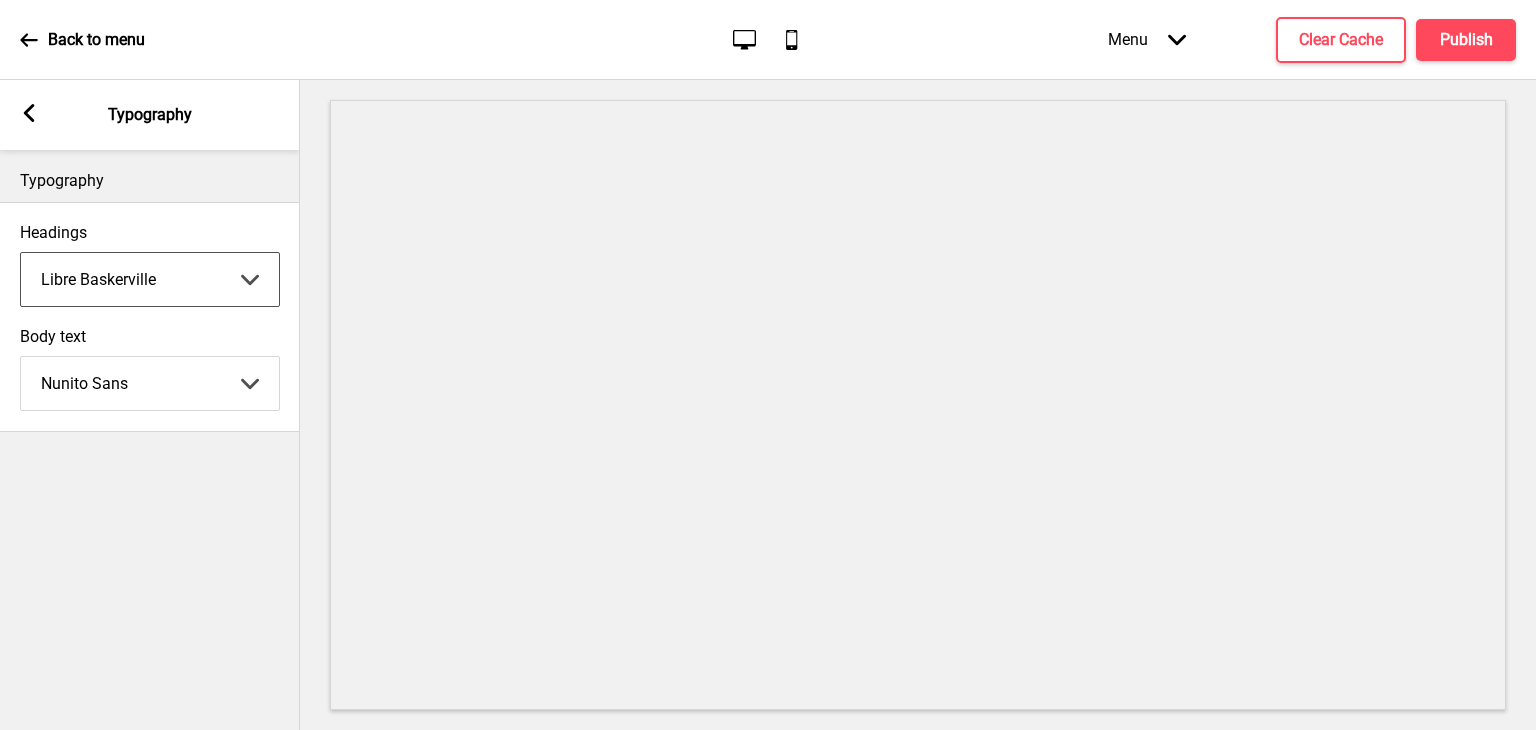 click on "Abhaya Libre Abril Fatface Adobe Garamond Pro Arimo Arsenal Arvo Berkshire Swash Be Vietnam Pro Bitter Bree Serif Cantora One Cabin Courgette Coustard Glegoo Hammersmith One Hind Guntur Josefin Sans Jost Kalam Lato Libre [PERSON_NAME] Libre [PERSON_NAME] [PERSON_NAME] Nunito Sans Oregano [PERSON_NAME] Playfair Display Prata Quattrocento Quicksand Roboto Roboto Slab [PERSON_NAME] Signika Trocchi Ubuntu Vollkorn Yeseva One 王漢宗細黑體繁 王漢宗細圓體繁 王漢宗粗明體繁 小米兰亭简 腾翔嘉丽细圆简 腾祥睿黑简 王漢宗波卡體繁一空陰 王漢宗粗圓體繁一雙空 瀨戶字體繁 田氏方筆刷體繁 田氏细笔刷體繁 站酷快乐简体 站酷酷黑 站酷小薇字体简体 Aa晚风 Aa荷包鼓鼓 中文 STSong" at bounding box center (150, 279) 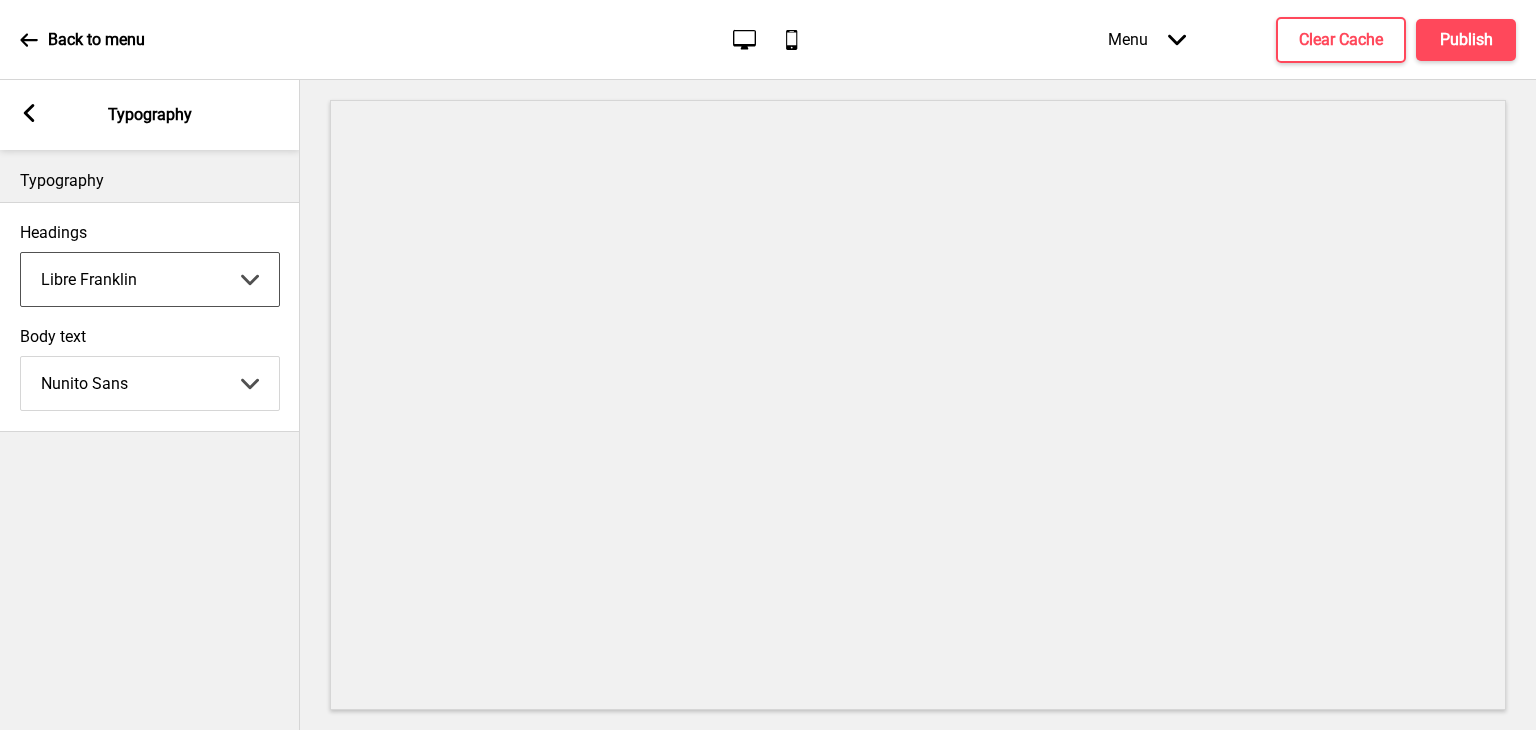 click on "Abhaya Libre Abril Fatface Adobe Garamond Pro Arimo Arsenal Arvo Berkshire Swash Be Vietnam Pro Bitter Bree Serif Cantora One Cabin Courgette Coustard Glegoo Hammersmith One Hind Guntur Josefin Sans Jost Kalam Lato Libre [PERSON_NAME] Libre [PERSON_NAME] [PERSON_NAME] Nunito Sans Oregano [PERSON_NAME] Playfair Display Prata Quattrocento Quicksand Roboto Roboto Slab [PERSON_NAME] Signika Trocchi Ubuntu Vollkorn Yeseva One 王漢宗細黑體繁 王漢宗細圓體繁 王漢宗粗明體繁 小米兰亭简 腾翔嘉丽细圆简 腾祥睿黑简 王漢宗波卡體繁一空陰 王漢宗粗圓體繁一雙空 瀨戶字體繁 田氏方筆刷體繁 田氏细笔刷體繁 站酷快乐简体 站酷酷黑 站酷小薇字体简体 Aa晚风 Aa荷包鼓鼓 中文 STSong" at bounding box center [150, 279] 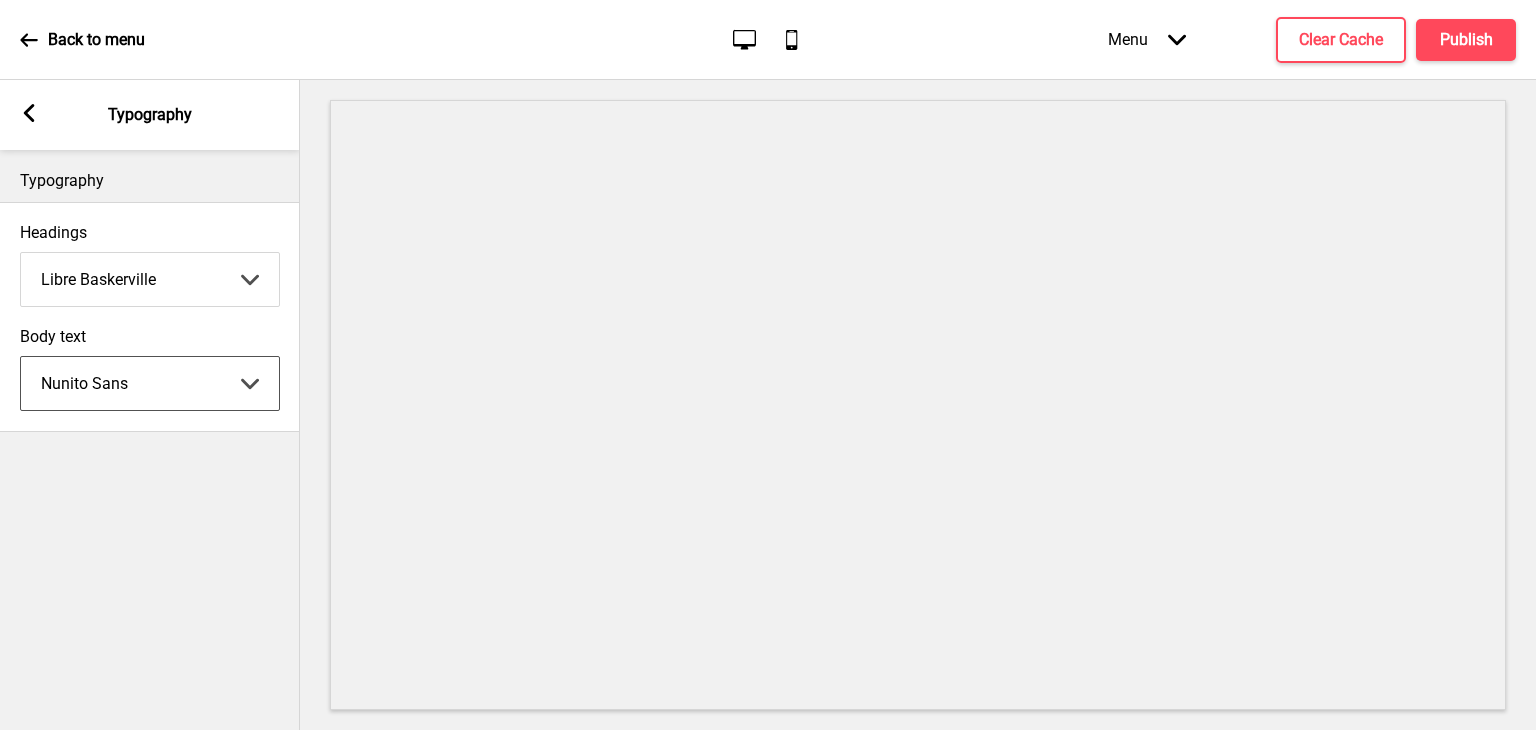 click on "Abhaya Libre Abril Fatface Adobe Garamond Pro Arimo Arsenal Arvo Berkshire Swash Be Vietnam Pro Bitter Bree Serif Cantora One Cabin Courgette Coustard Glegoo Hammersmith One Hind Guntur Josefin Sans Jost Kalam Lato Libre [PERSON_NAME] Libre [PERSON_NAME] [PERSON_NAME] Nunito Sans Oregano [PERSON_NAME] Playfair Display Prata Quattrocento Quicksand Roboto Roboto Slab [PERSON_NAME] Signika Trocchi Ubuntu Vollkorn Yeseva One 王漢宗細黑體繁 王漢宗細圓體繁 王漢宗粗明體繁 小米兰亭简 腾翔嘉丽细圆简 腾祥睿黑简 王漢宗波卡體繁一空陰 王漢宗粗圓體繁一雙空 瀨戶字體繁 田氏方筆刷體繁 田氏细笔刷體繁 站酷快乐简体 站酷酷黑 站酷小薇字体简体 Aa晚风 Aa荷包鼓鼓 中文 STSong" at bounding box center (150, 383) 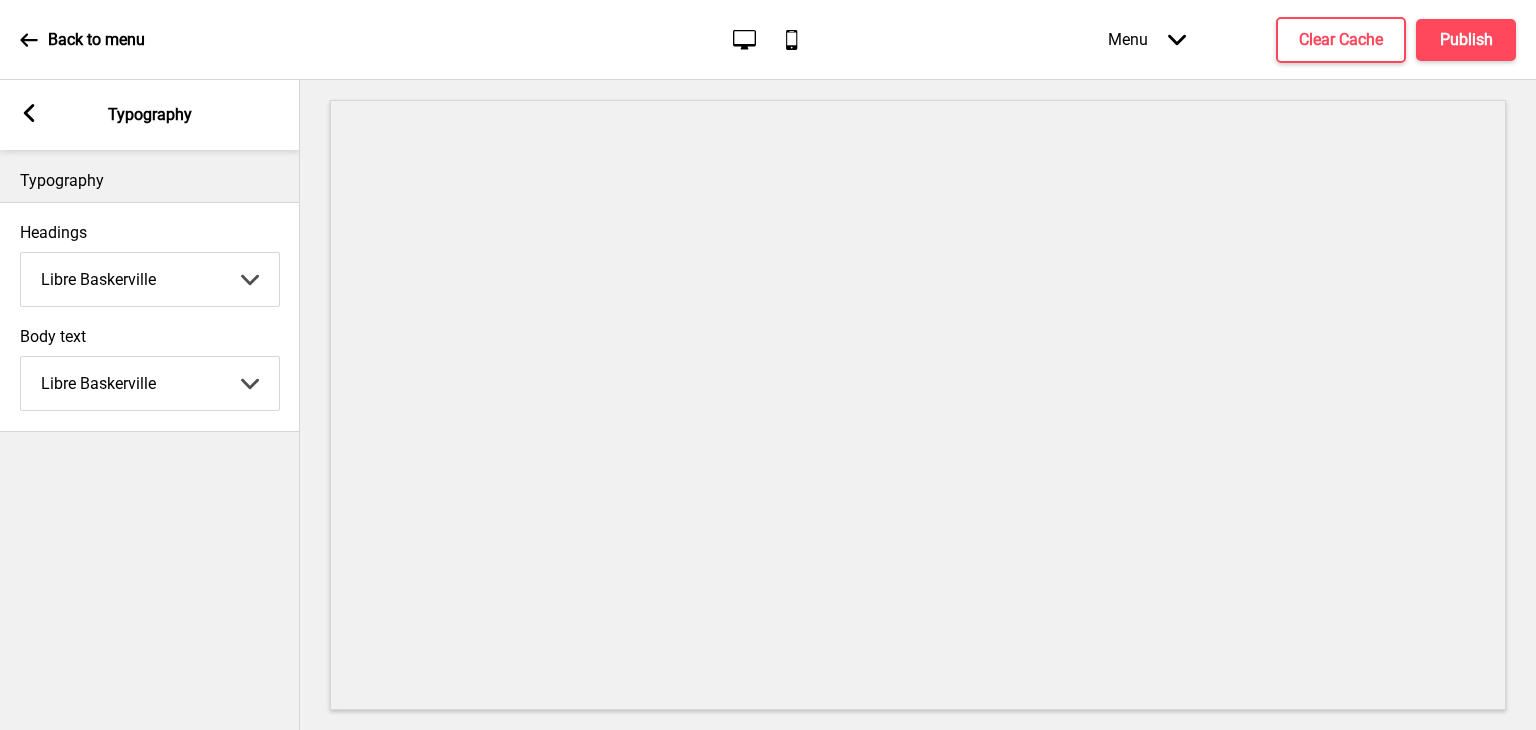 click 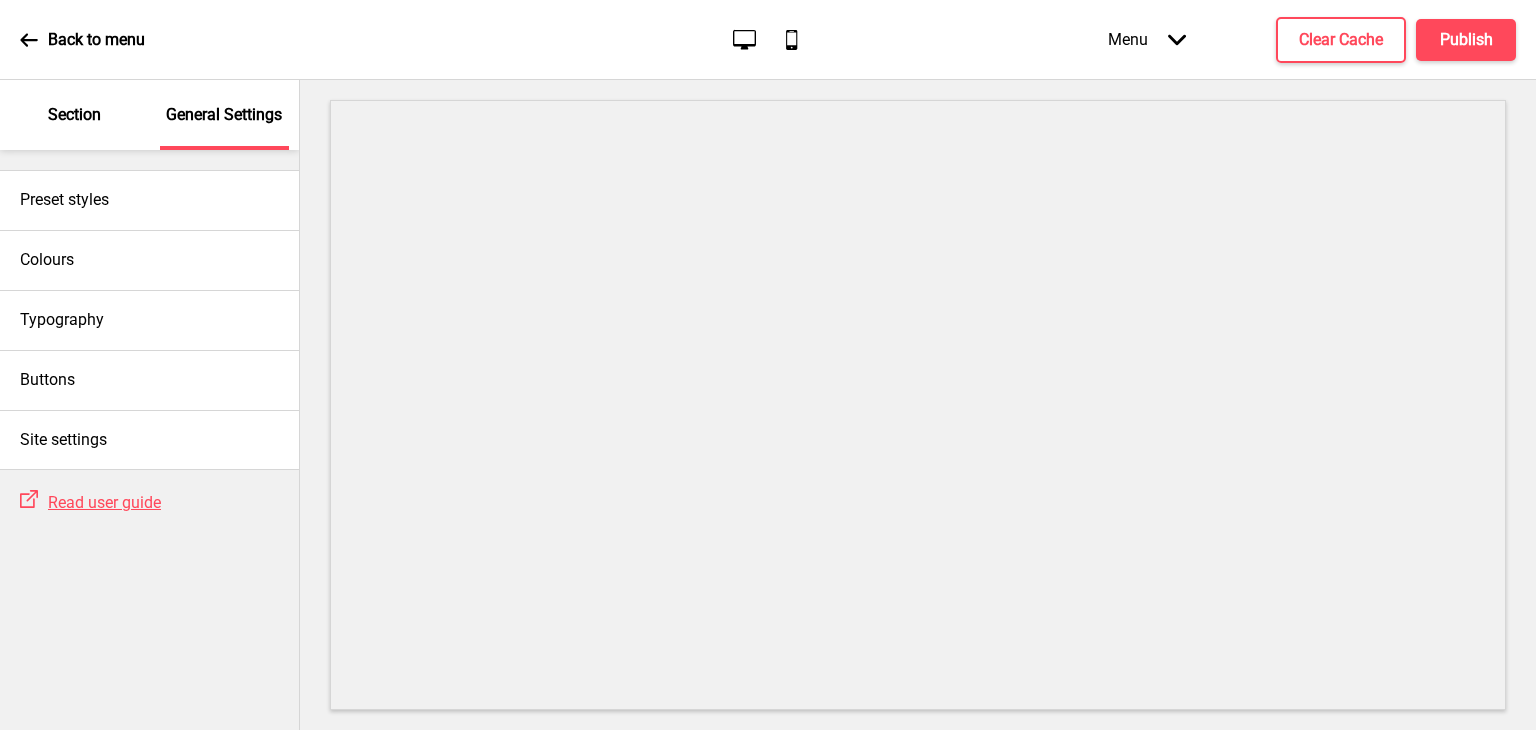 click on "Section" at bounding box center [74, 115] 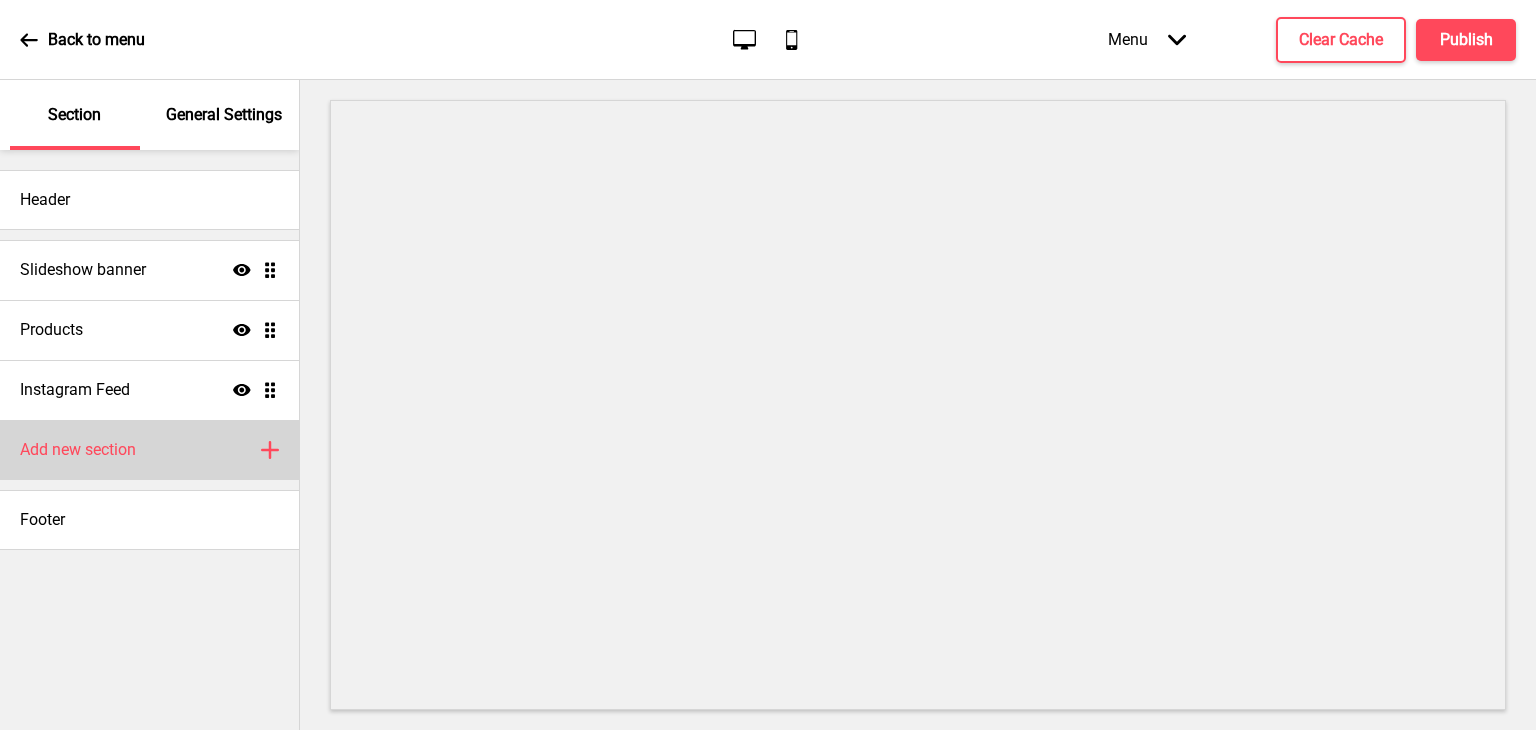 click on "Add new section Plus" at bounding box center (149, 450) 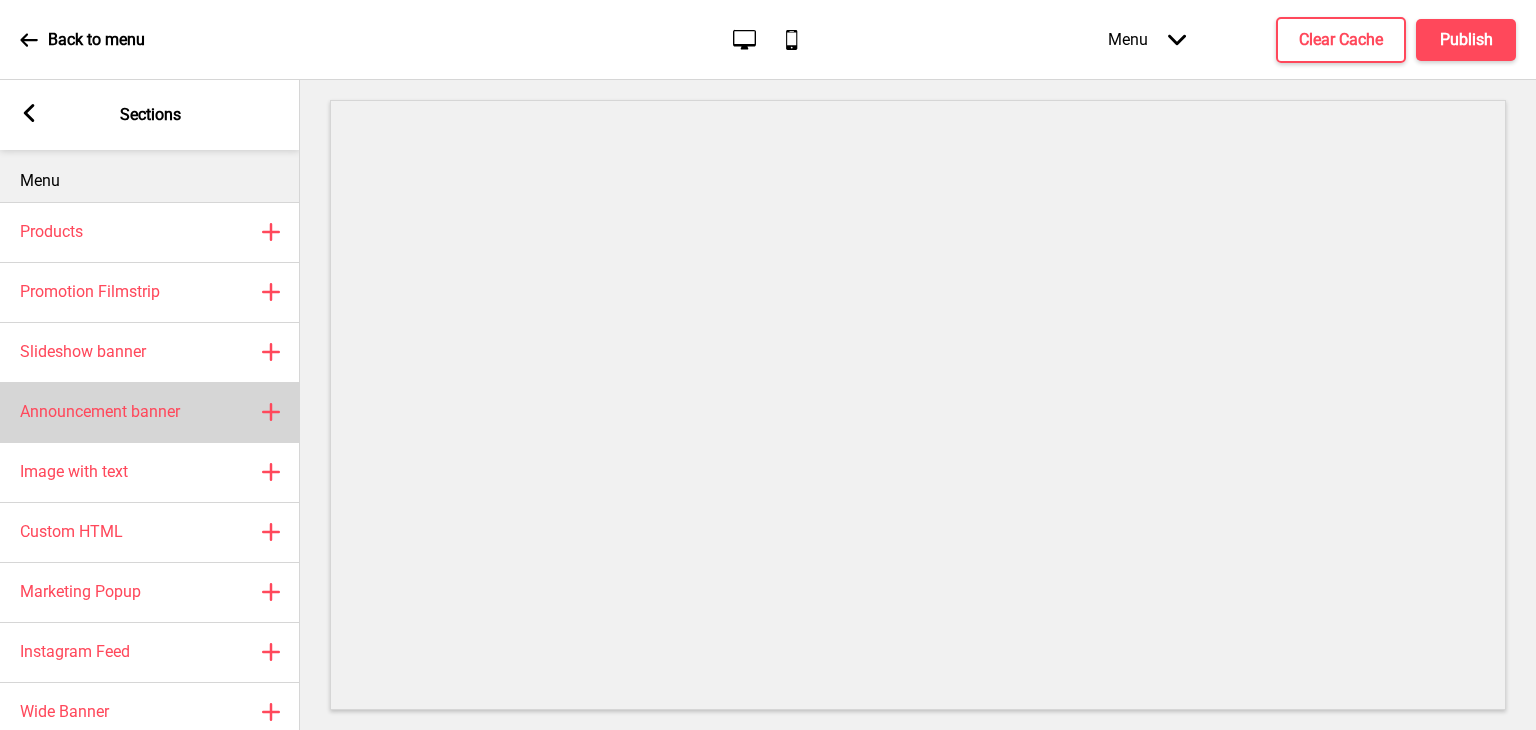 click on "Announcement banner Plus" at bounding box center [150, 412] 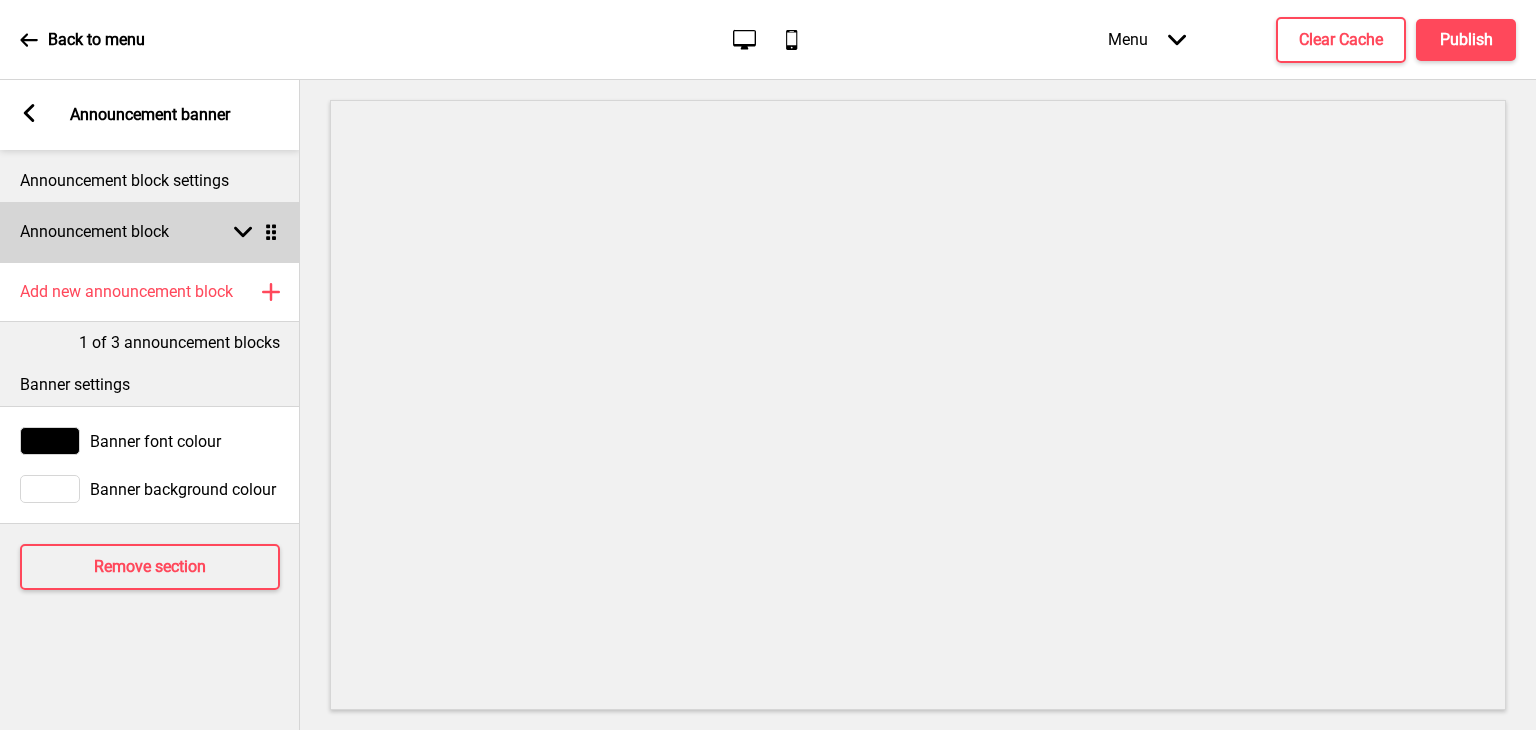 click on "Announcement block Arrow down Drag" at bounding box center [150, 232] 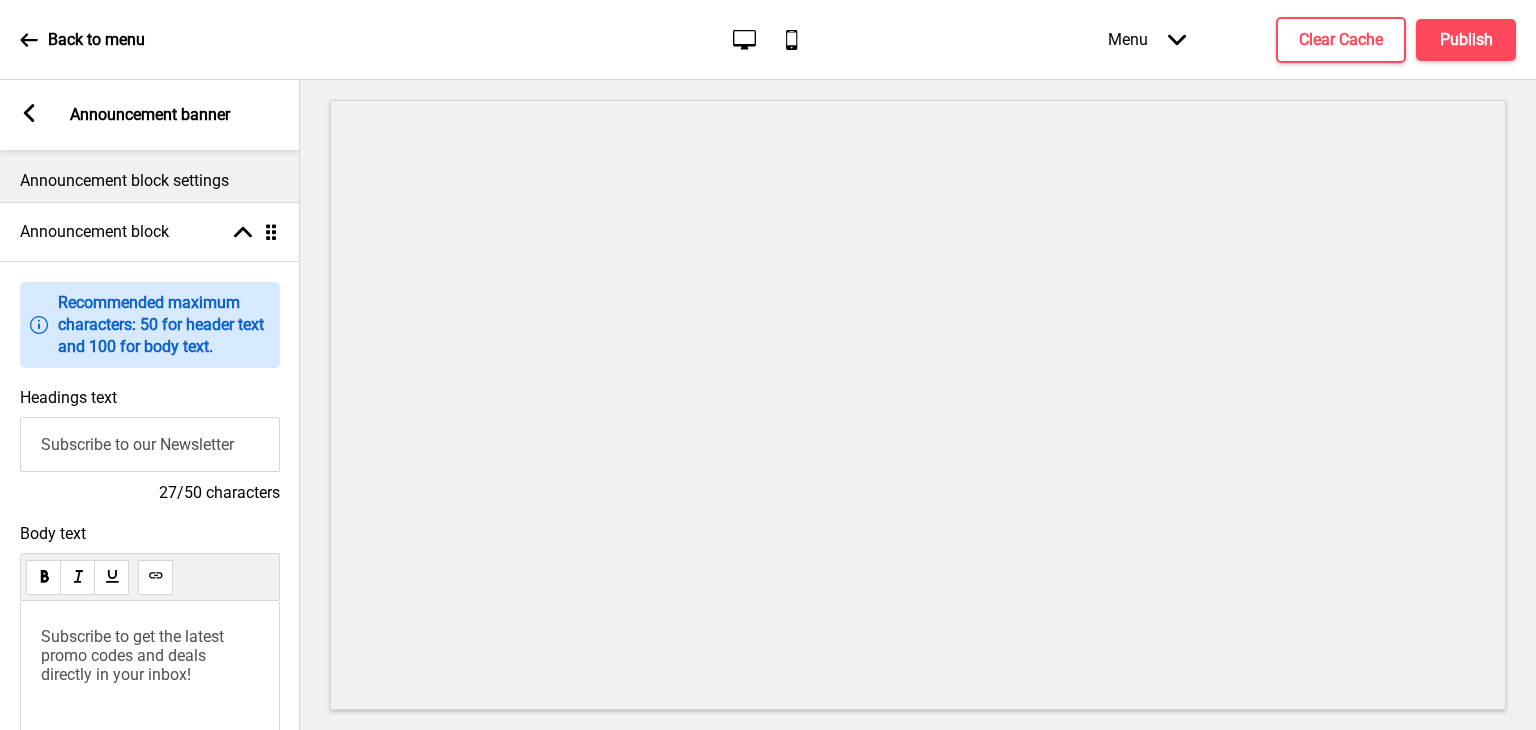 click on "Subscribe to our Newsletter" at bounding box center (150, 444) 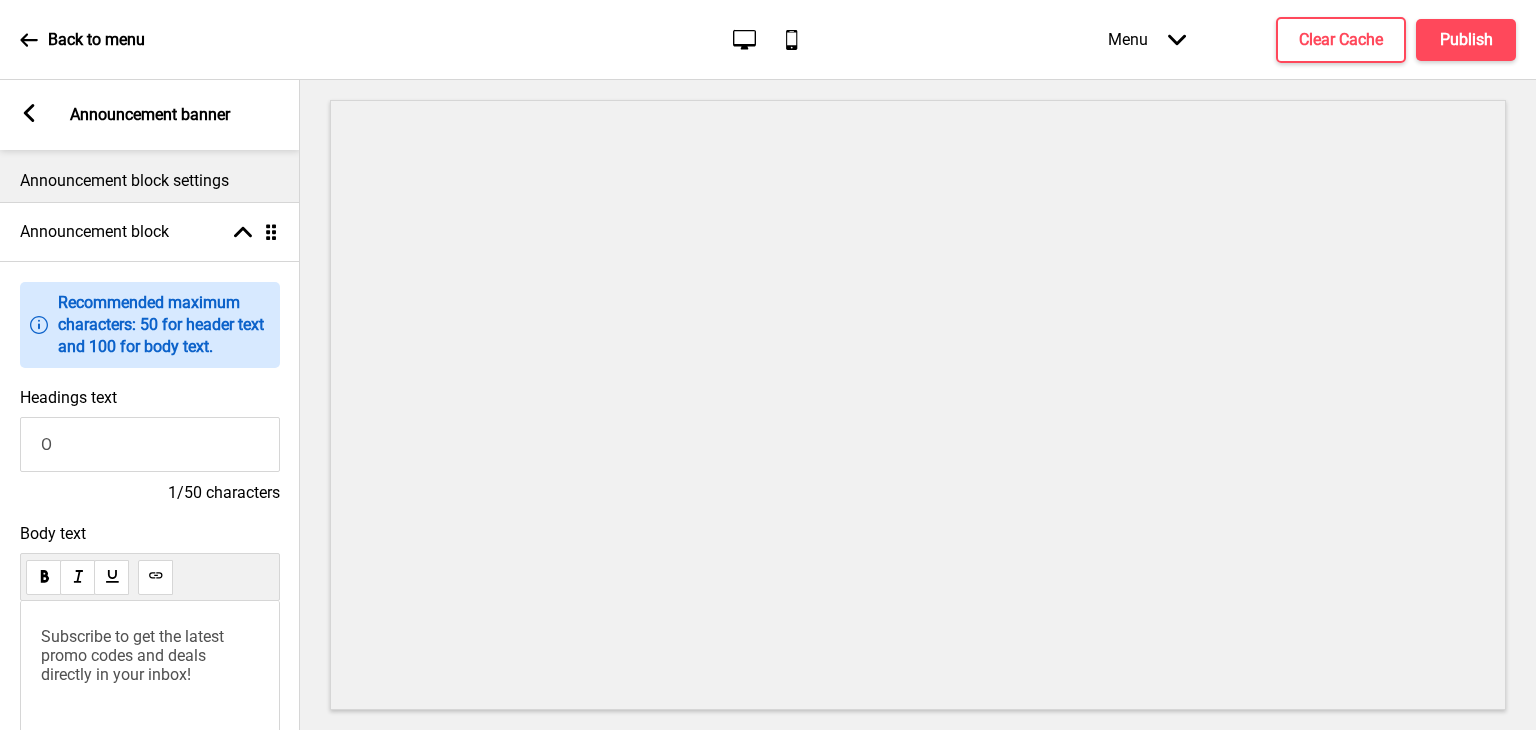 type on "On'[PERSON_NAME] Cafe" 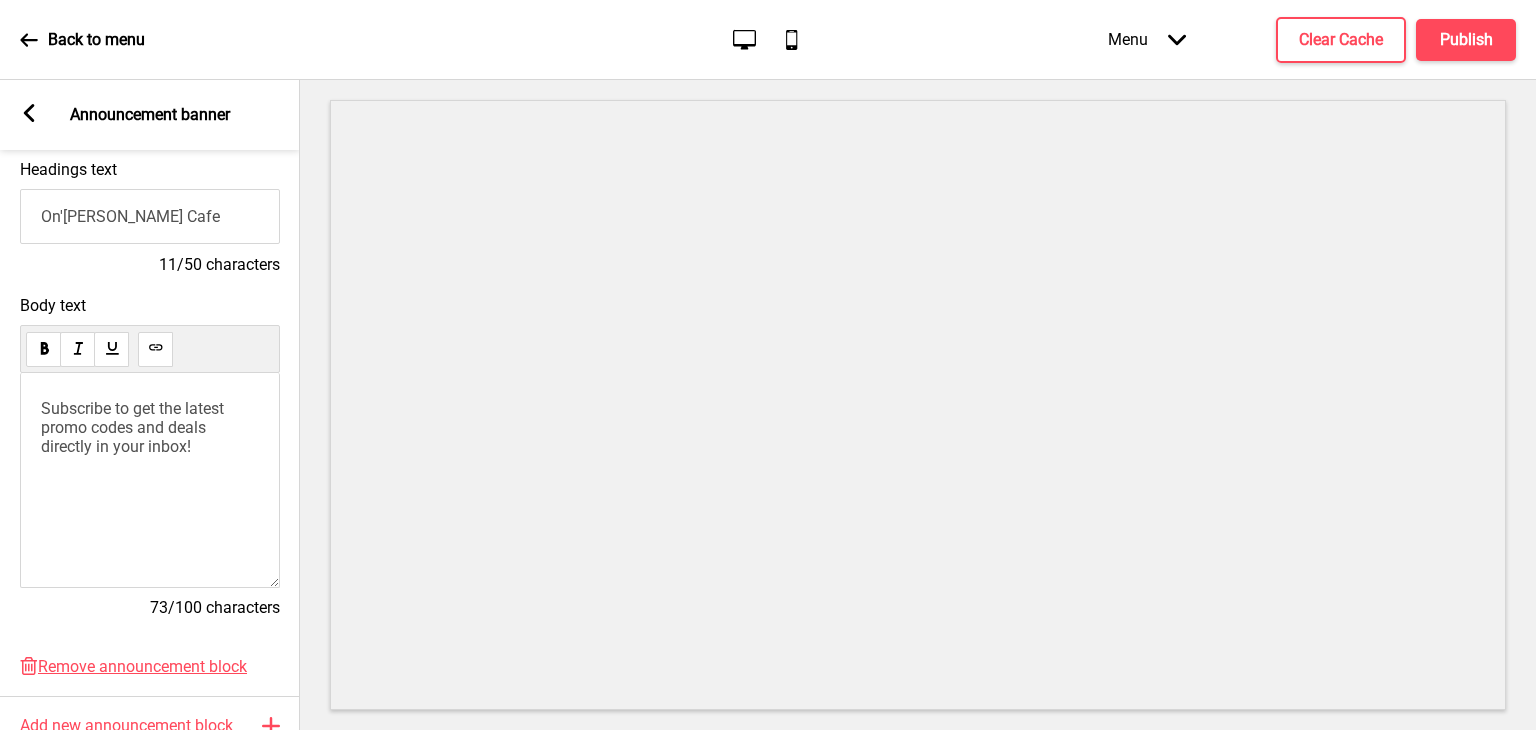 scroll, scrollTop: 232, scrollLeft: 0, axis: vertical 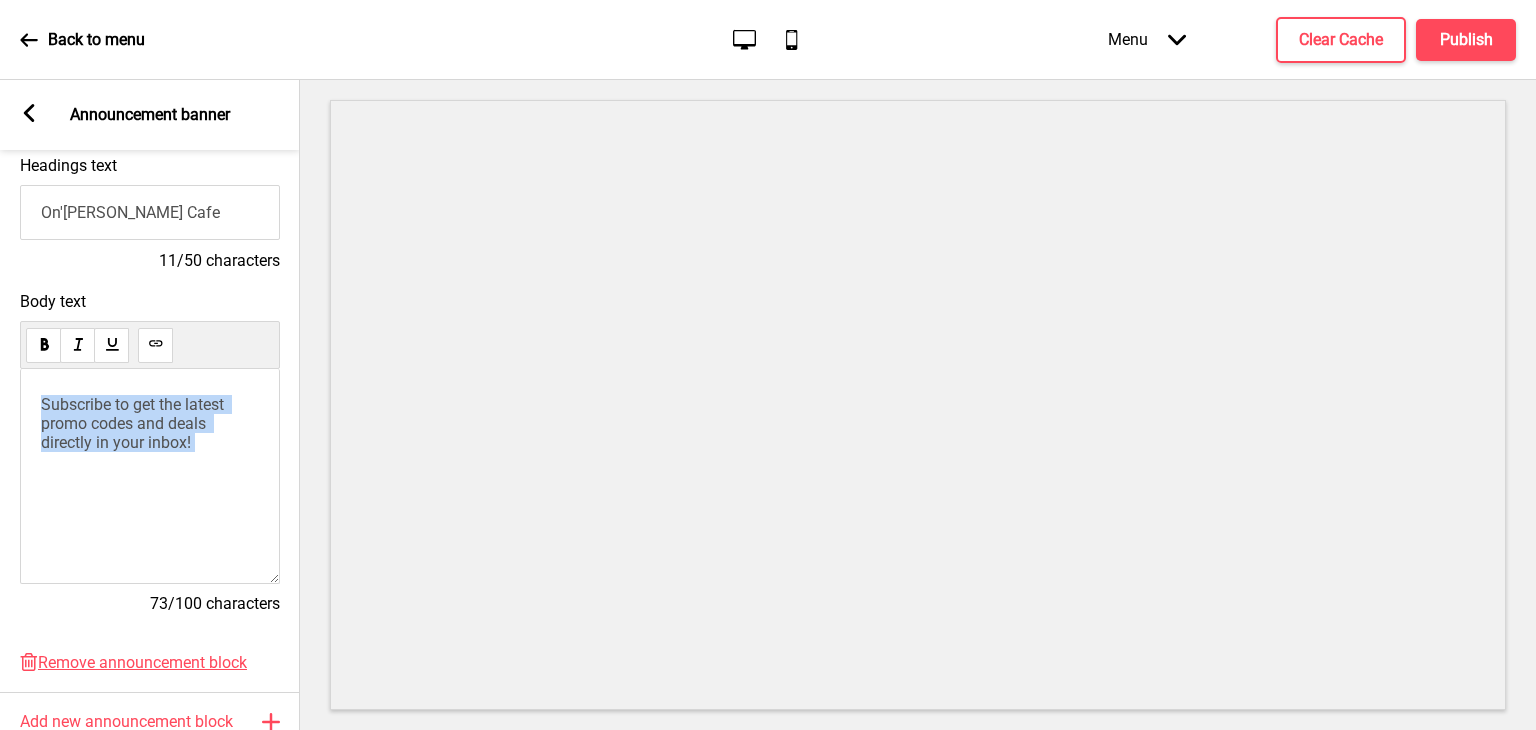 drag, startPoint x: 216, startPoint y: 465, endPoint x: 43, endPoint y: 430, distance: 176.50496 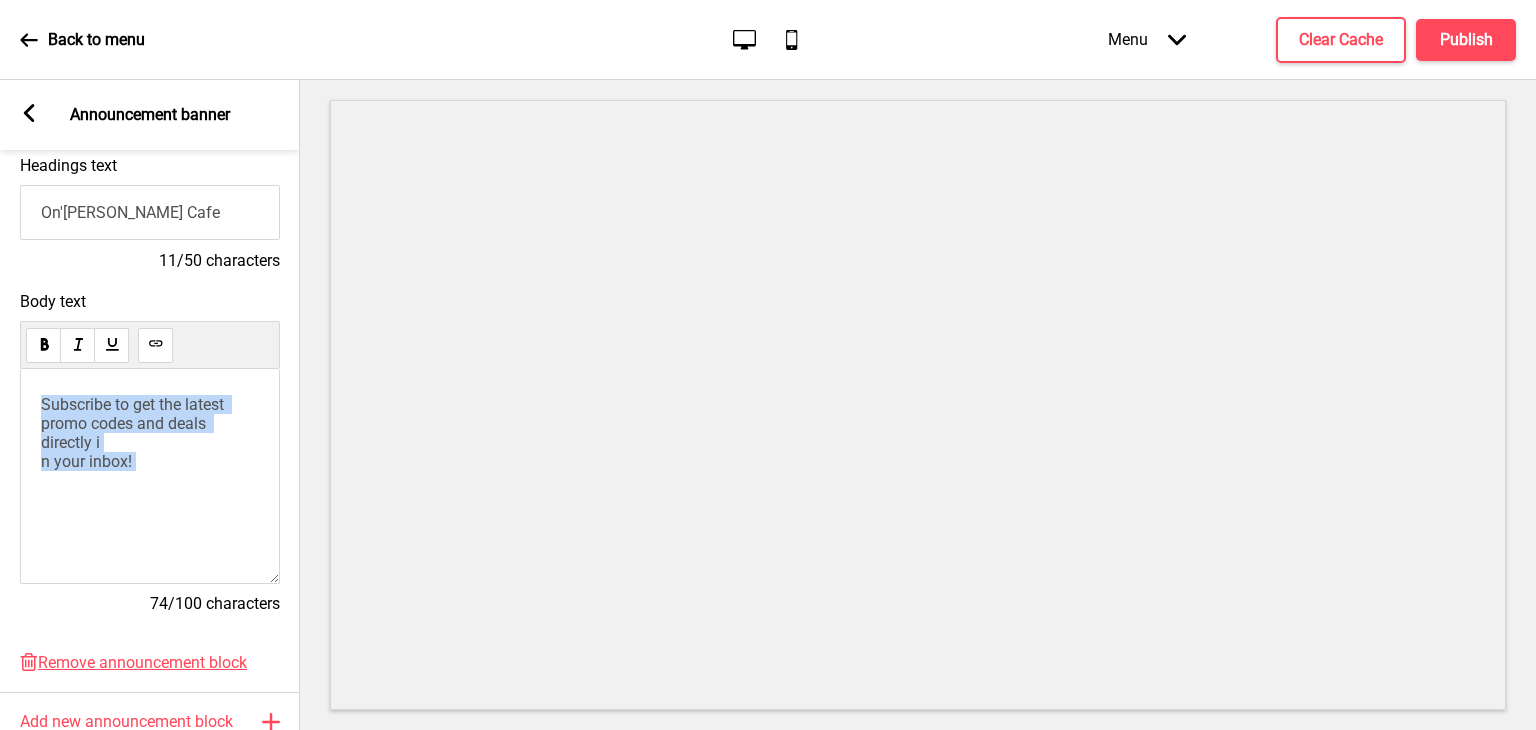 drag, startPoint x: 172, startPoint y: 485, endPoint x: 76, endPoint y: 457, distance: 100 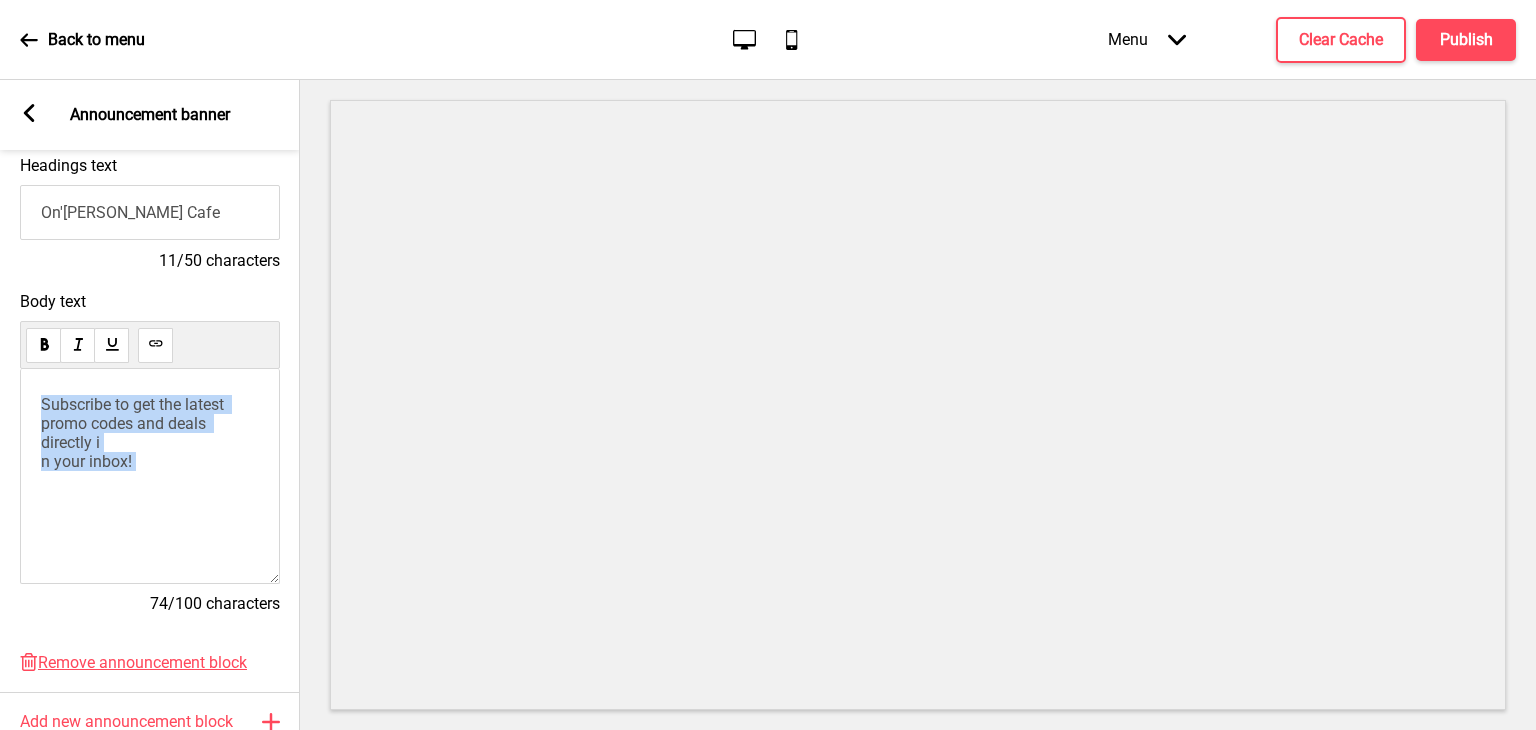 click on "Subscribe to get the latest promo codes and deals directly i
n your inbox!" at bounding box center [150, 433] 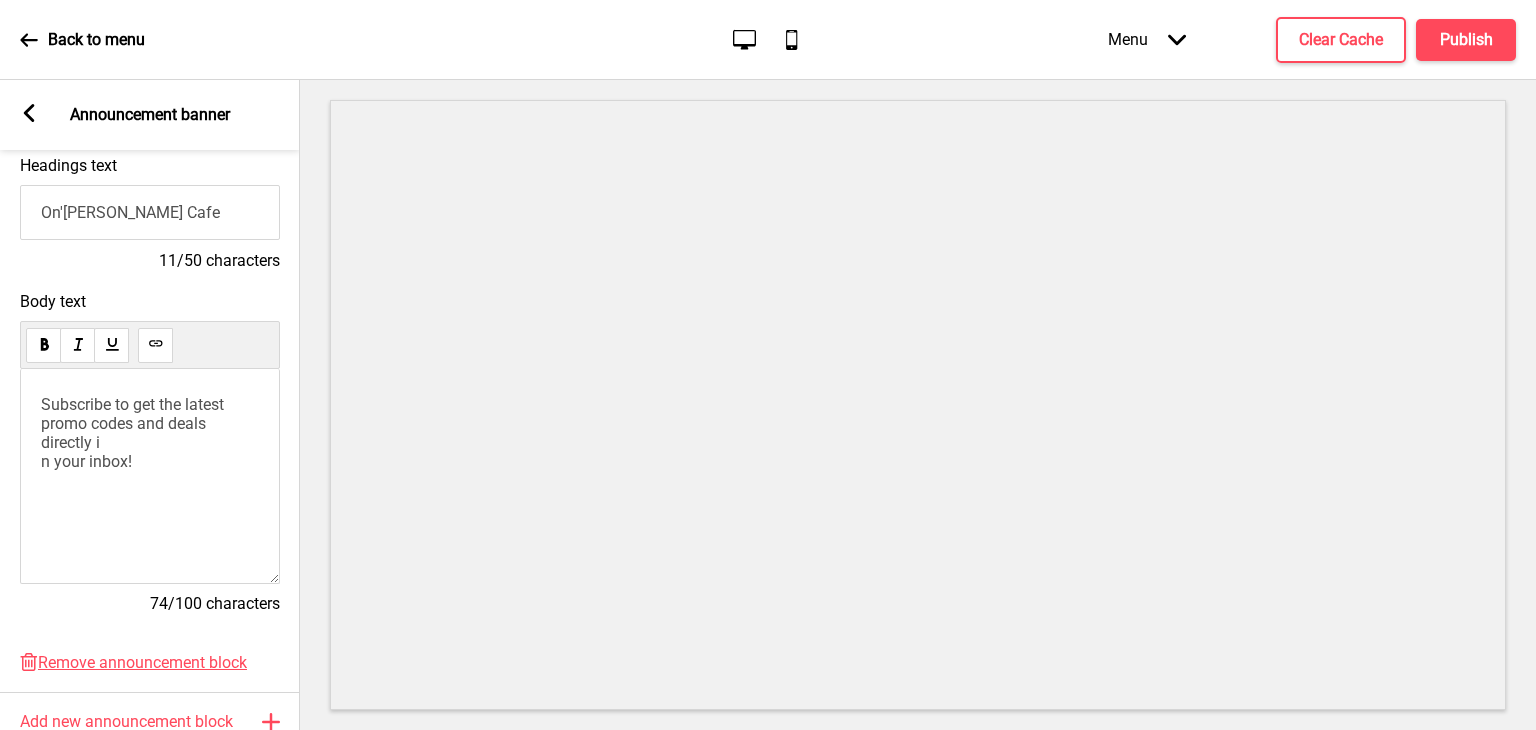 click on "Subscribe to get the latest promo codes and deals directly i
n your inbox!" at bounding box center (150, 433) 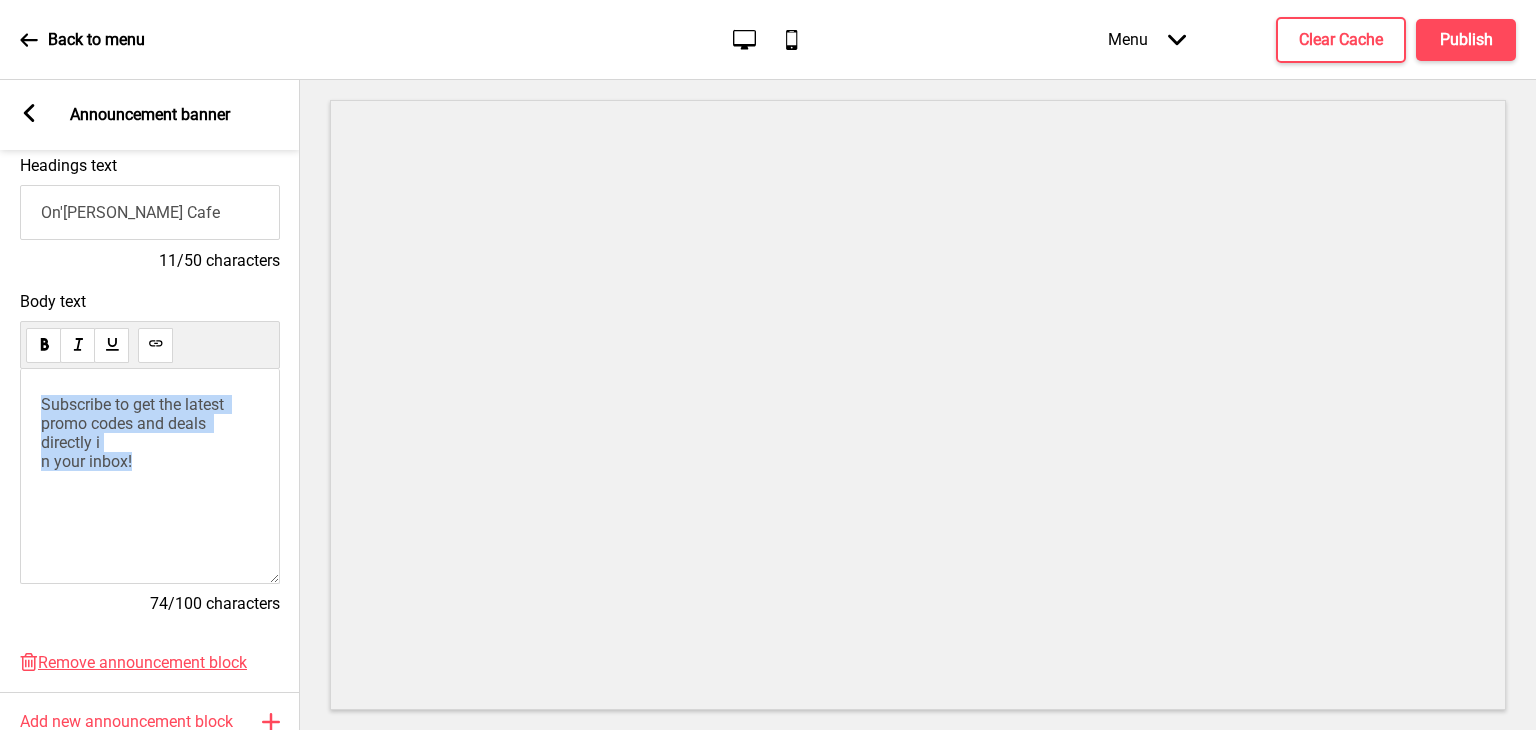 drag, startPoint x: 144, startPoint y: 469, endPoint x: 0, endPoint y: 386, distance: 166.2077 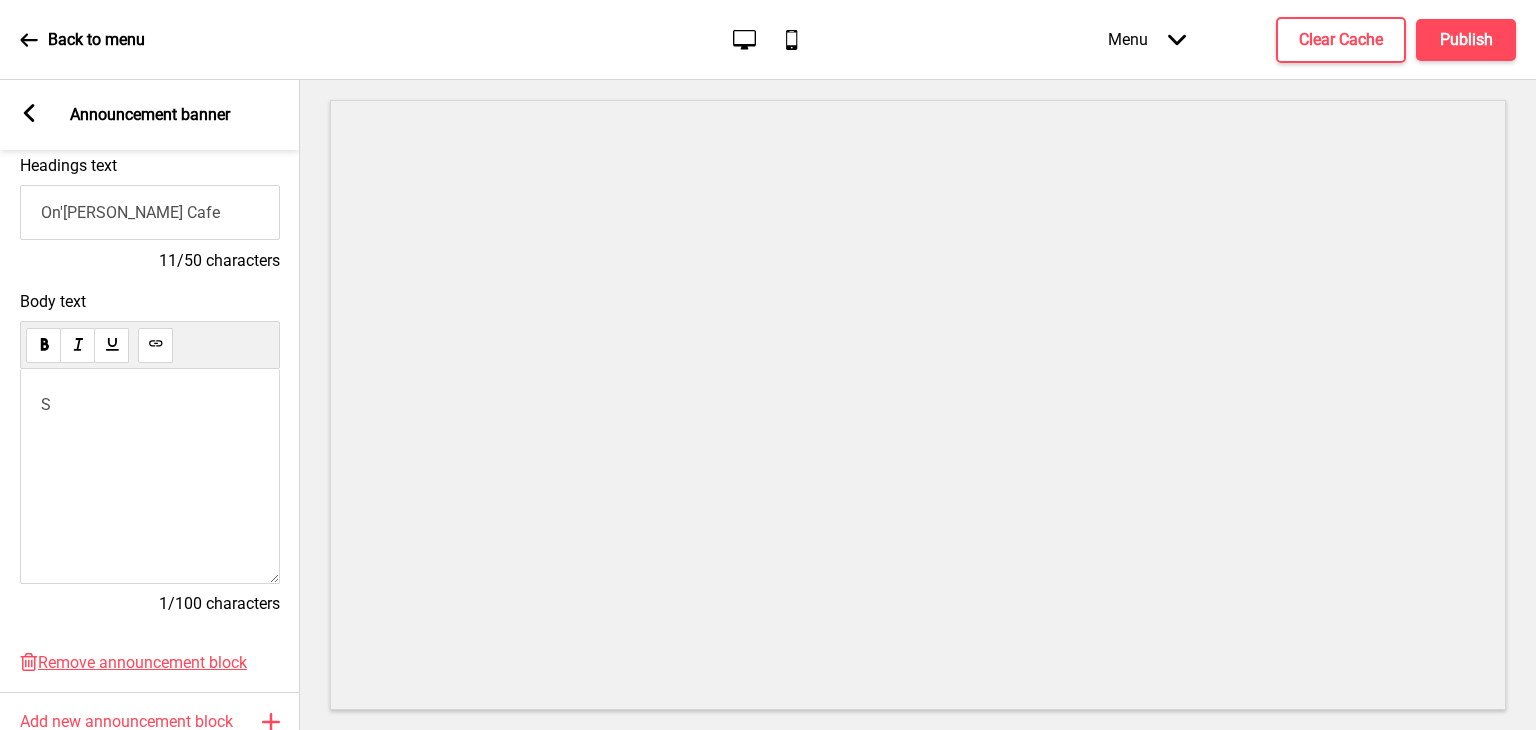 type 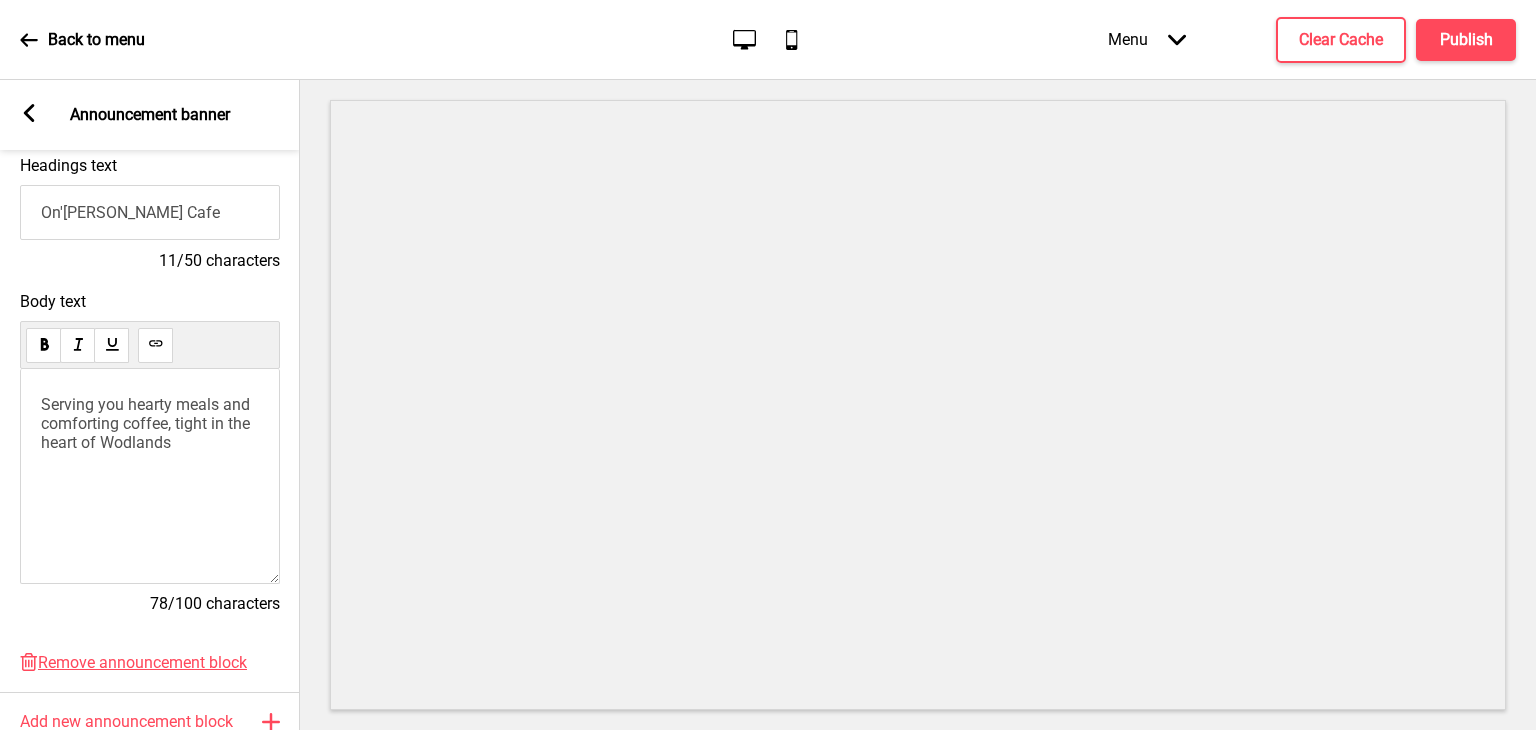 click on "Serving you hearty meals and comforting coffee, tight in the heart of Wodlands" at bounding box center [147, 423] 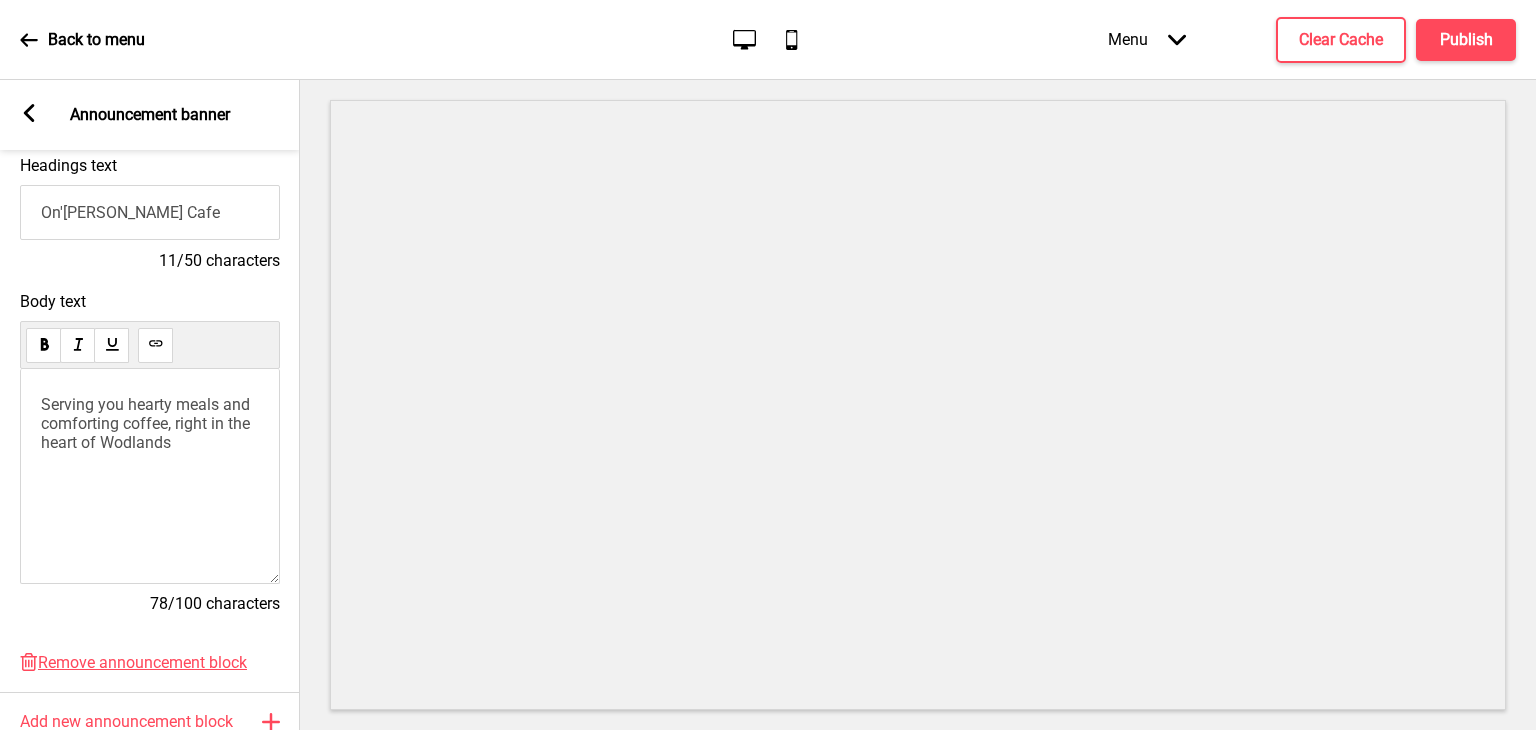 click on "Body text" at bounding box center (150, 301) 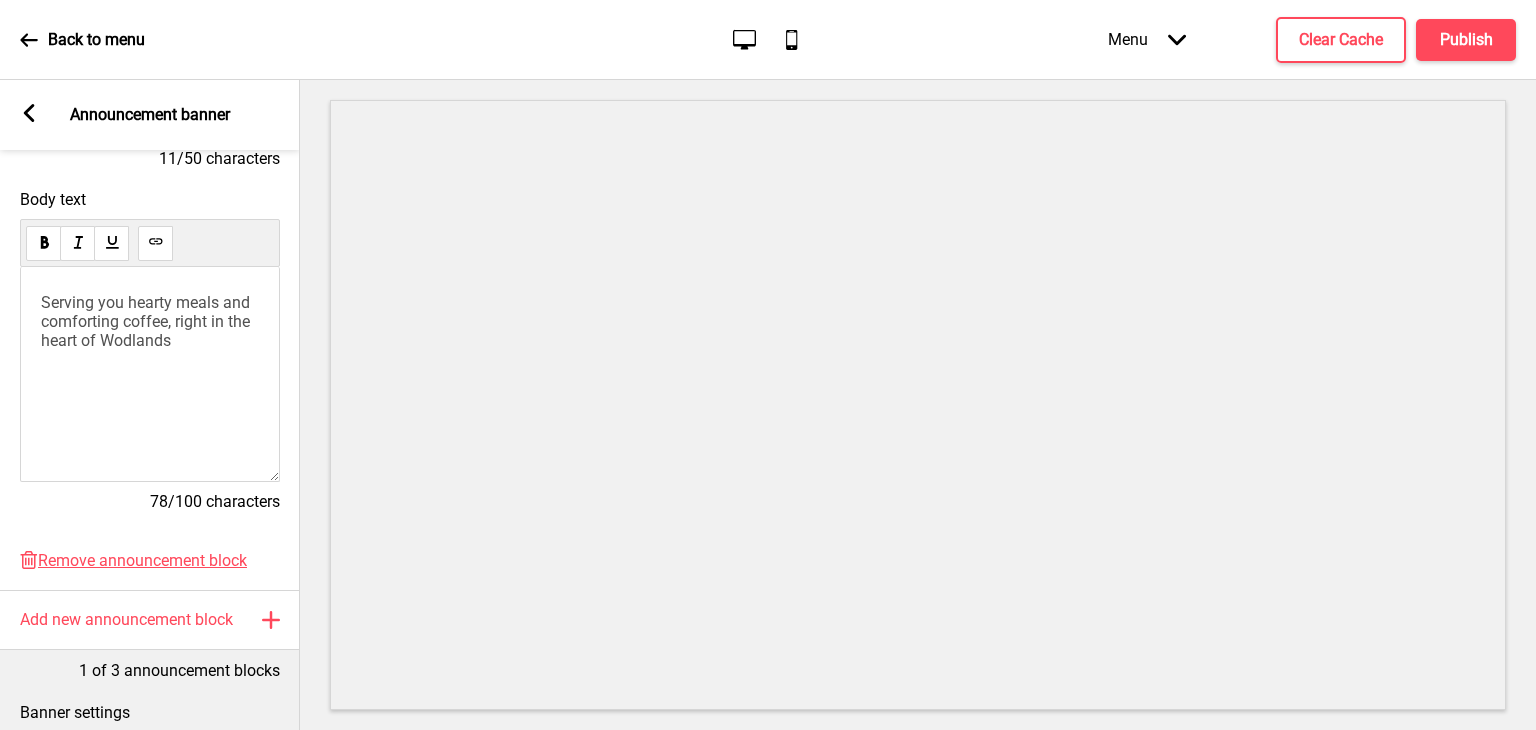scroll, scrollTop: 332, scrollLeft: 0, axis: vertical 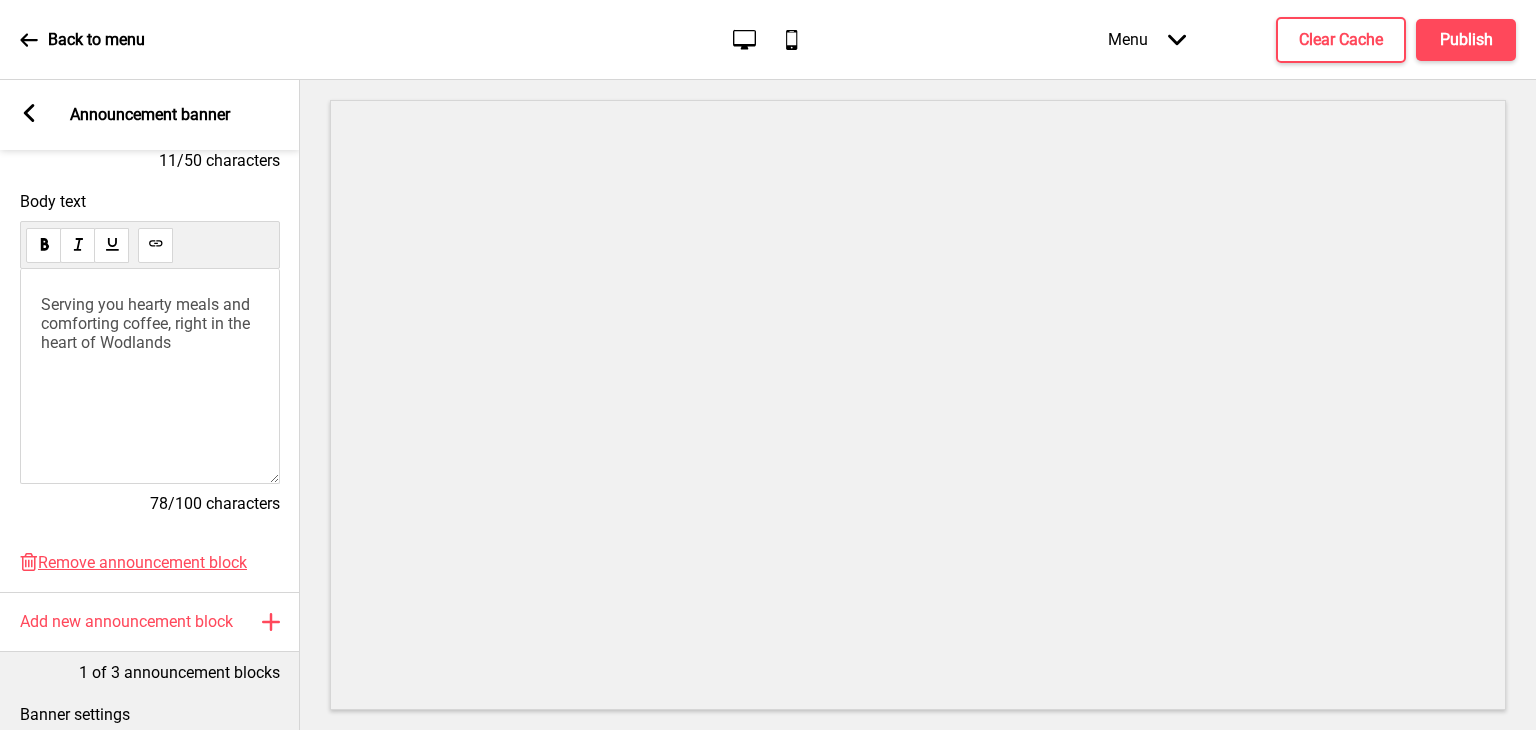 click on "Serving you hearty meals and comforting coffee, right in the heart of Wodlands" at bounding box center (147, 323) 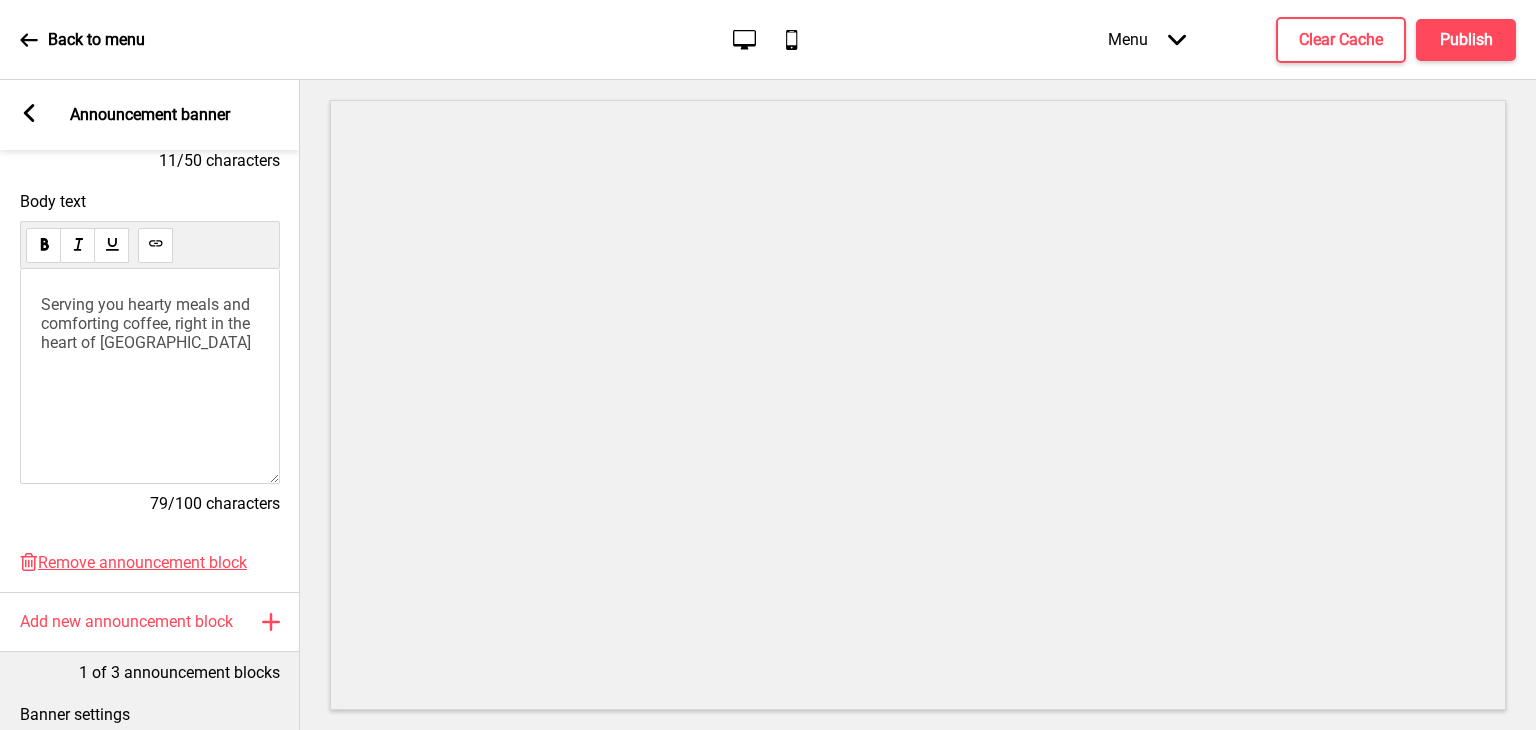click on "Serving you hearty meals and comforting coffee, right in the heart of Woodlands" at bounding box center [150, 376] 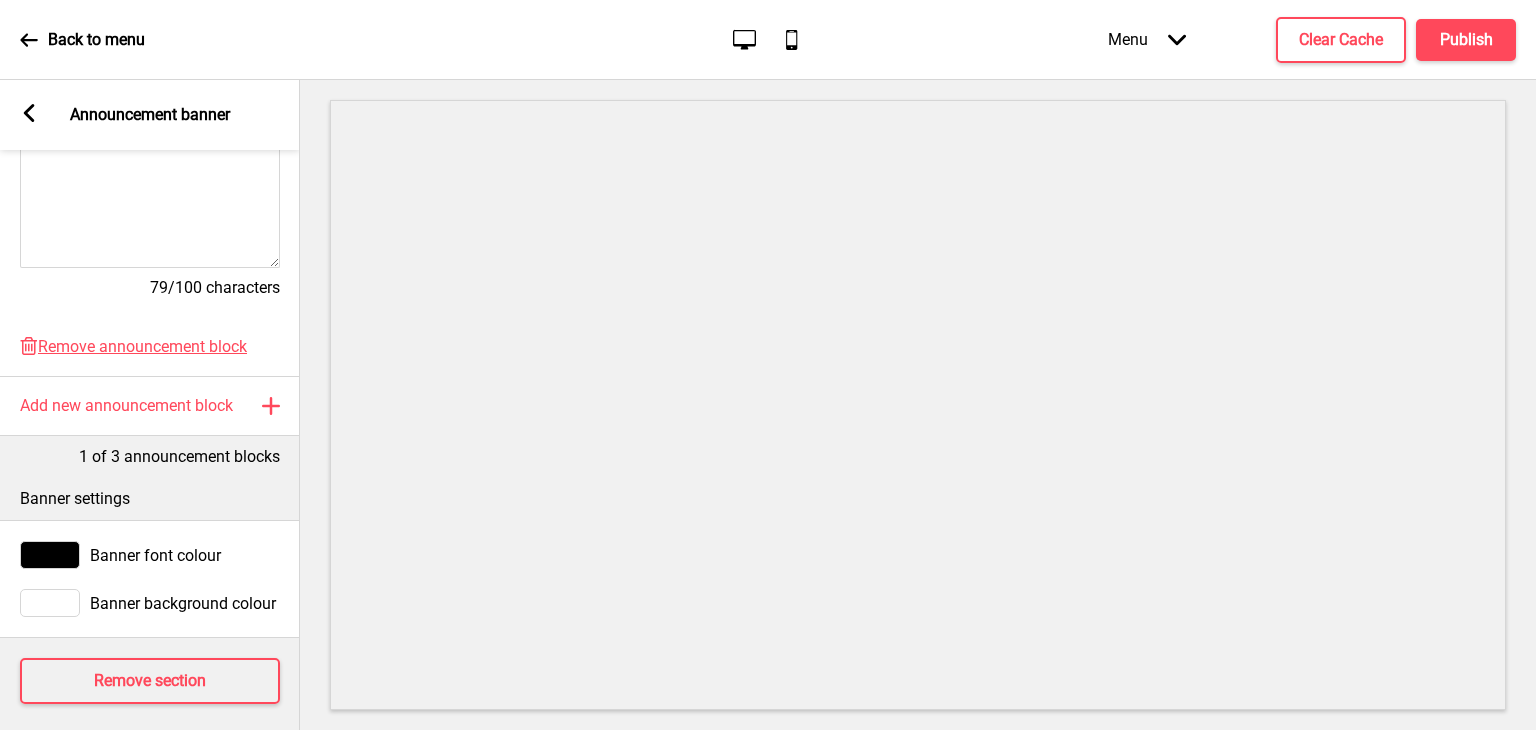 scroll, scrollTop: 579, scrollLeft: 0, axis: vertical 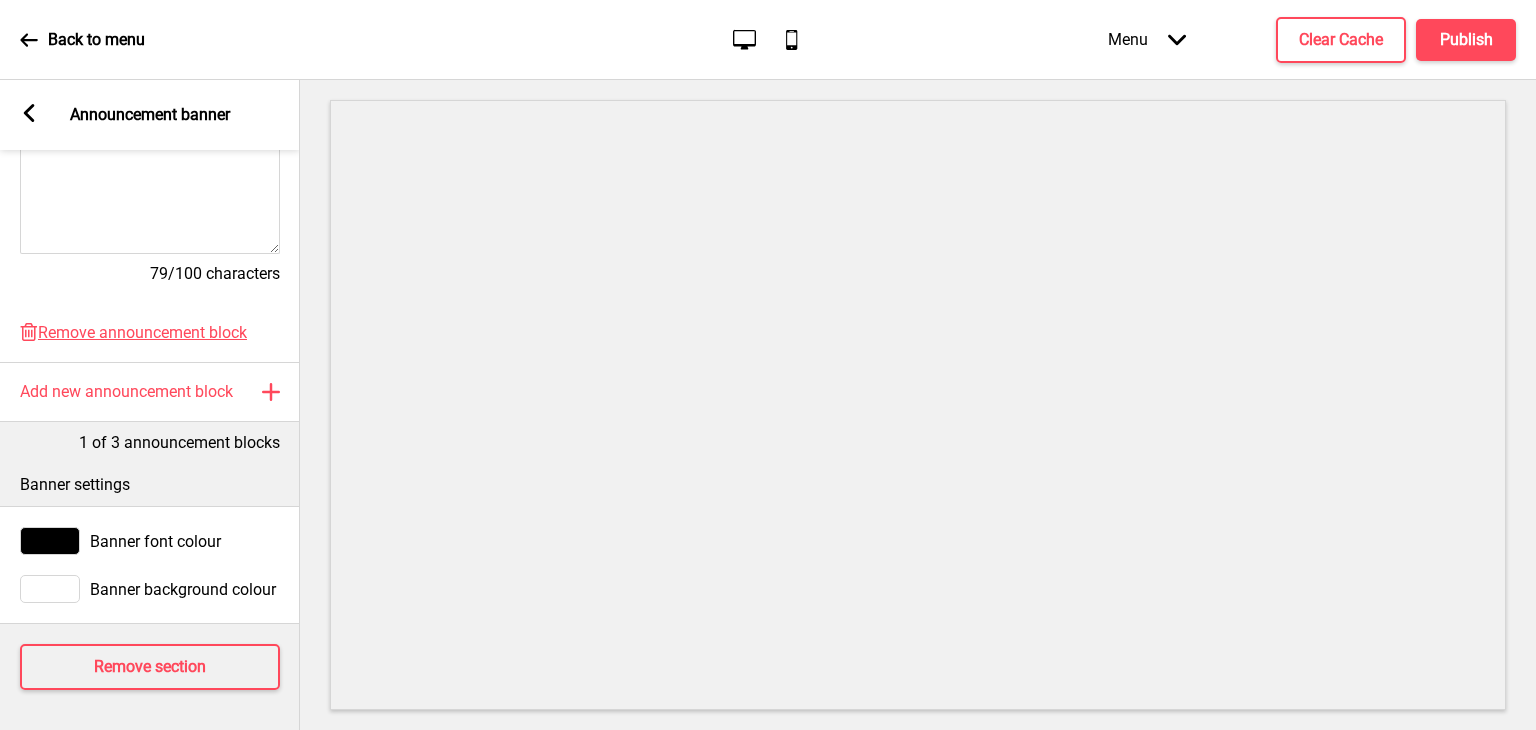 click 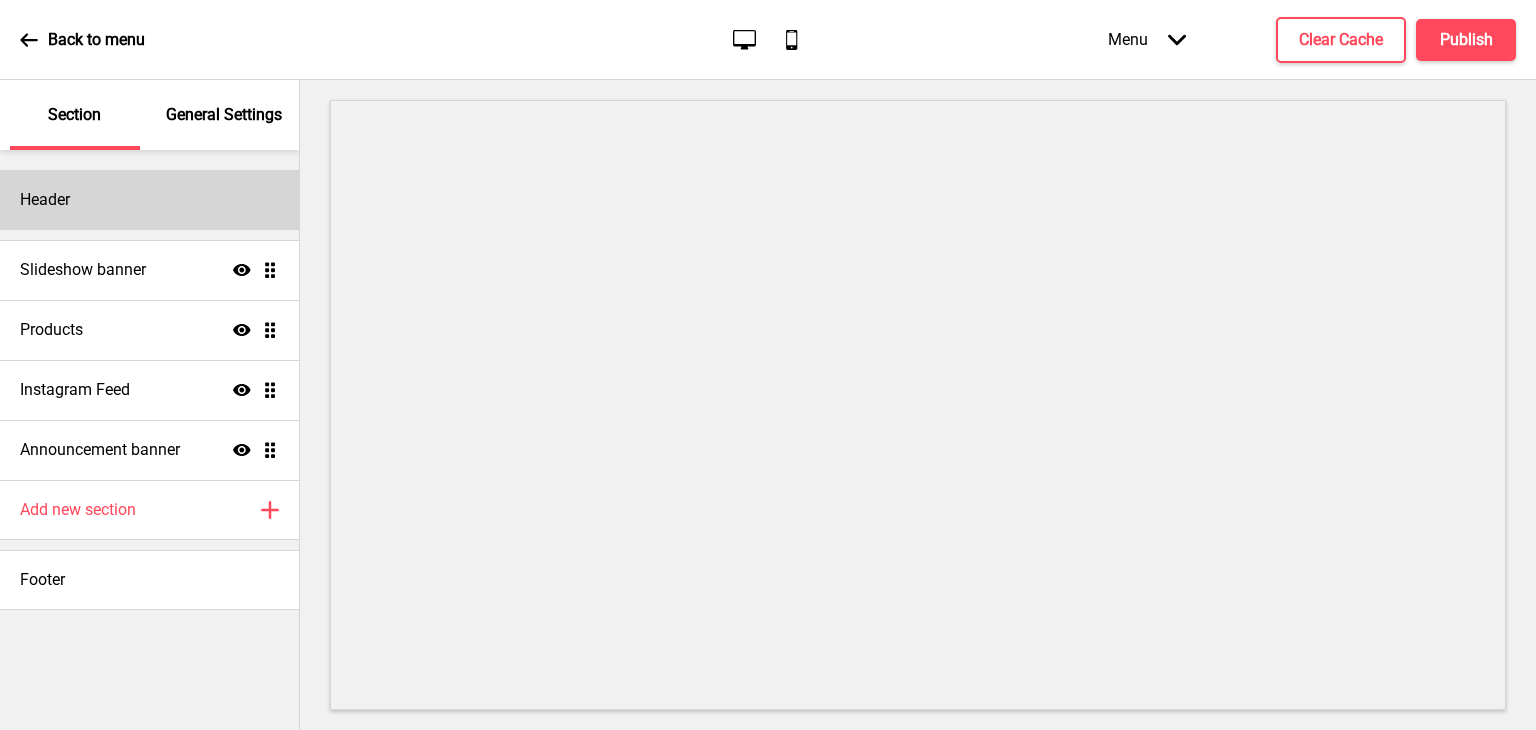 click on "Header" at bounding box center [149, 200] 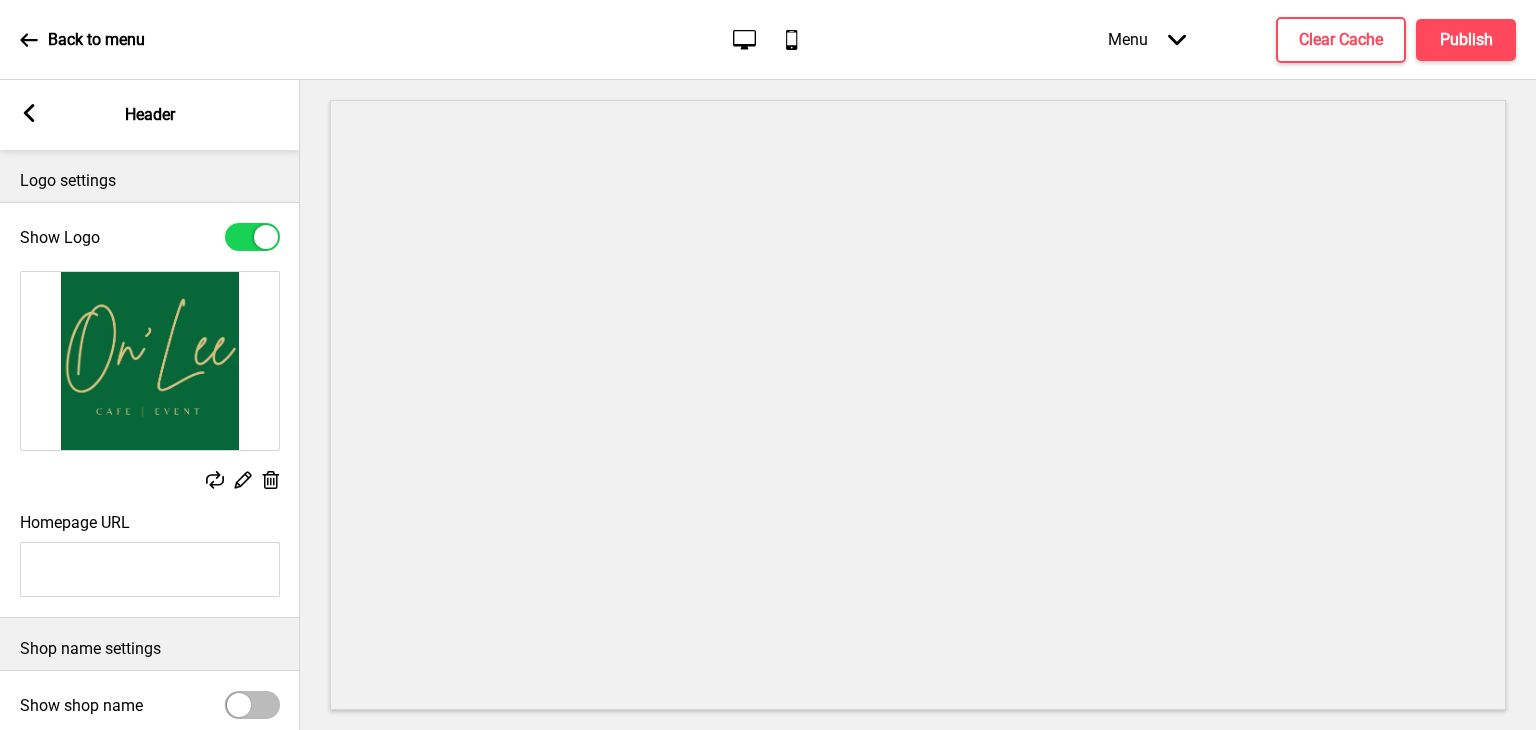 scroll, scrollTop: 216, scrollLeft: 0, axis: vertical 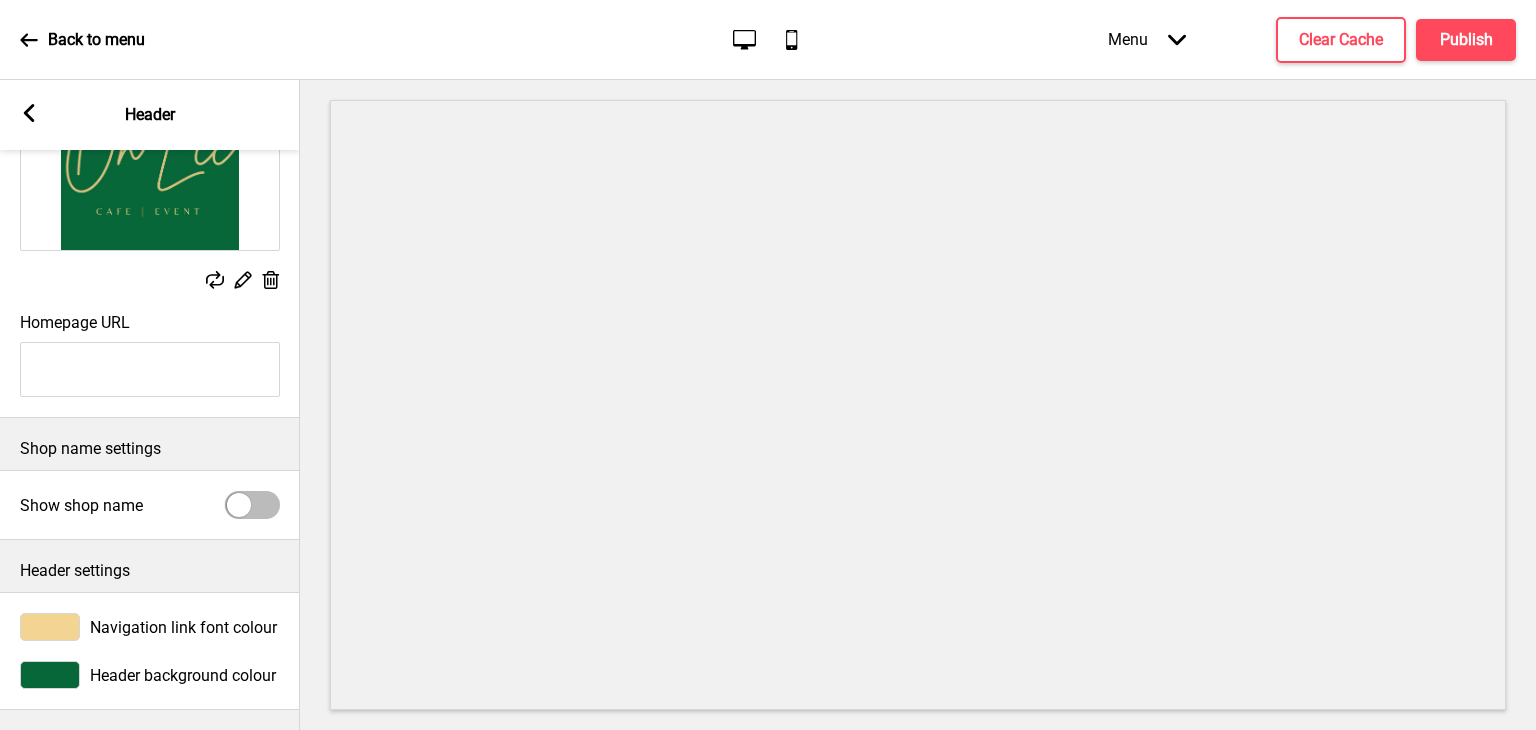 click on "Navigation link font colour" at bounding box center [183, 627] 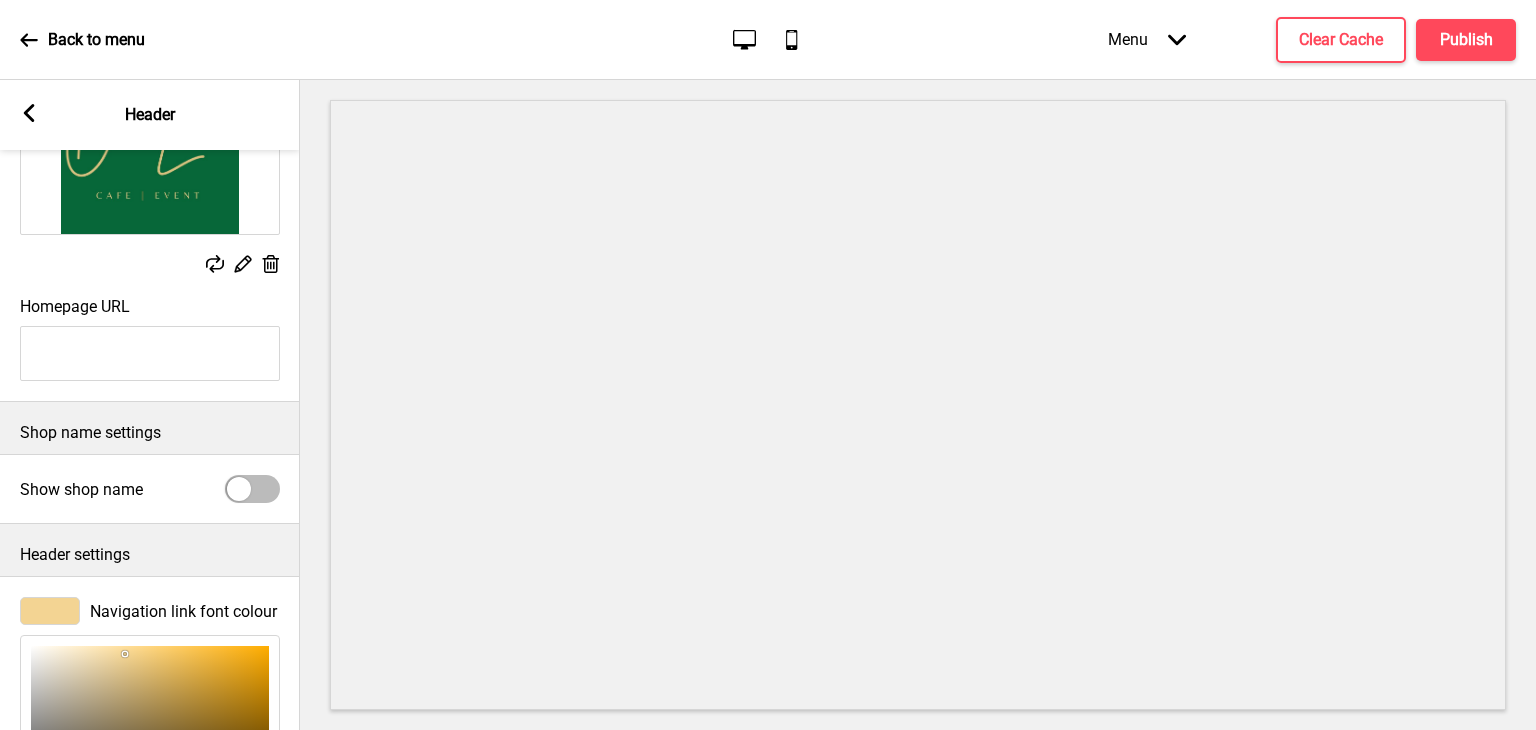 scroll, scrollTop: 546, scrollLeft: 0, axis: vertical 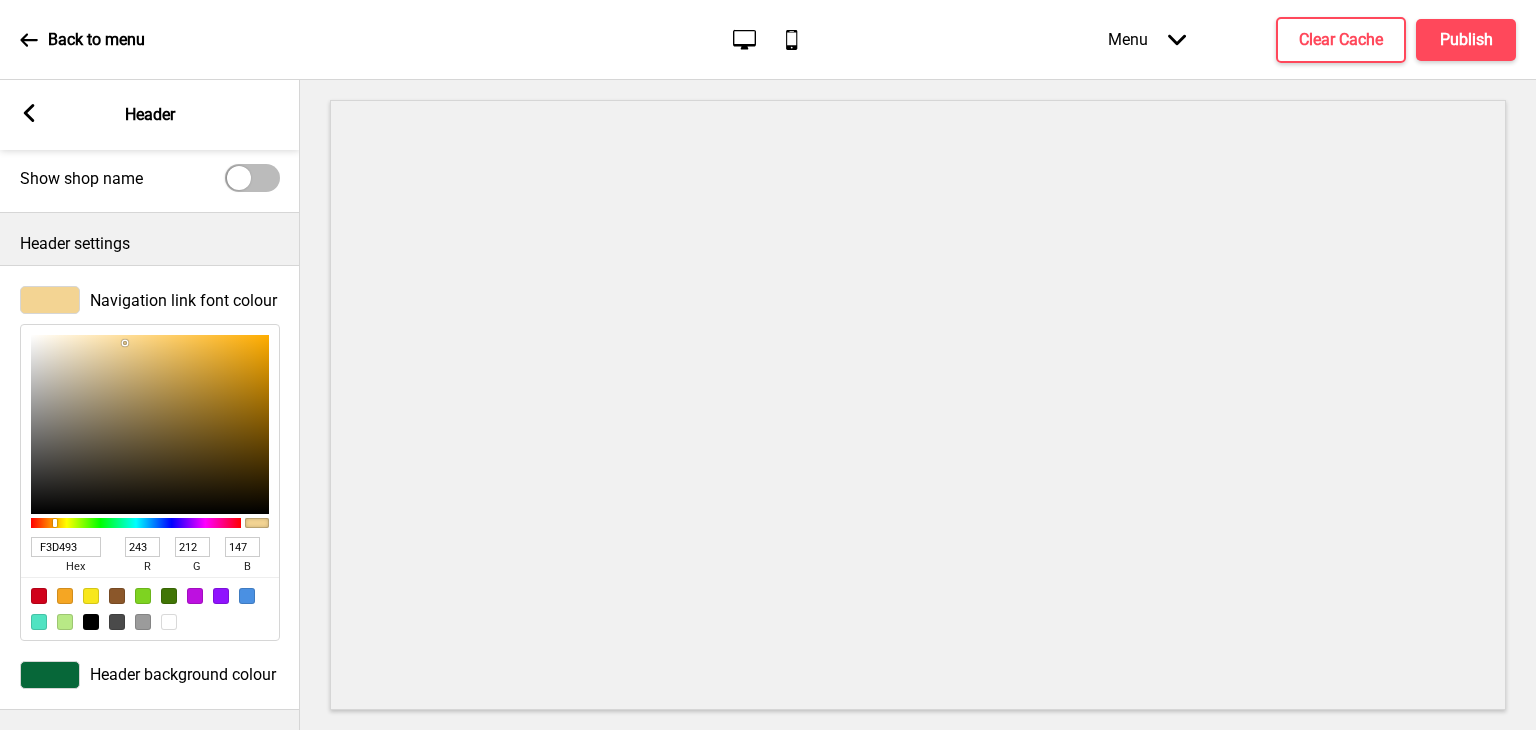 click on "Header background colour" at bounding box center (183, 674) 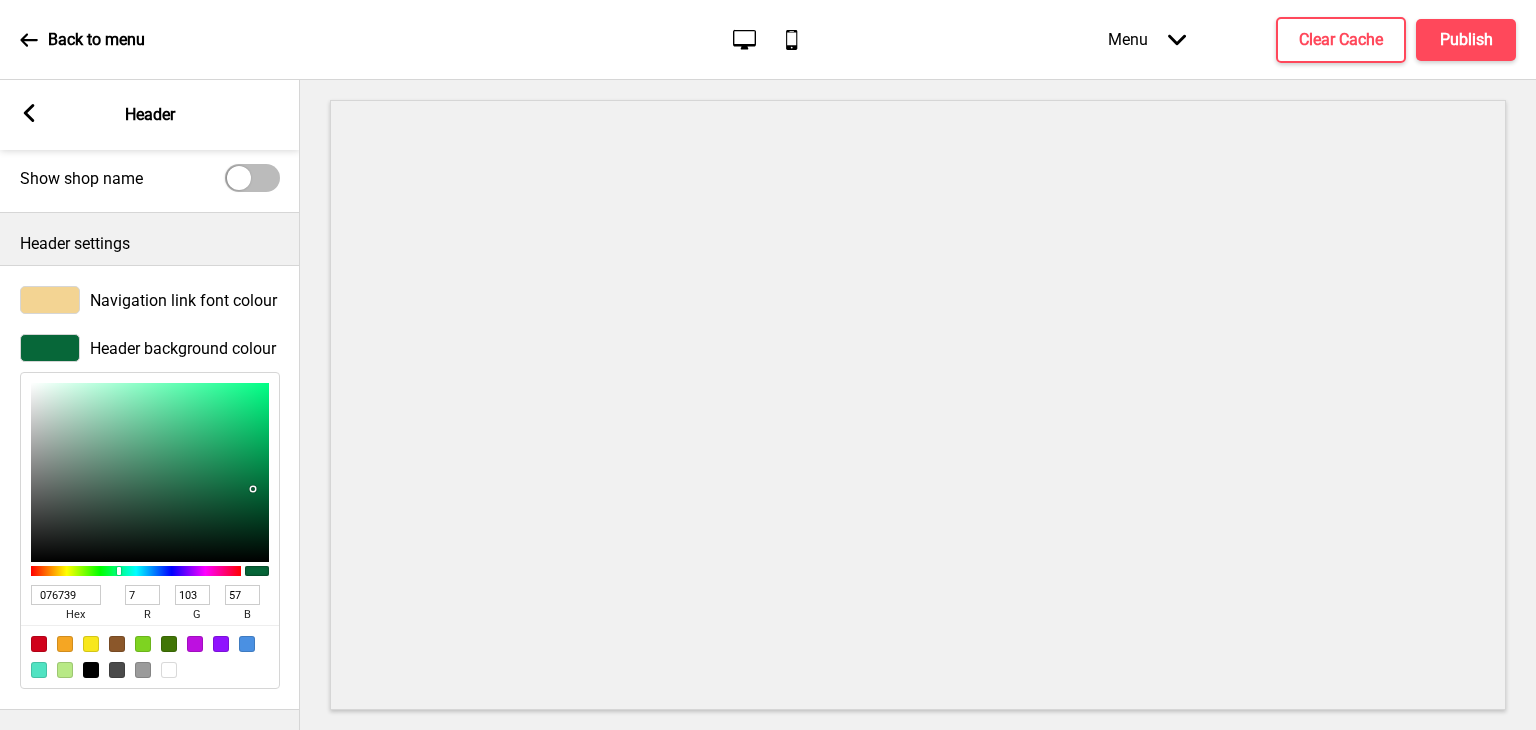 drag, startPoint x: 90, startPoint y: 578, endPoint x: 25, endPoint y: 575, distance: 65.06919 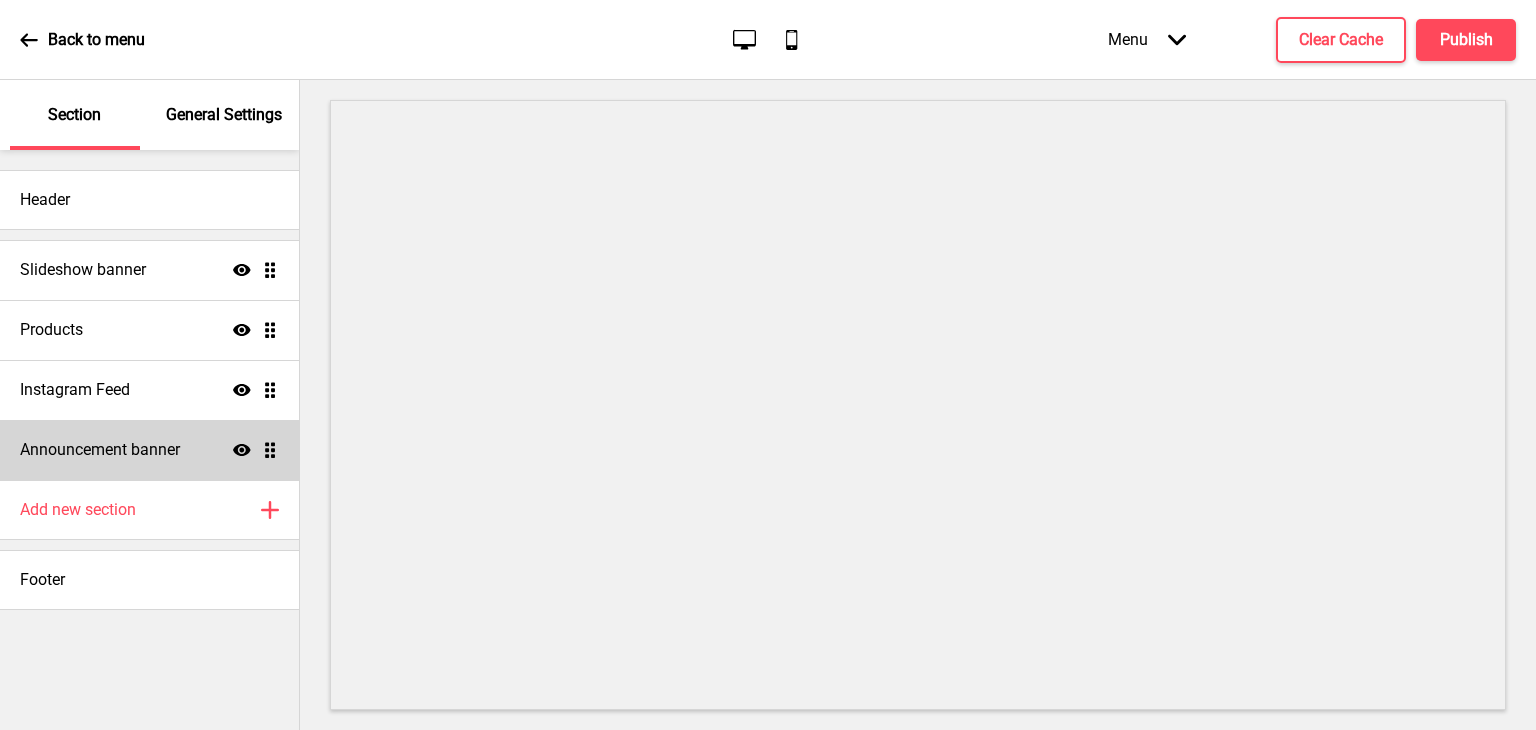 click on "Announcement banner" at bounding box center [100, 450] 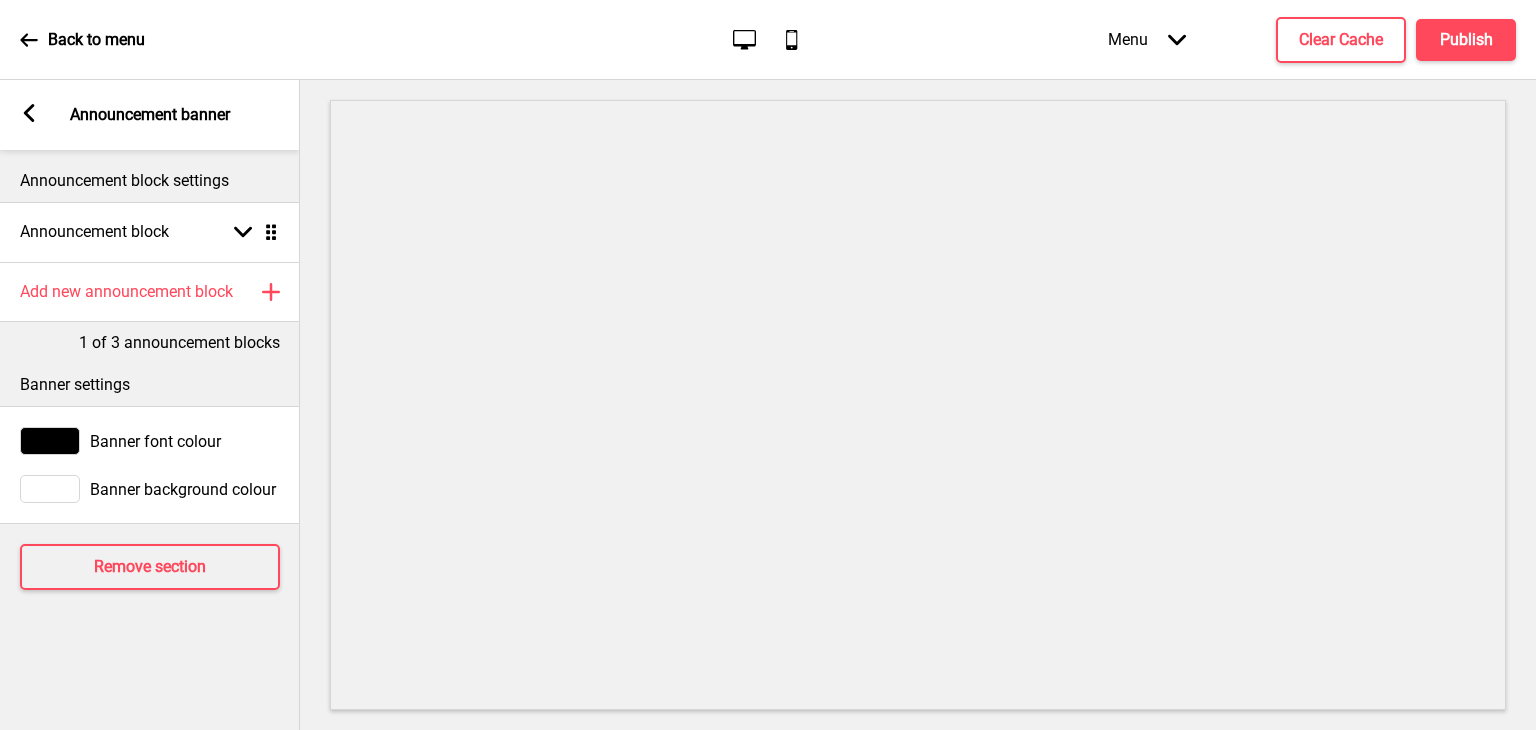 click on "Banner background colour" at bounding box center [183, 489] 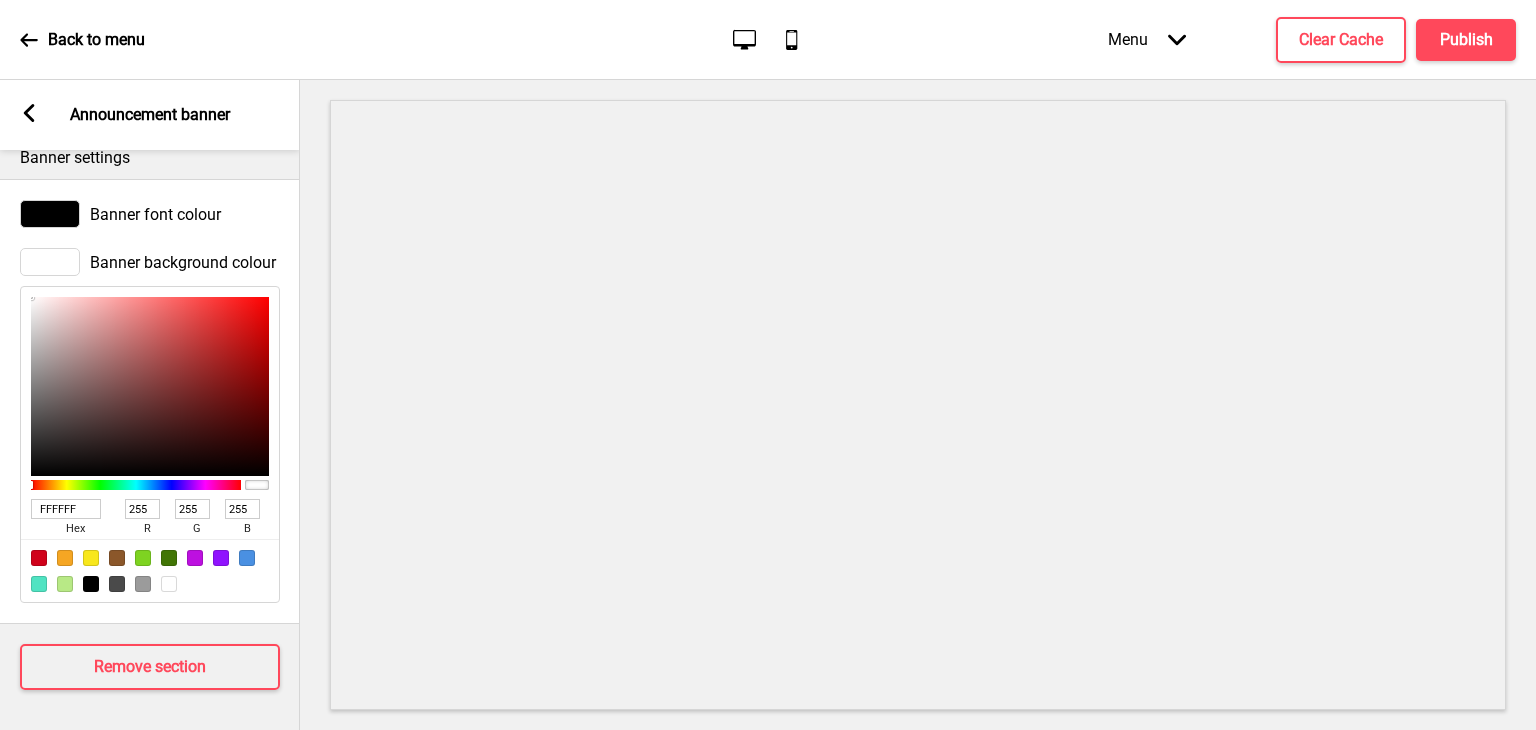 scroll, scrollTop: 232, scrollLeft: 0, axis: vertical 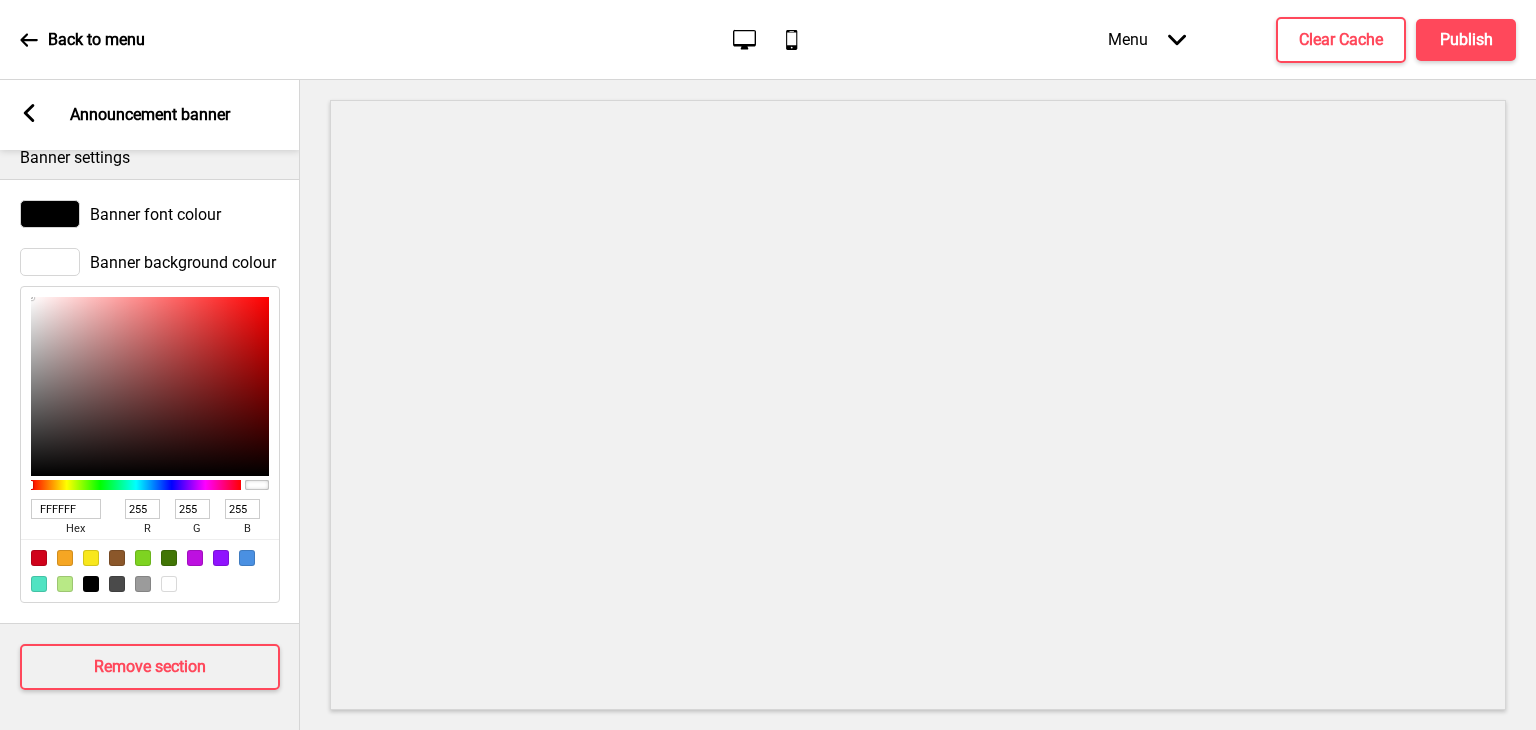 type on "076739" 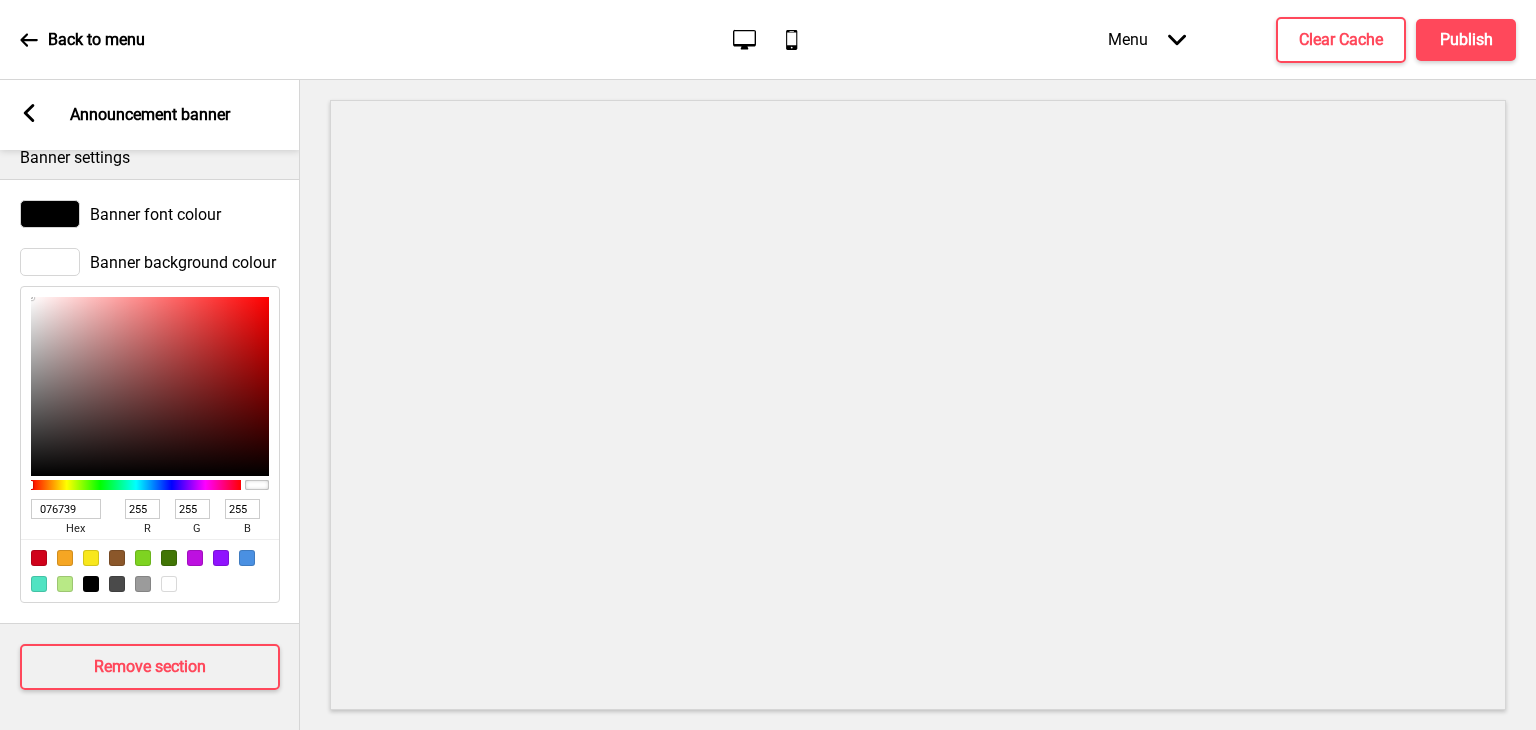 type on "7" 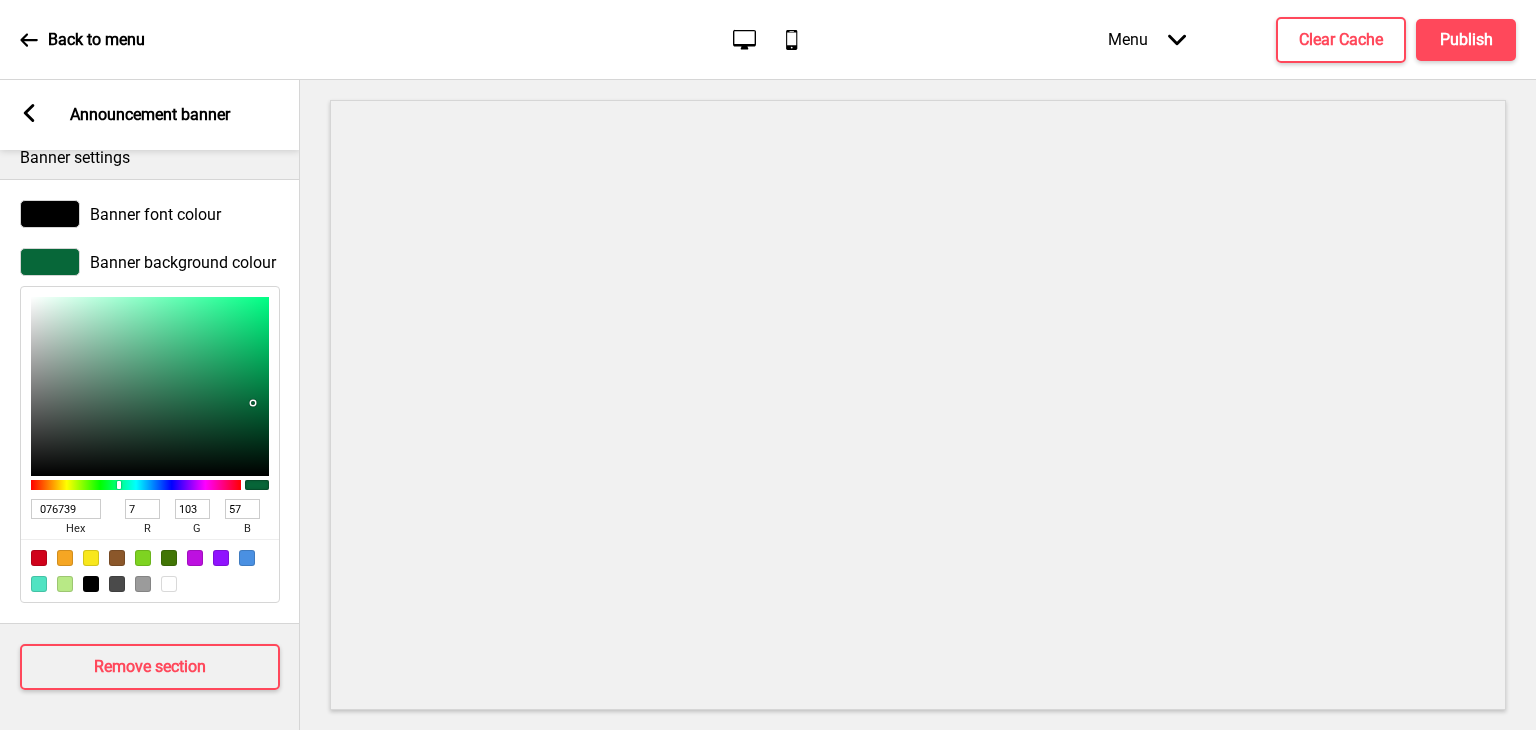 type on "076739" 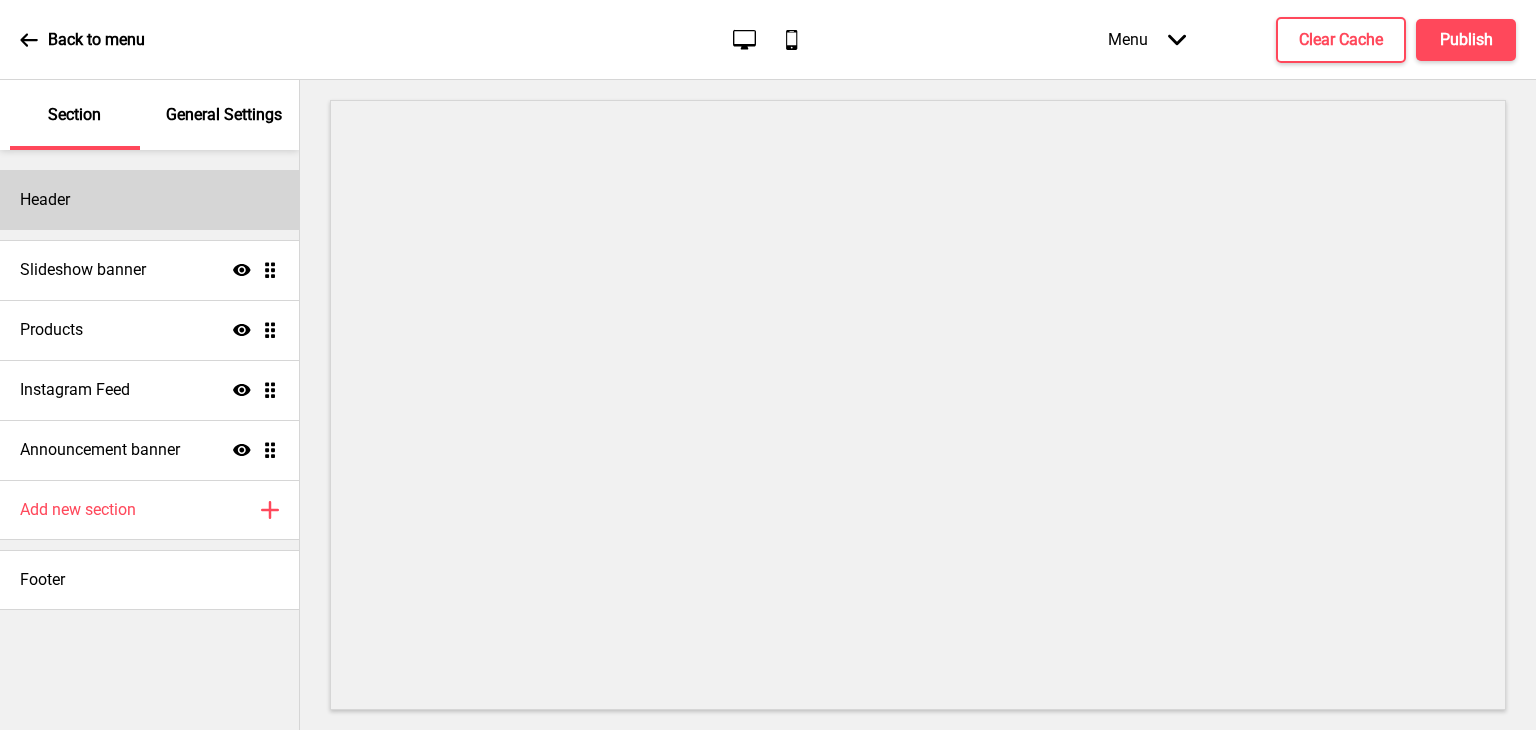 click on "Header" at bounding box center (149, 200) 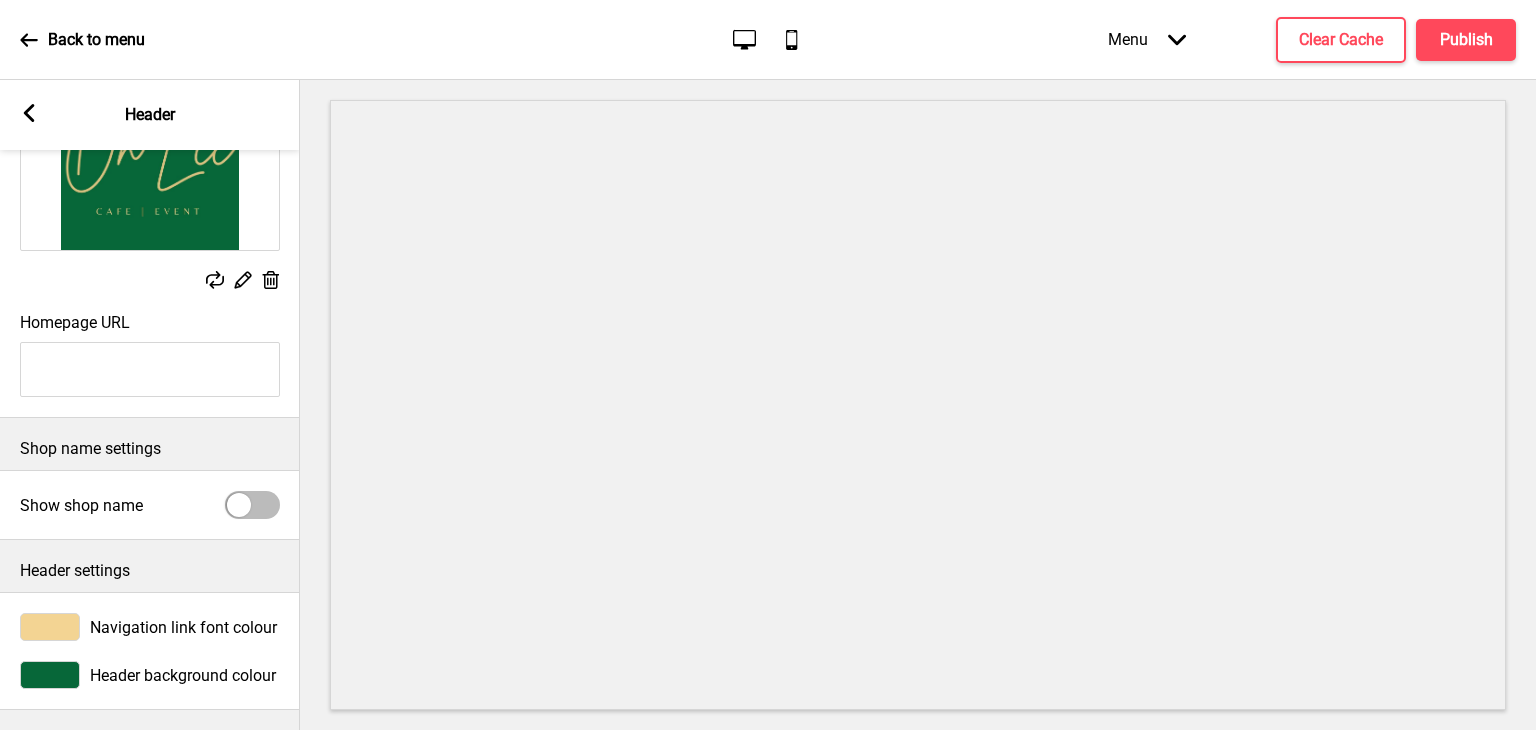 scroll, scrollTop: 216, scrollLeft: 0, axis: vertical 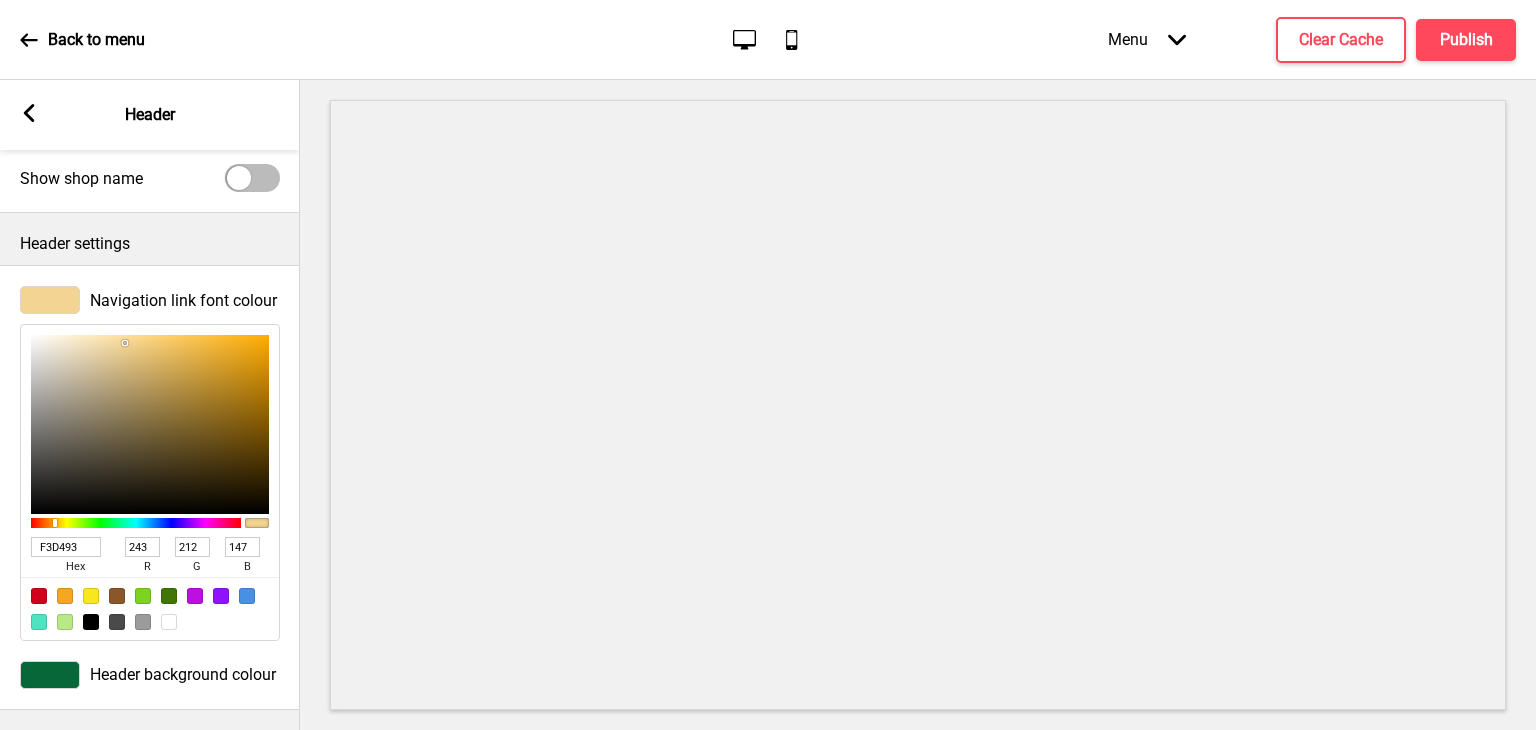 drag, startPoint x: 89, startPoint y: 530, endPoint x: 0, endPoint y: 522, distance: 89.358826 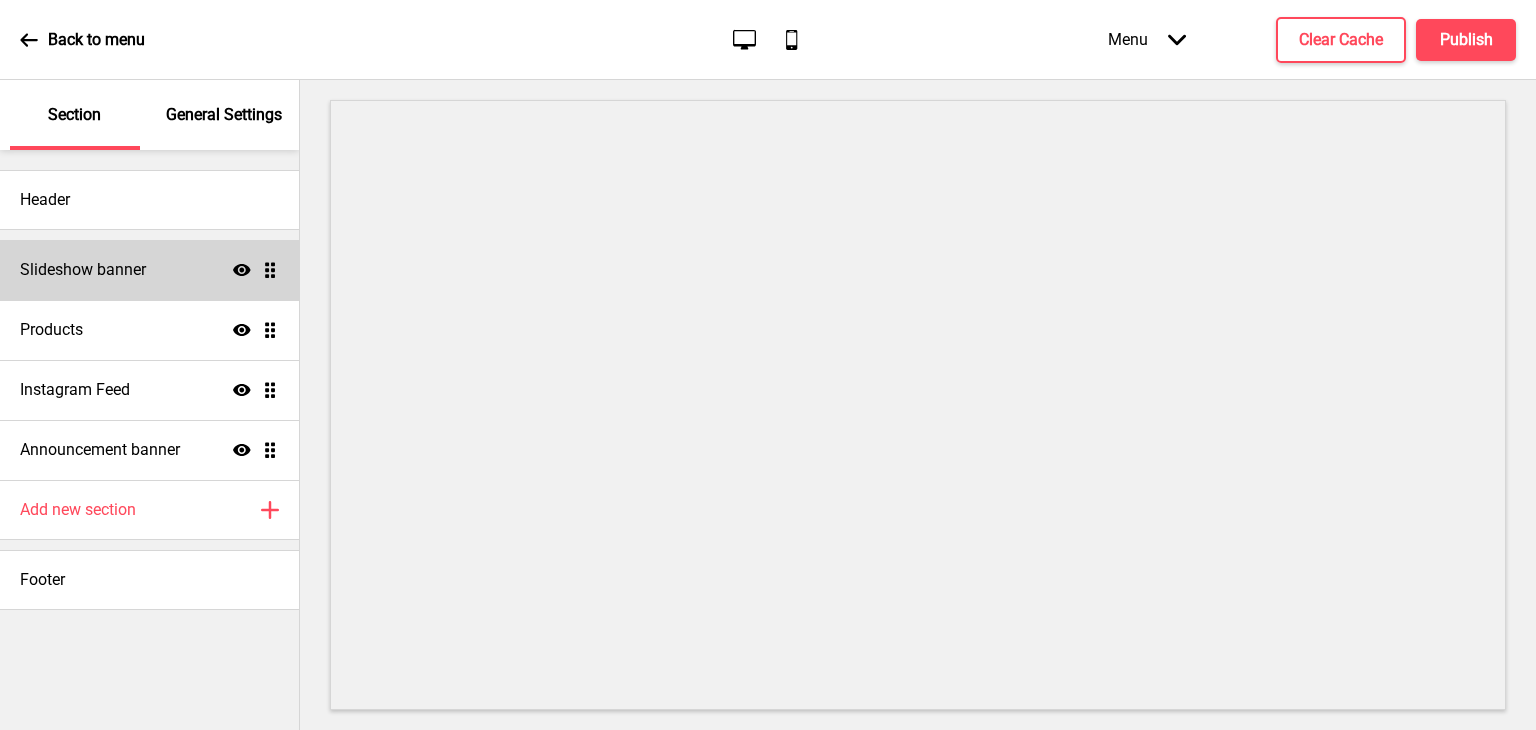 click on "Slideshow banner Show Drag" at bounding box center [149, 270] 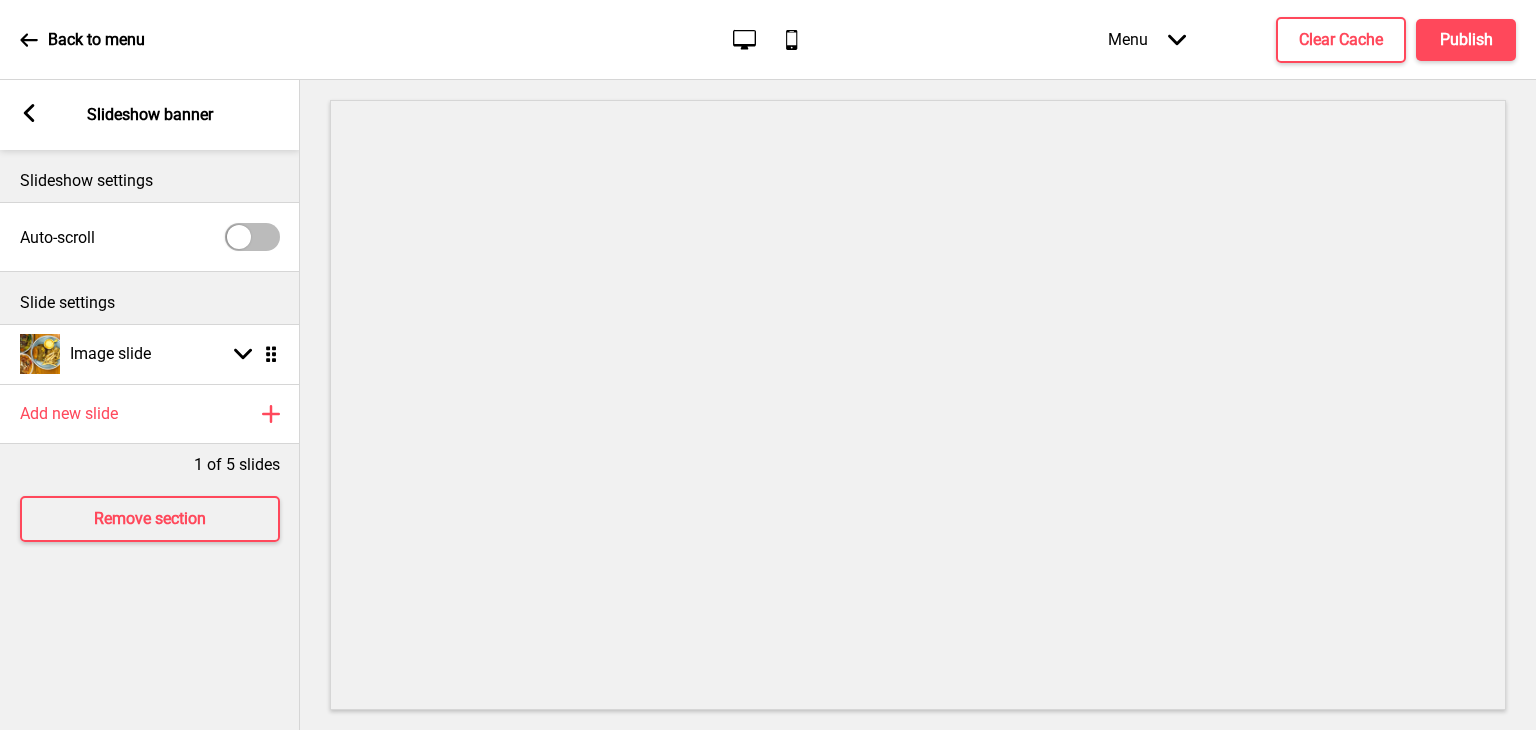 click on "Arrow left Slideshow banner" at bounding box center (150, 115) 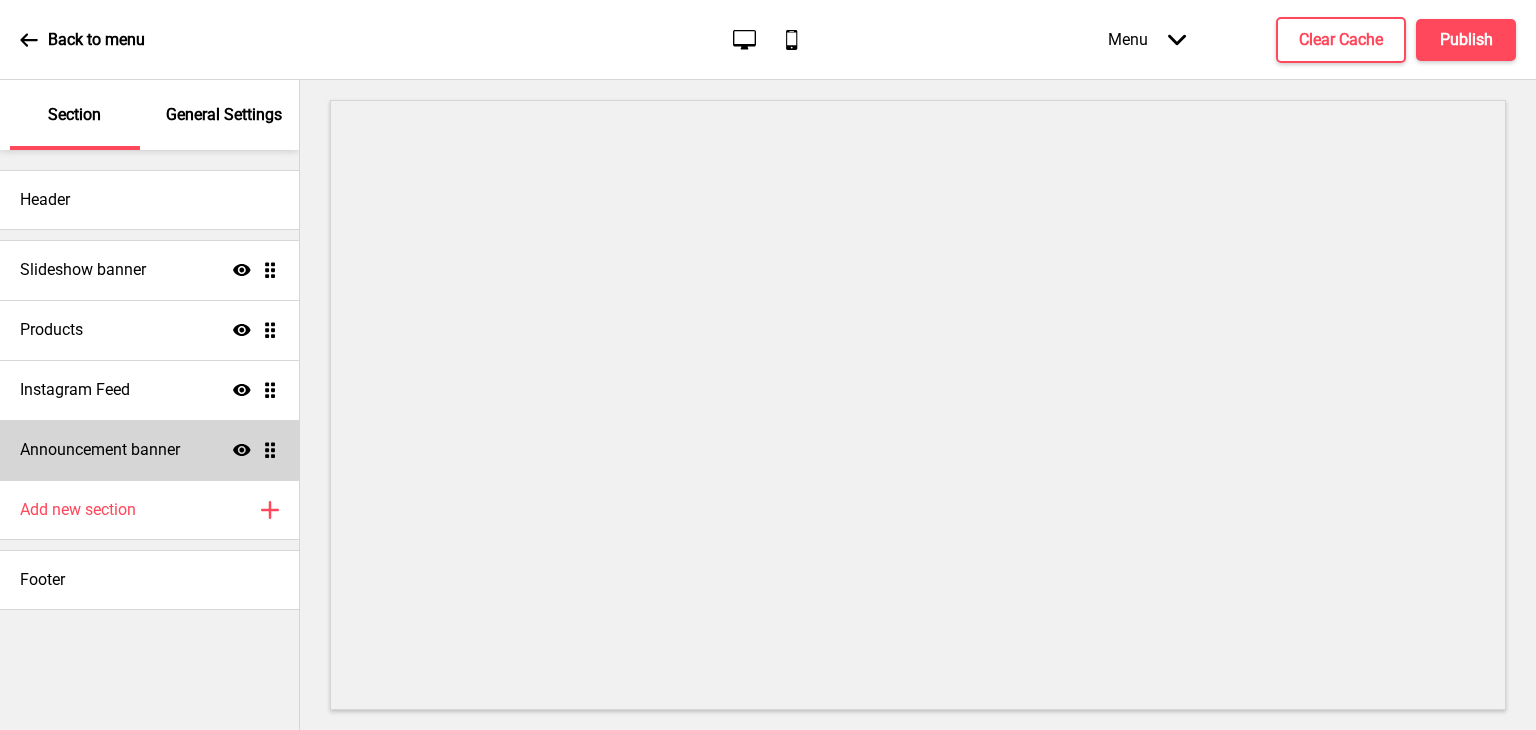 click on "Announcement banner Show Drag" at bounding box center [149, 450] 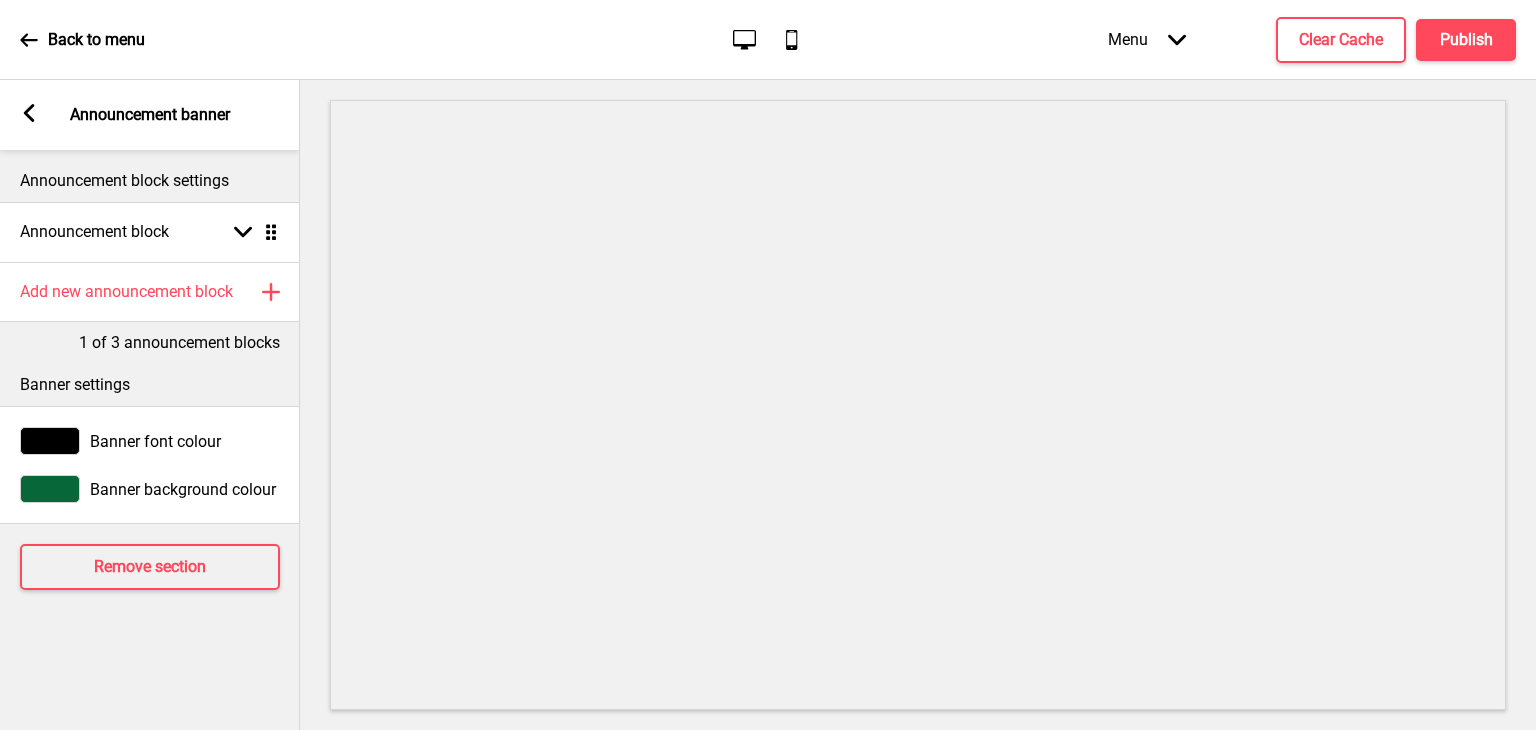 click on "Banner font colour" at bounding box center [155, 441] 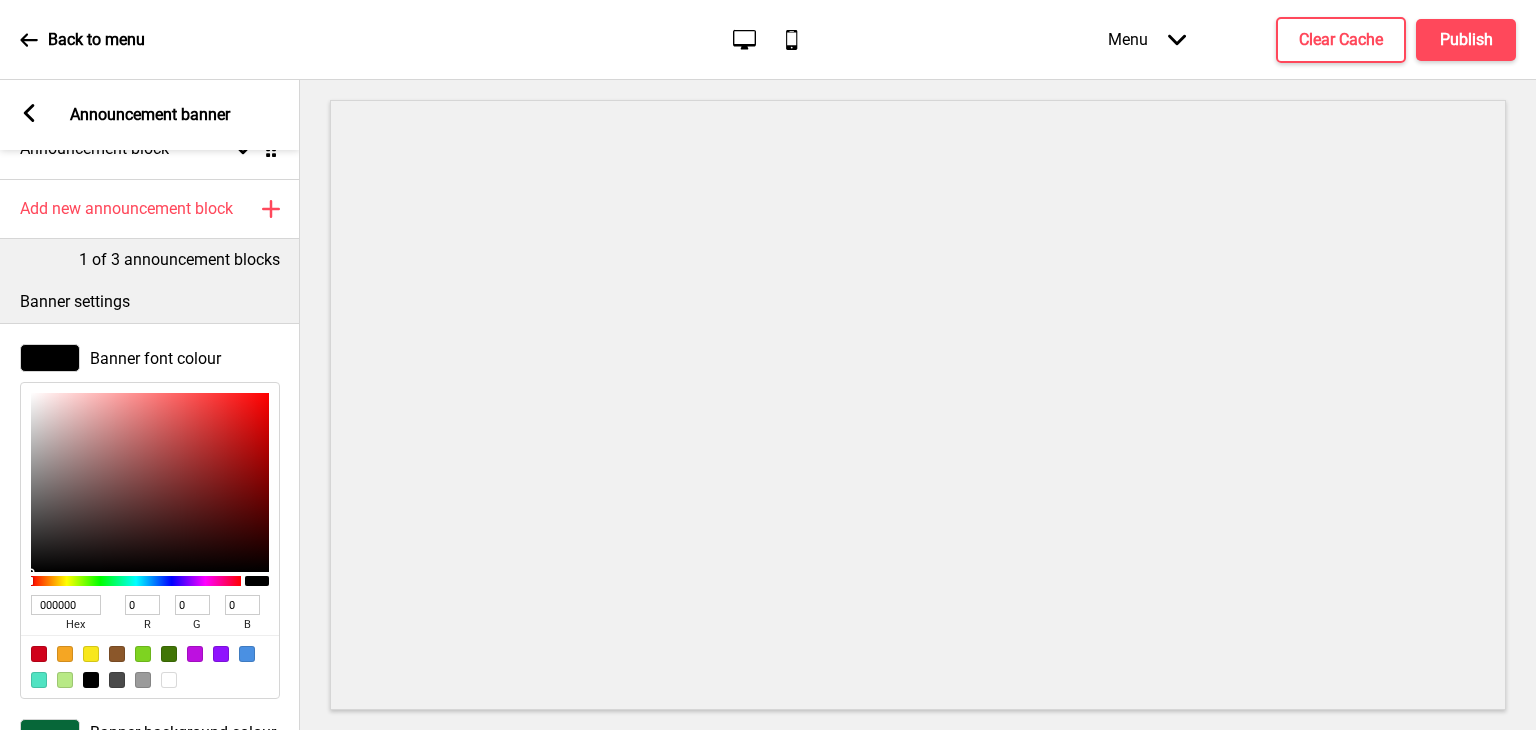 scroll, scrollTop: 84, scrollLeft: 0, axis: vertical 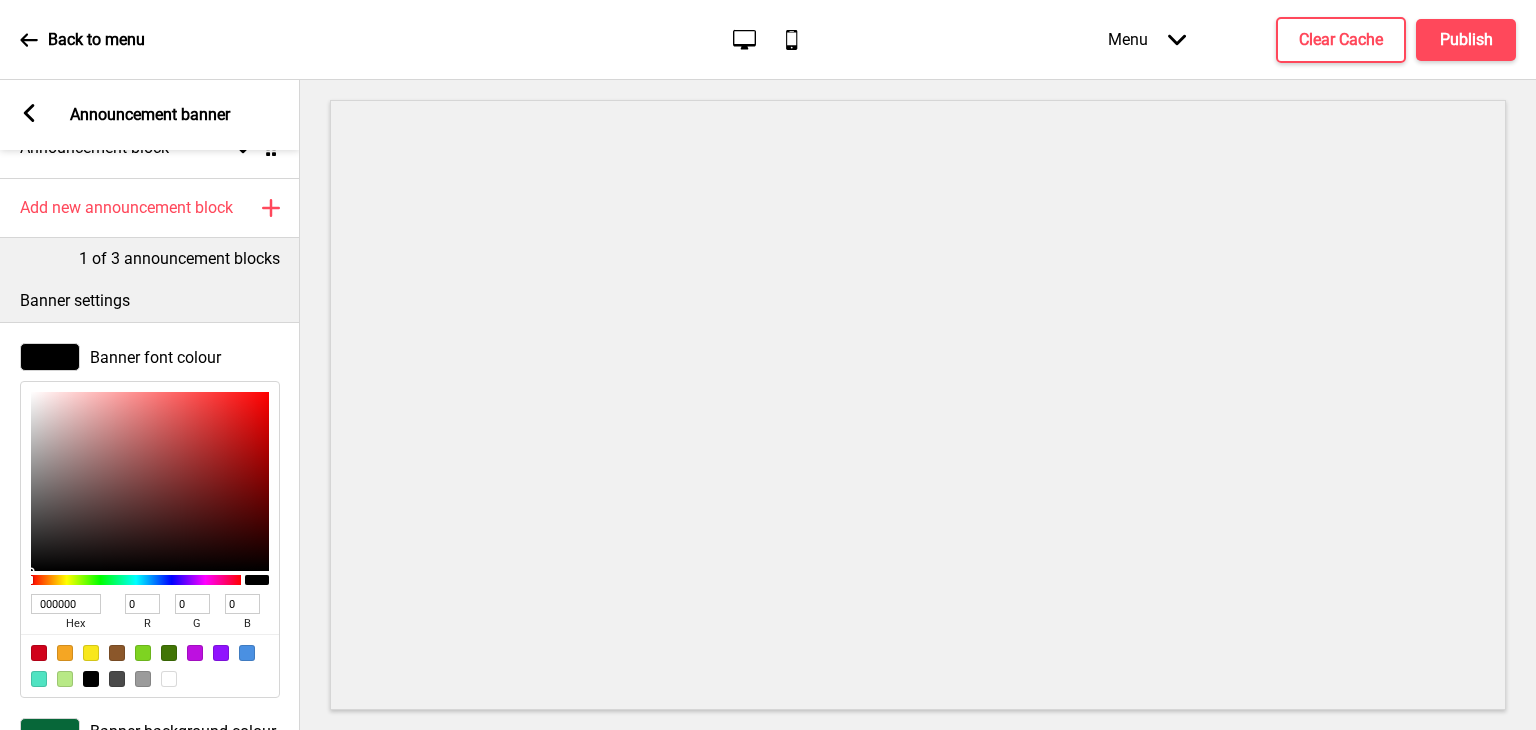 drag, startPoint x: 85, startPoint y: 604, endPoint x: 21, endPoint y: 593, distance: 64.93843 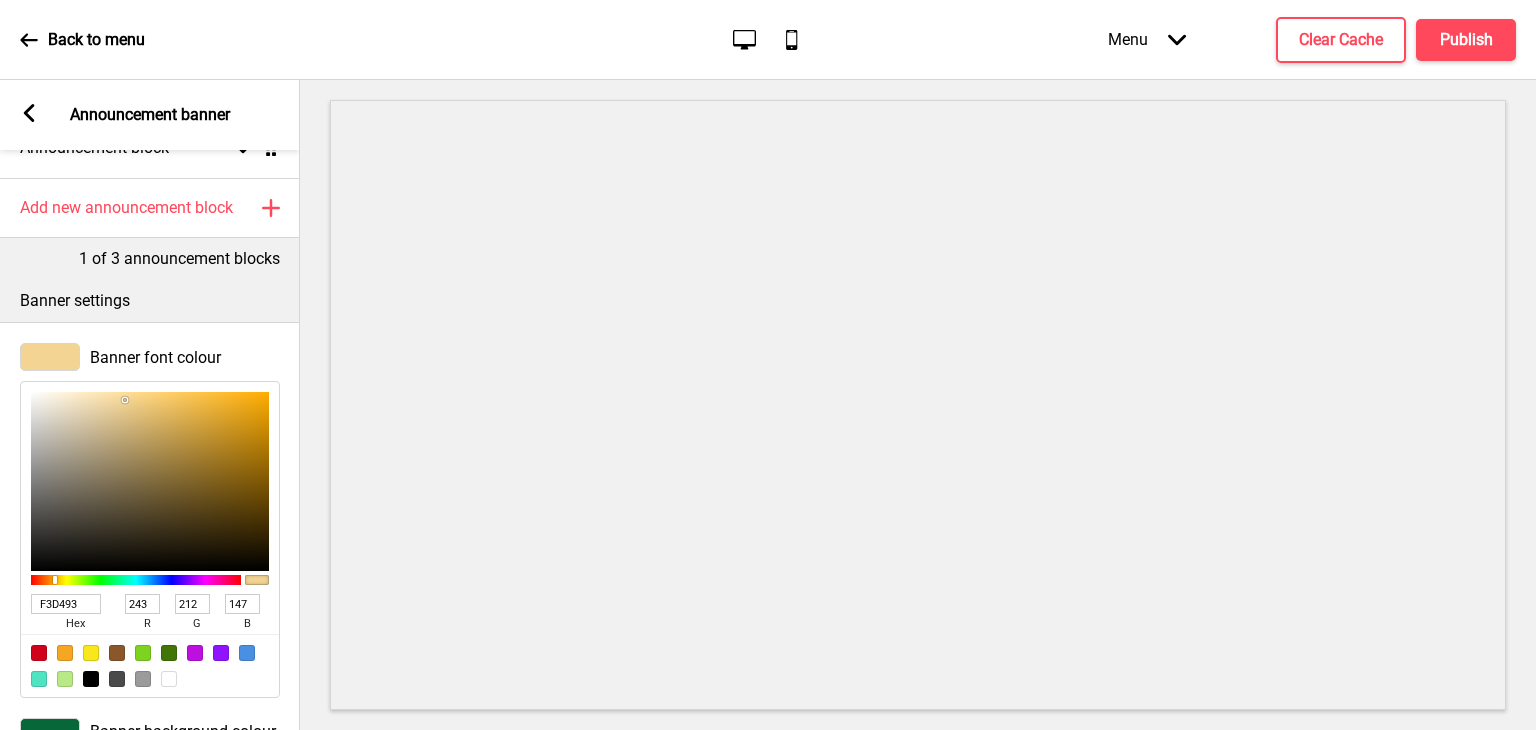 type on "F3D493" 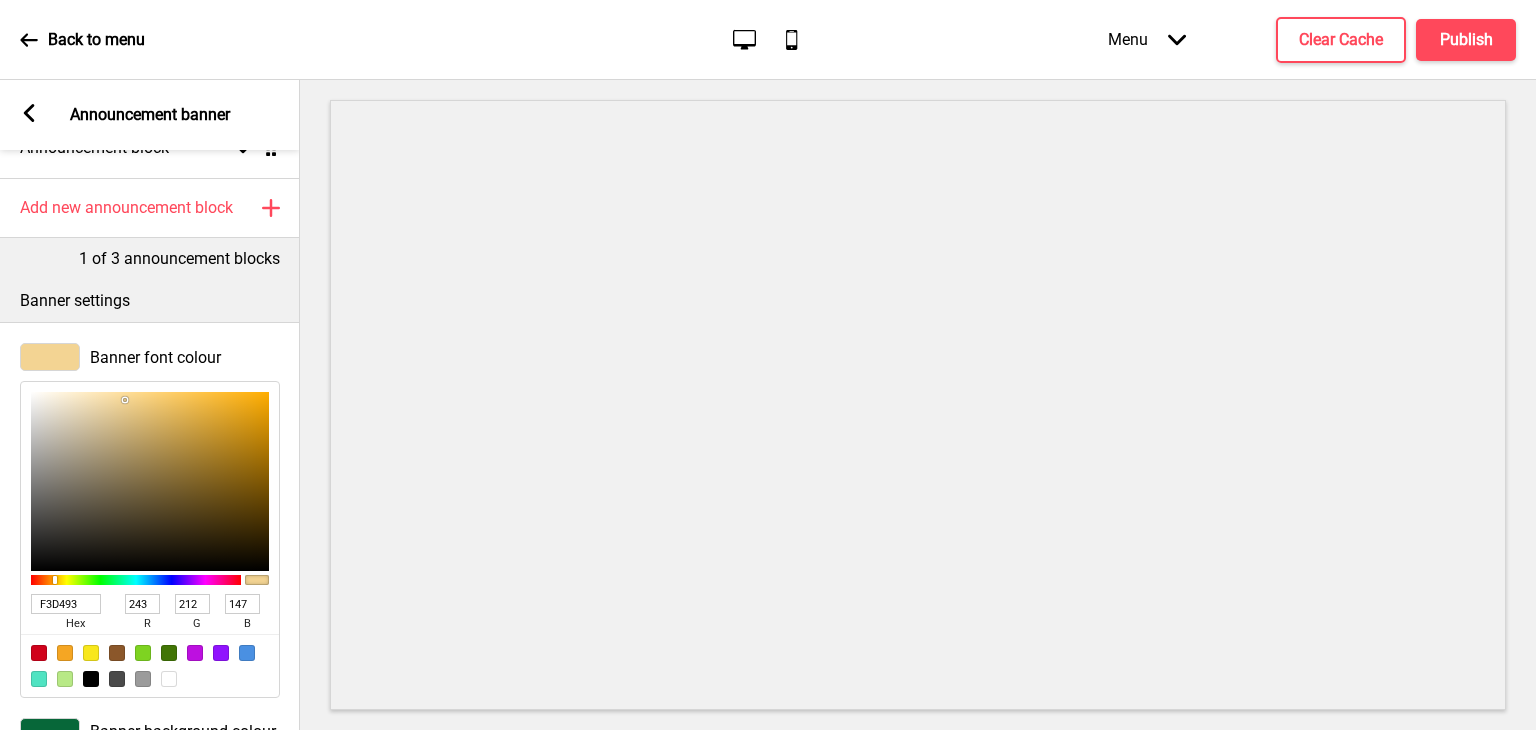 type on "F3D493" 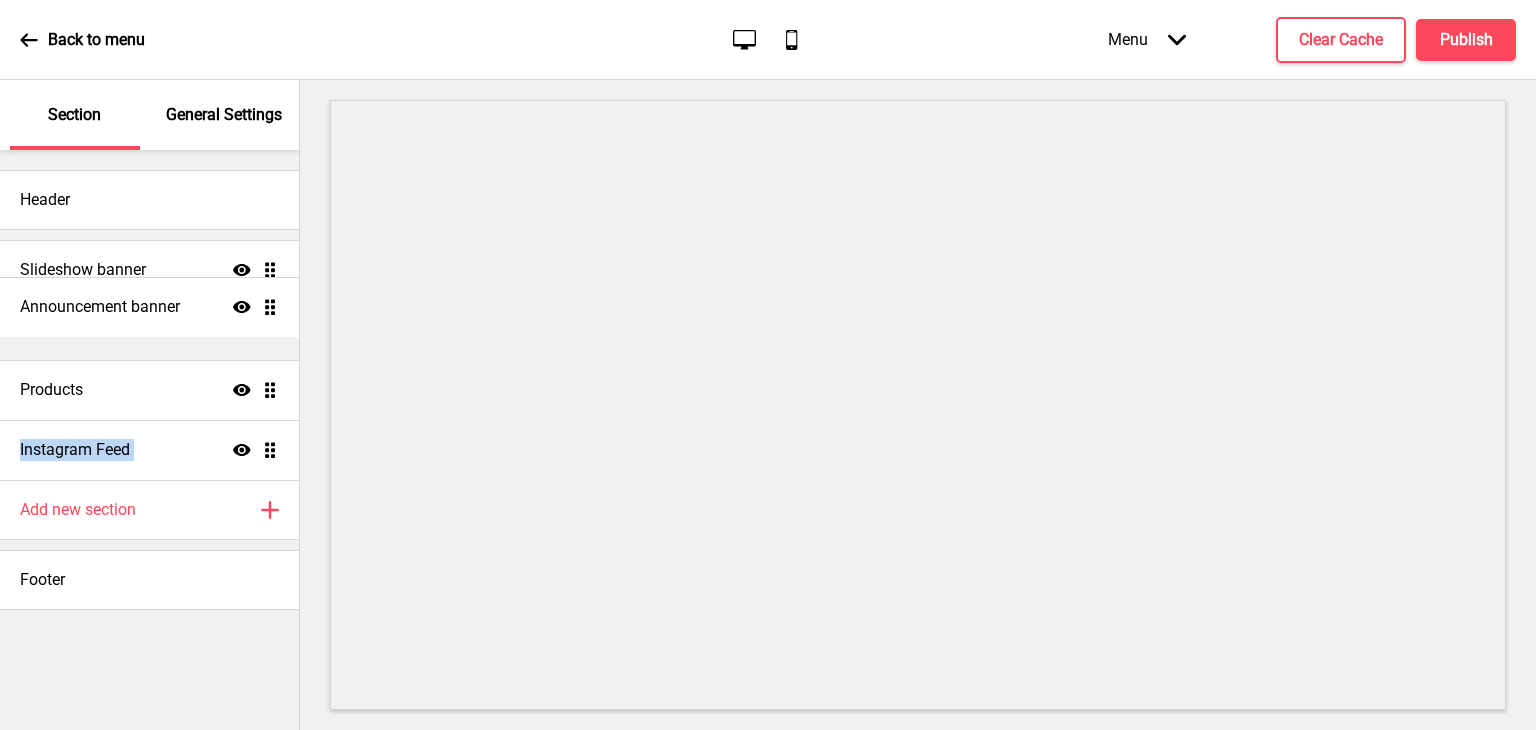 drag, startPoint x: 266, startPoint y: 452, endPoint x: 270, endPoint y: 309, distance: 143.05594 